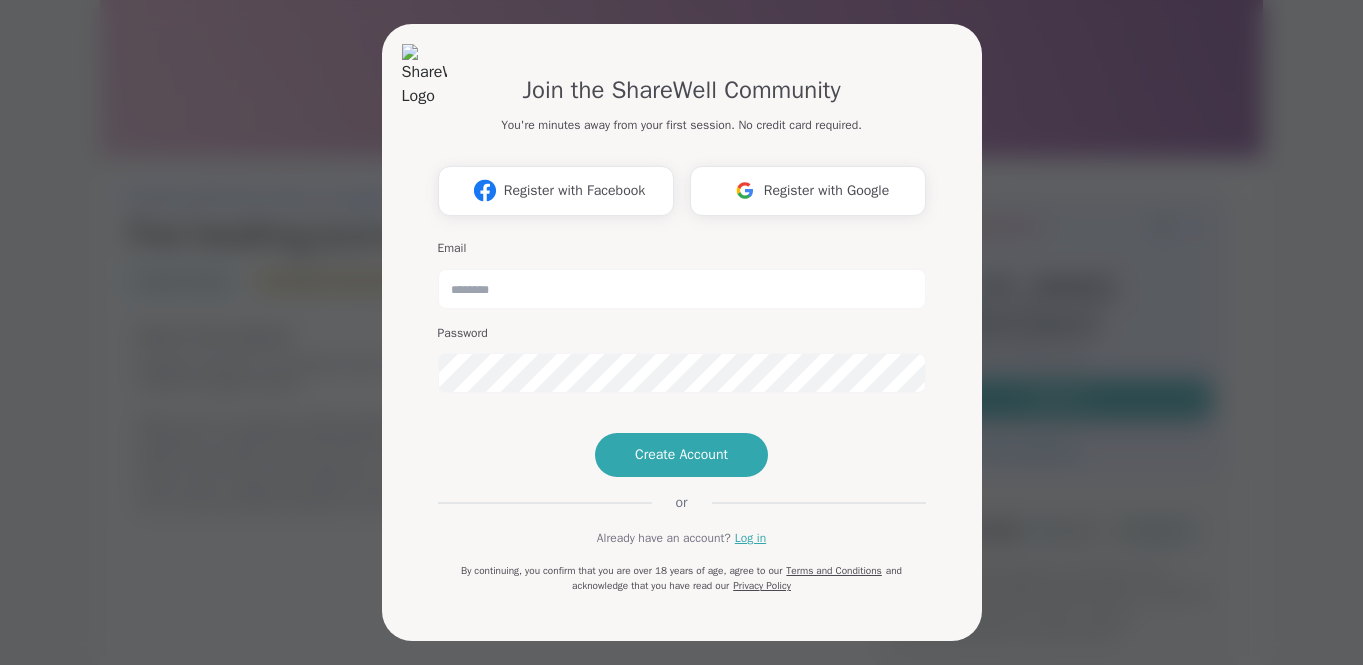 click on "Register with Google" at bounding box center [827, 190] 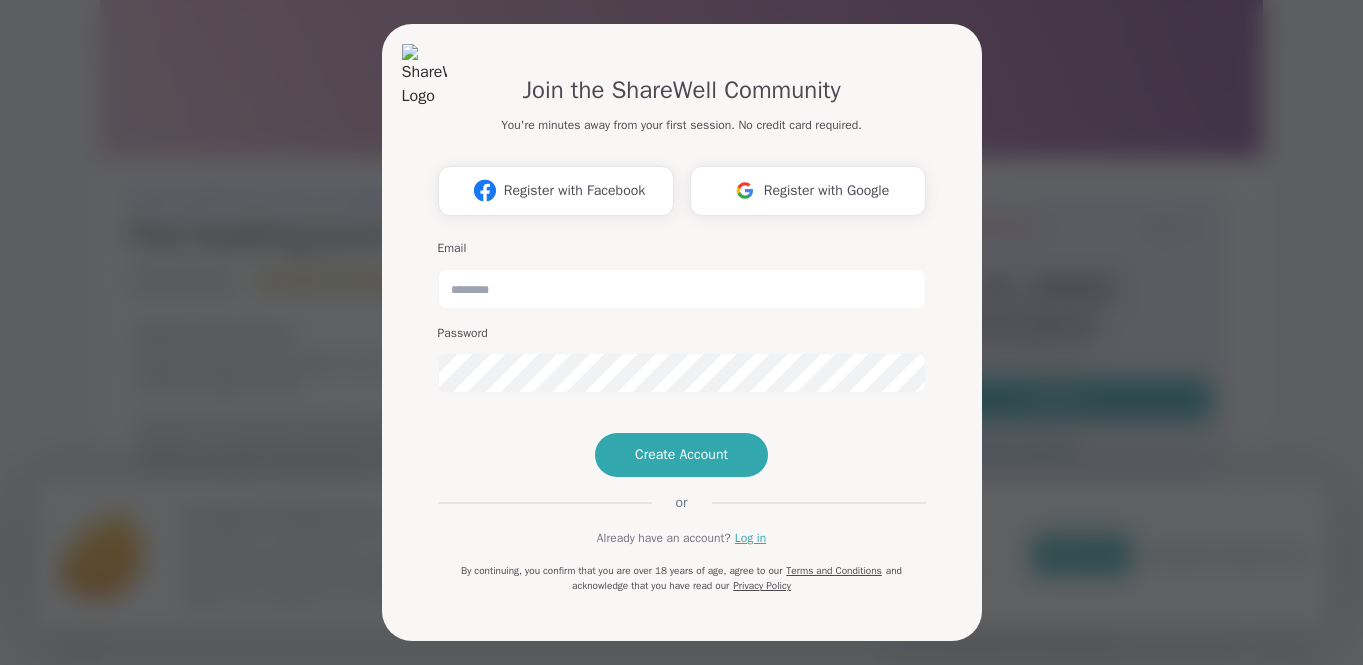 scroll, scrollTop: 184, scrollLeft: 0, axis: vertical 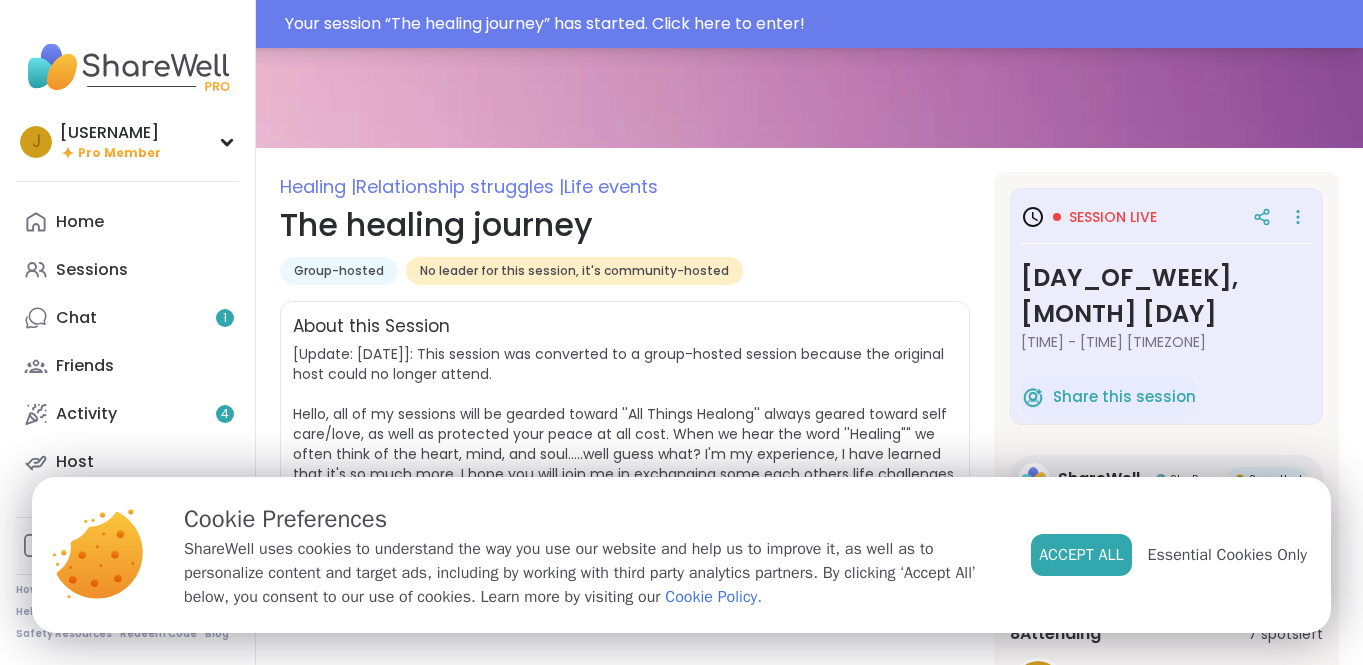 click on "Your session “ The healing journey ” has started. Click here to enter!" at bounding box center (818, 24) 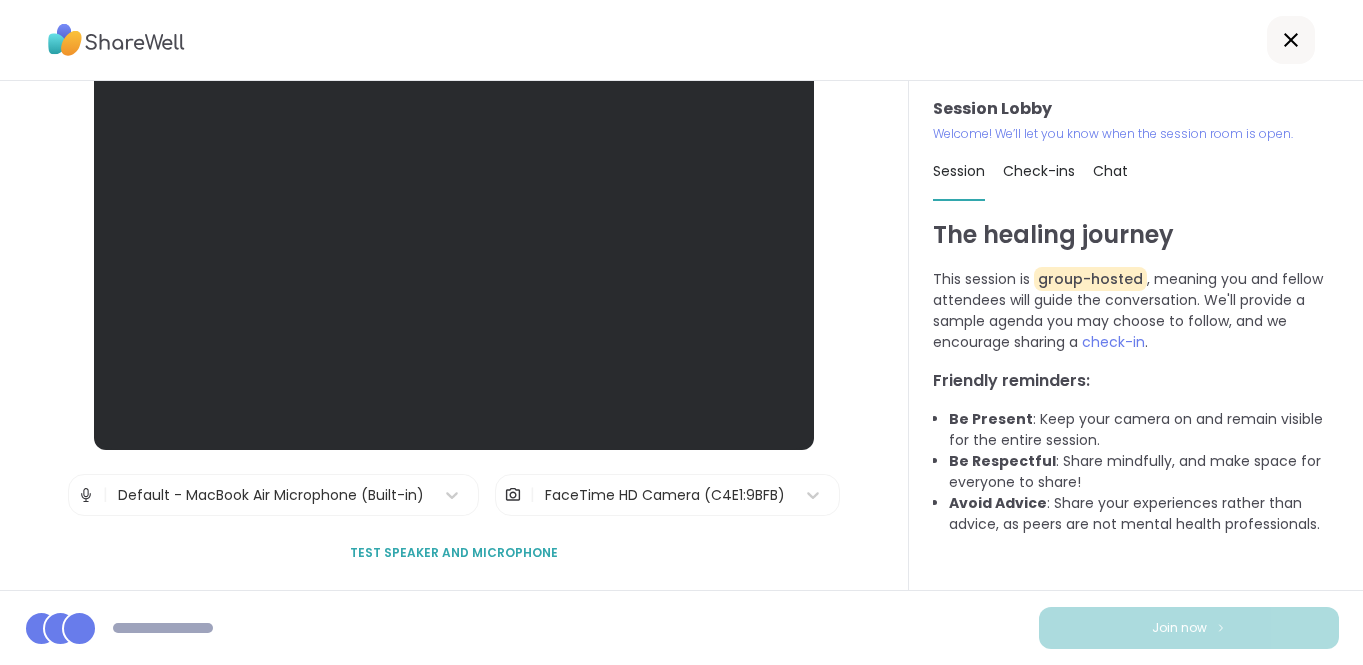 scroll, scrollTop: 51, scrollLeft: 0, axis: vertical 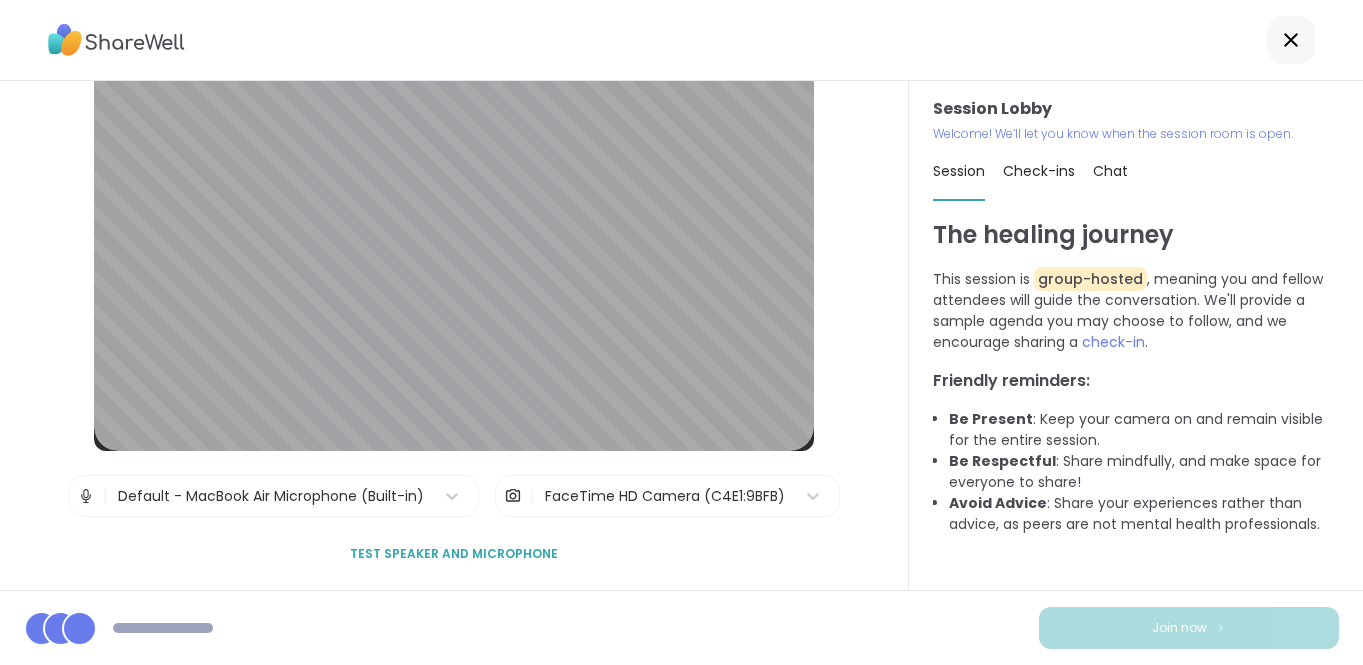 click on "Test speaker and microphone" at bounding box center (454, 554) 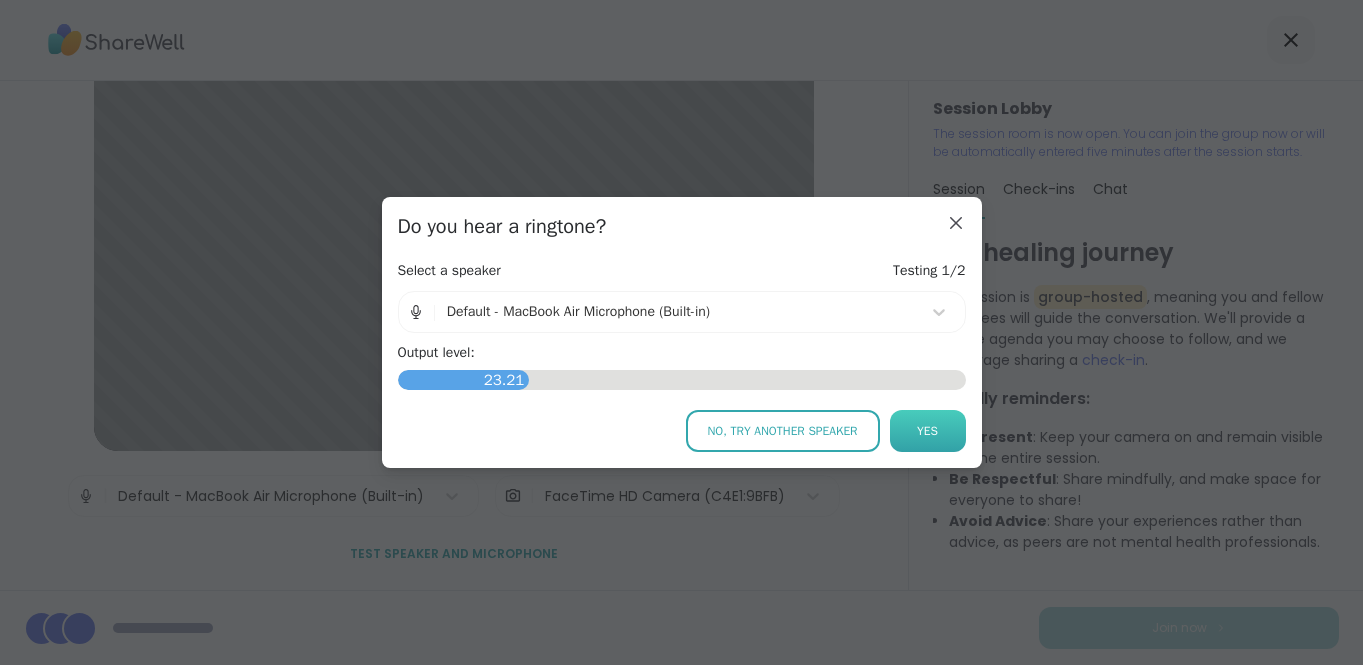 click on "Yes" at bounding box center [928, 431] 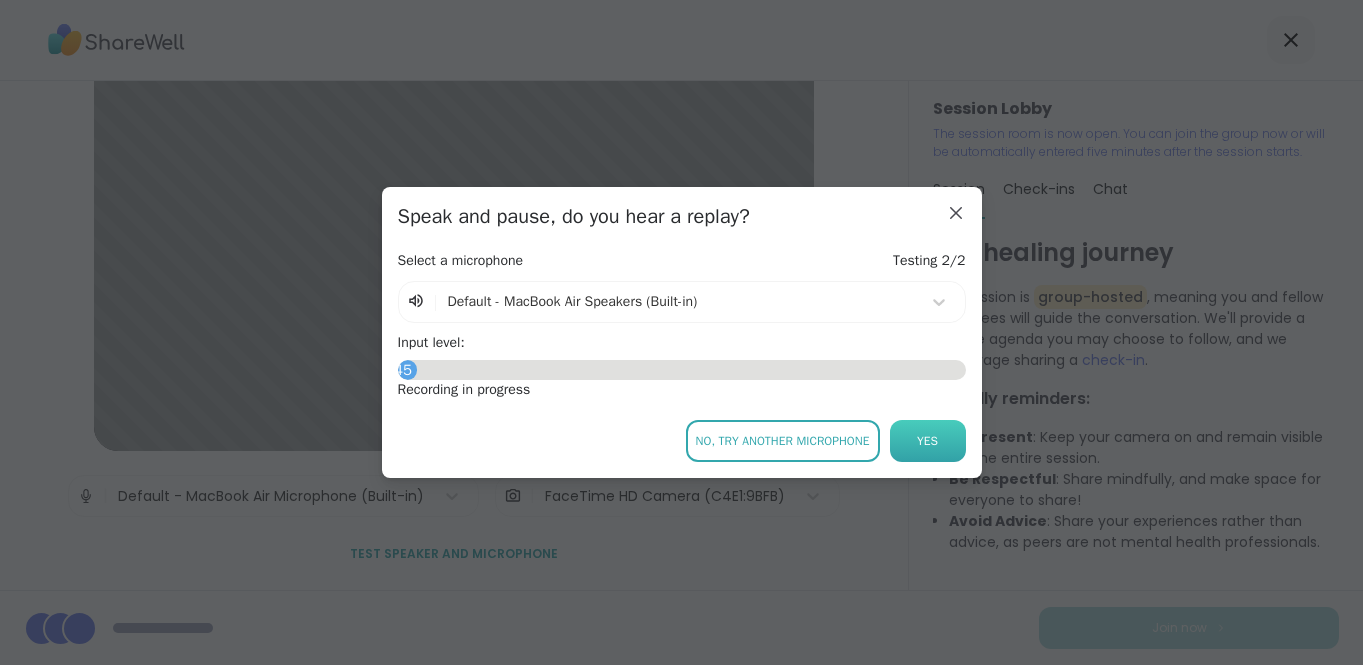 click on "Yes" at bounding box center (927, 441) 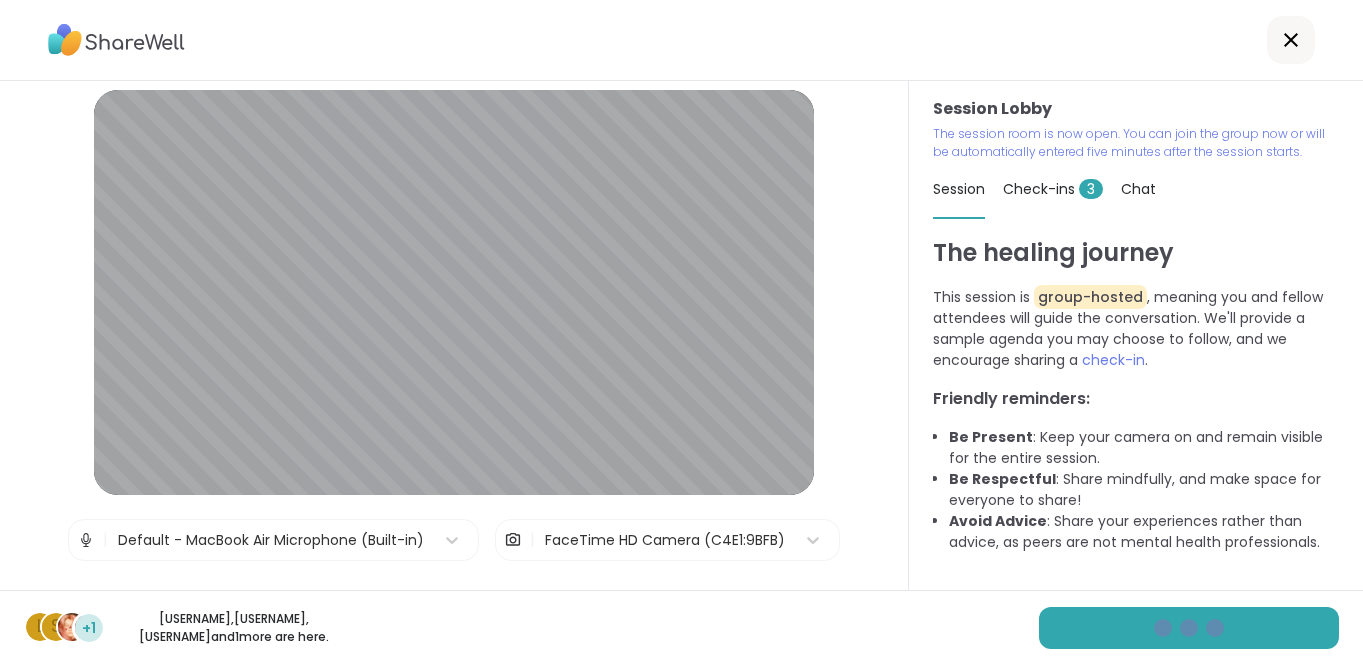 scroll, scrollTop: 52, scrollLeft: 0, axis: vertical 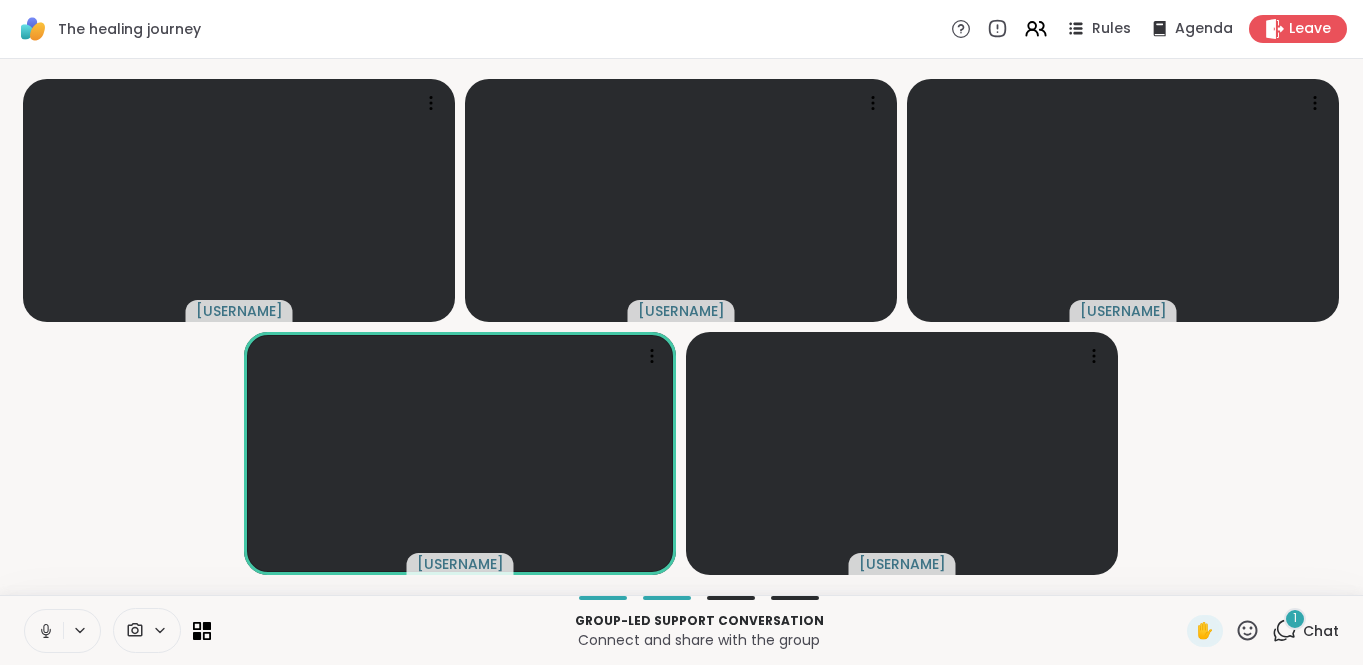 click 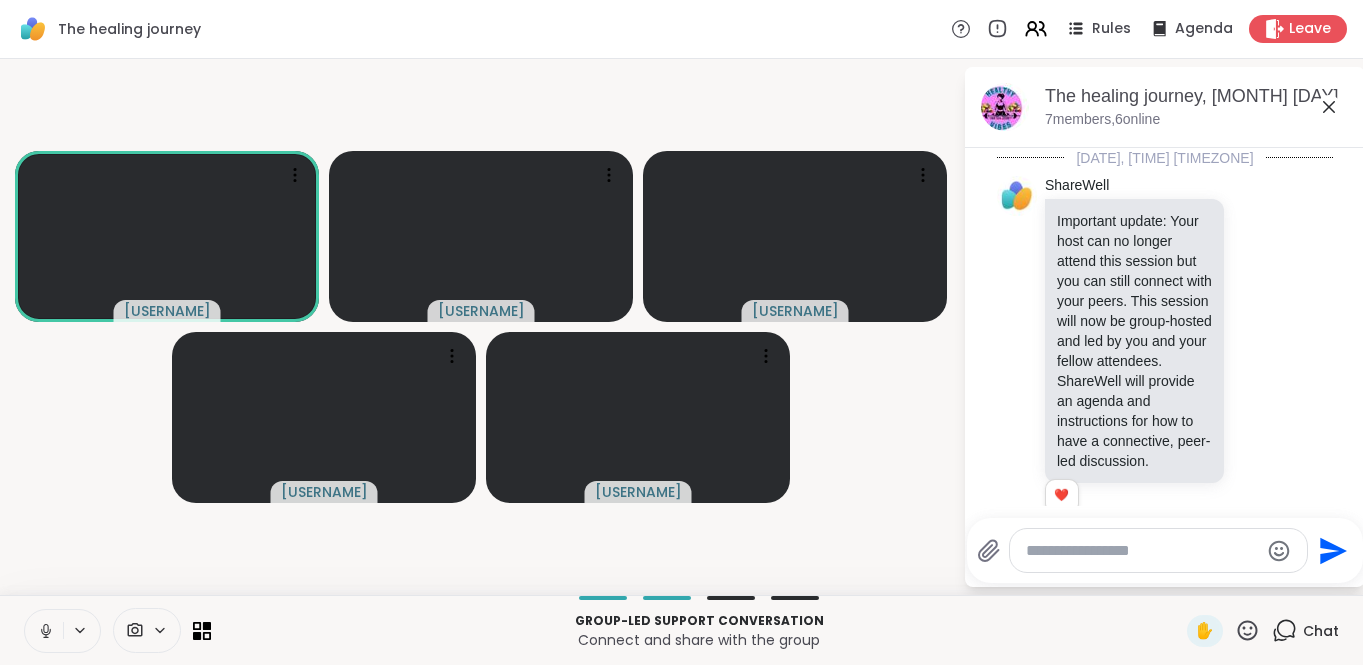 scroll, scrollTop: 1111, scrollLeft: 0, axis: vertical 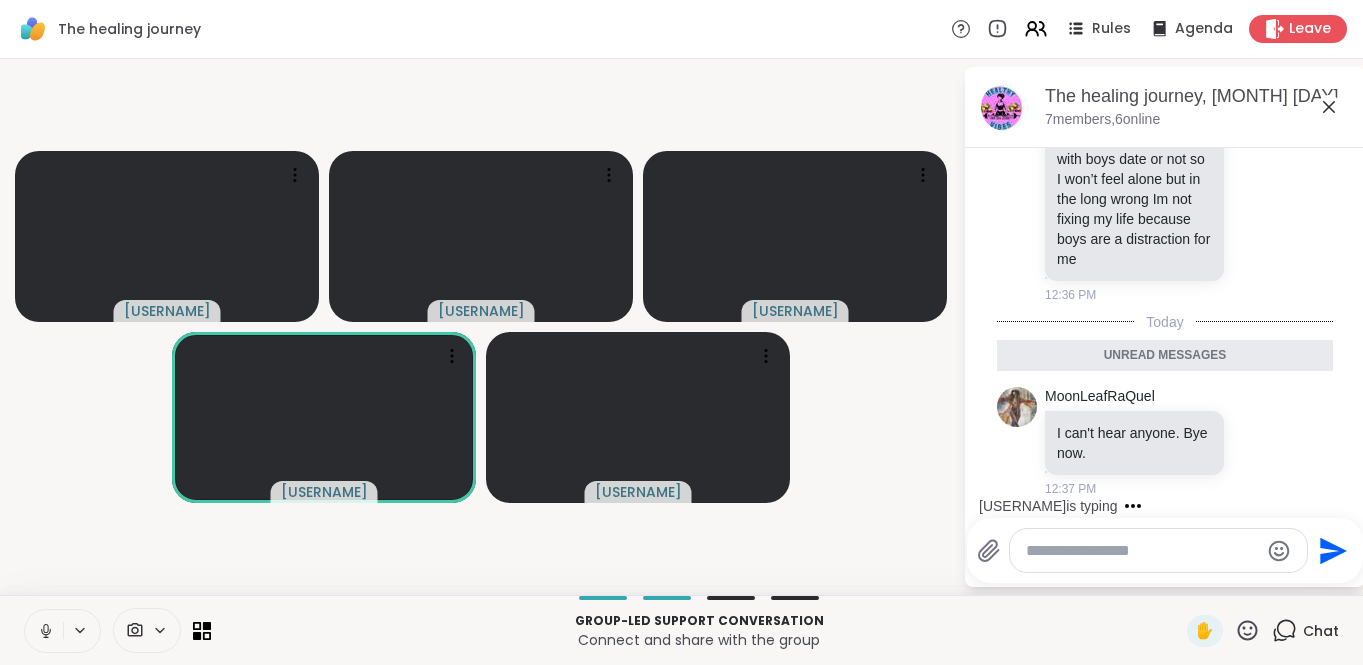 click at bounding box center (1142, 551) 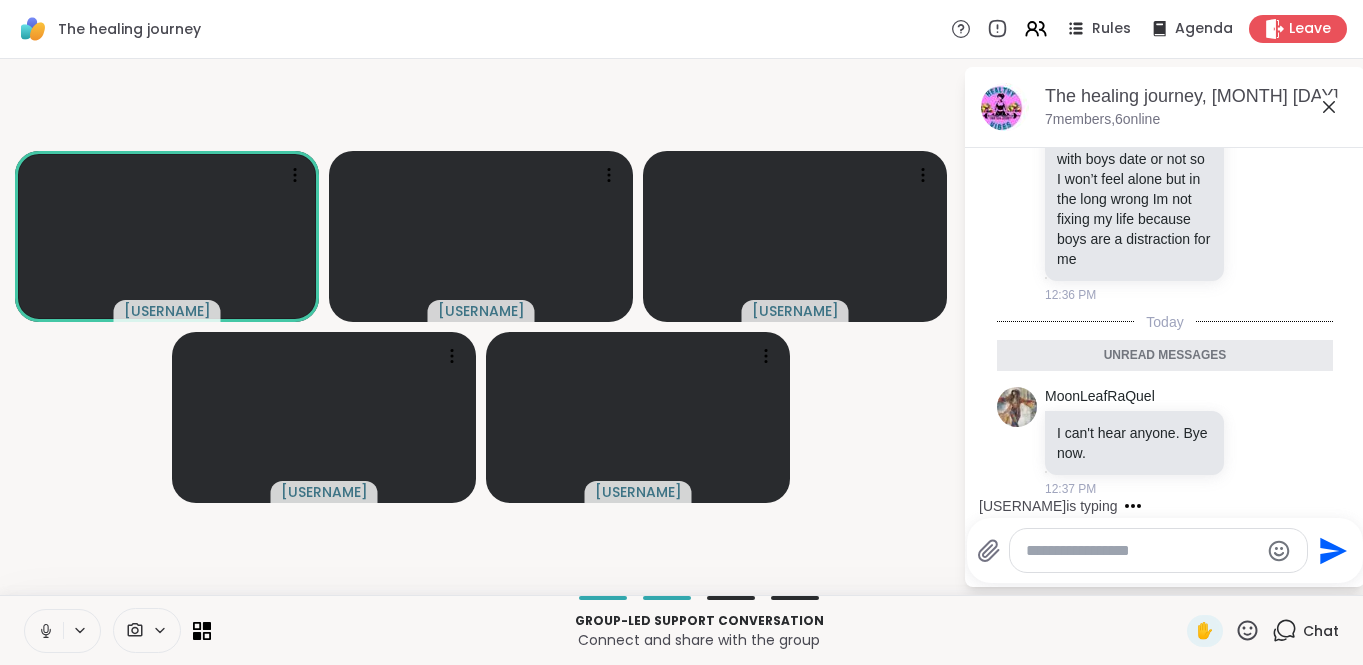 click on "Unread messages" at bounding box center (1165, 356) 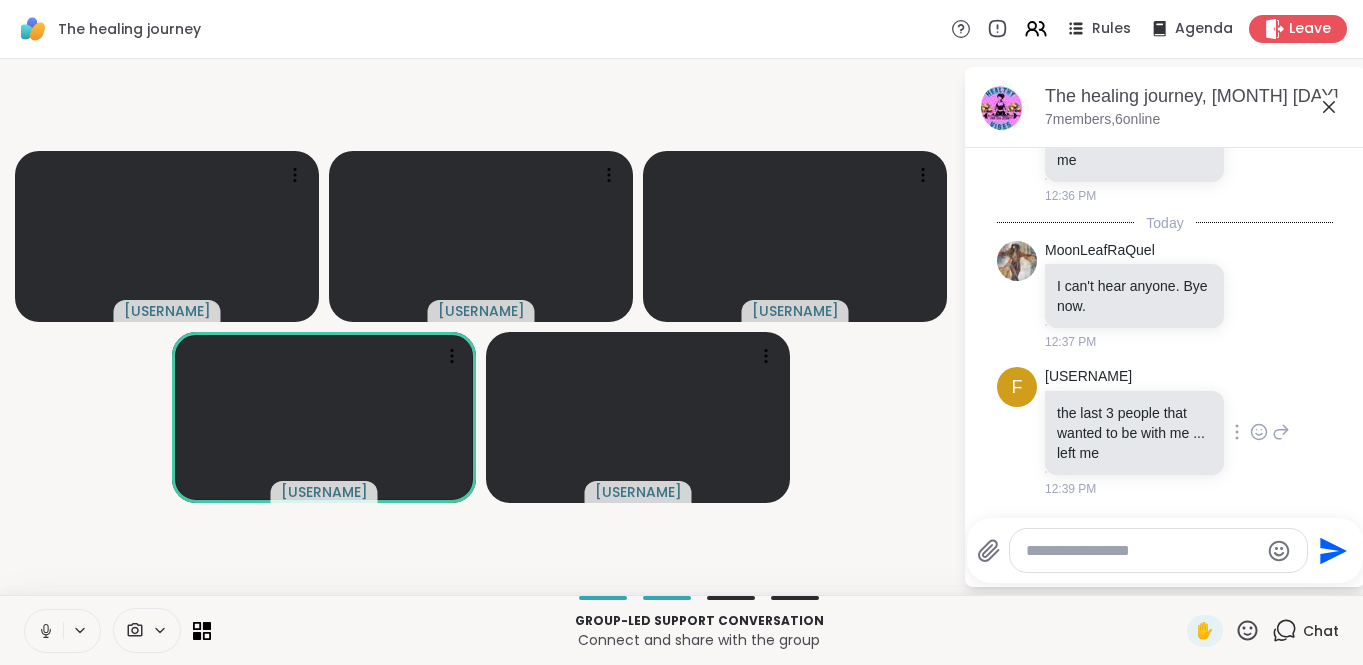 scroll, scrollTop: 1210, scrollLeft: 0, axis: vertical 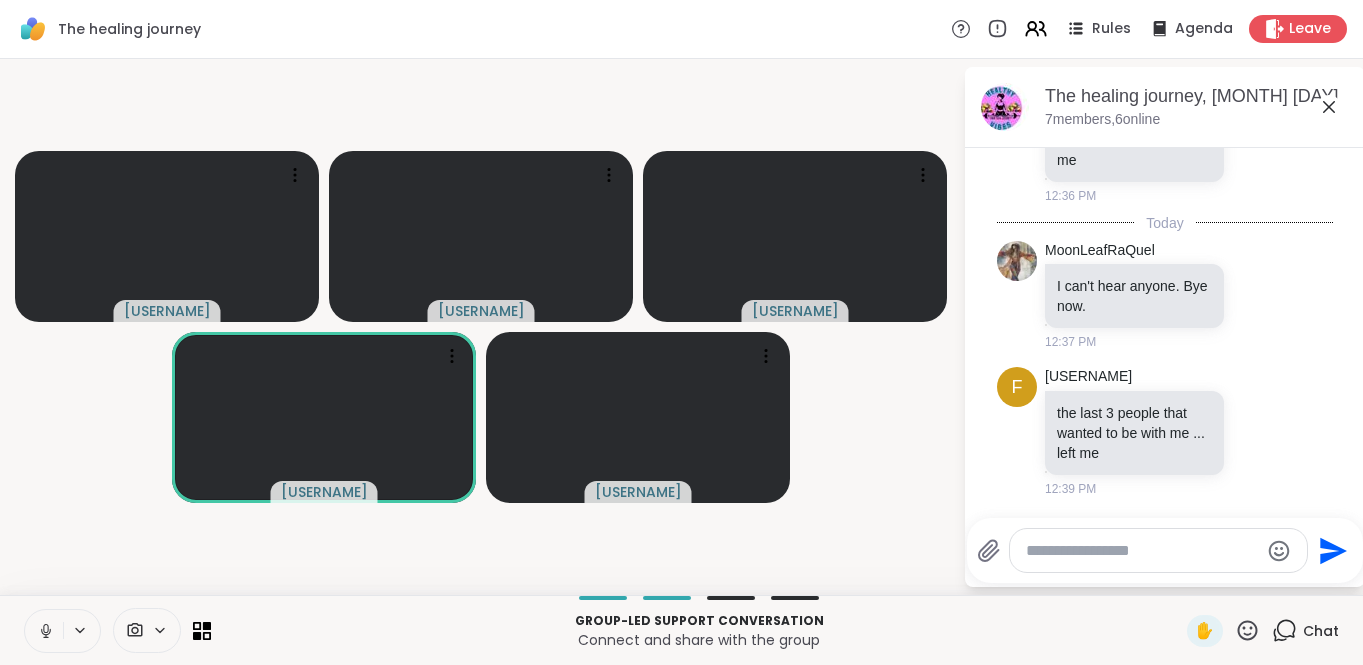 click at bounding box center (1142, 551) 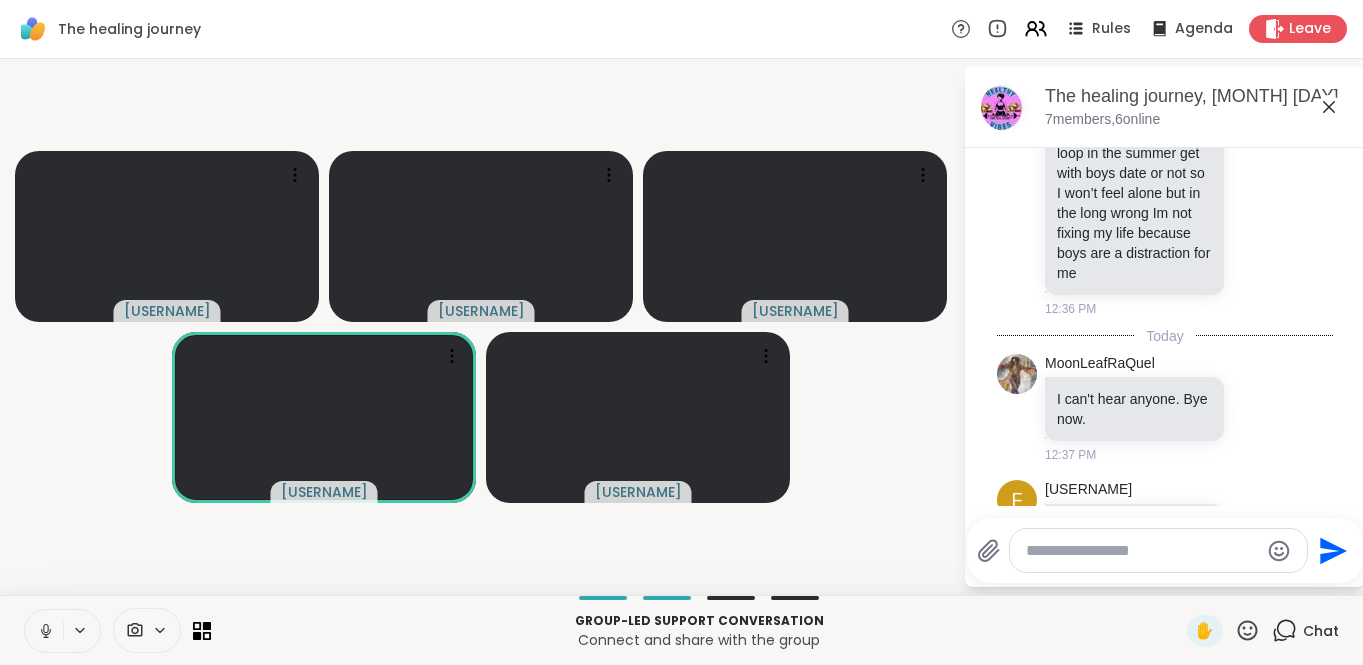 scroll, scrollTop: 1210, scrollLeft: 0, axis: vertical 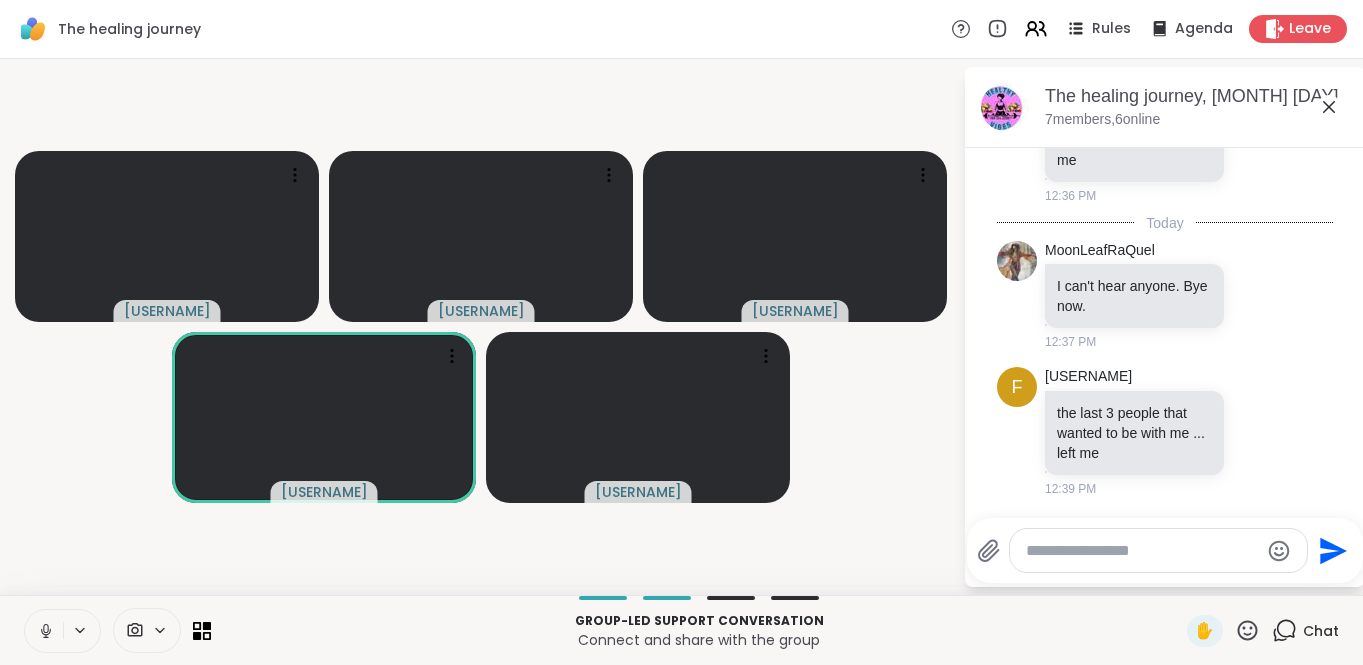 click at bounding box center [1142, 551] 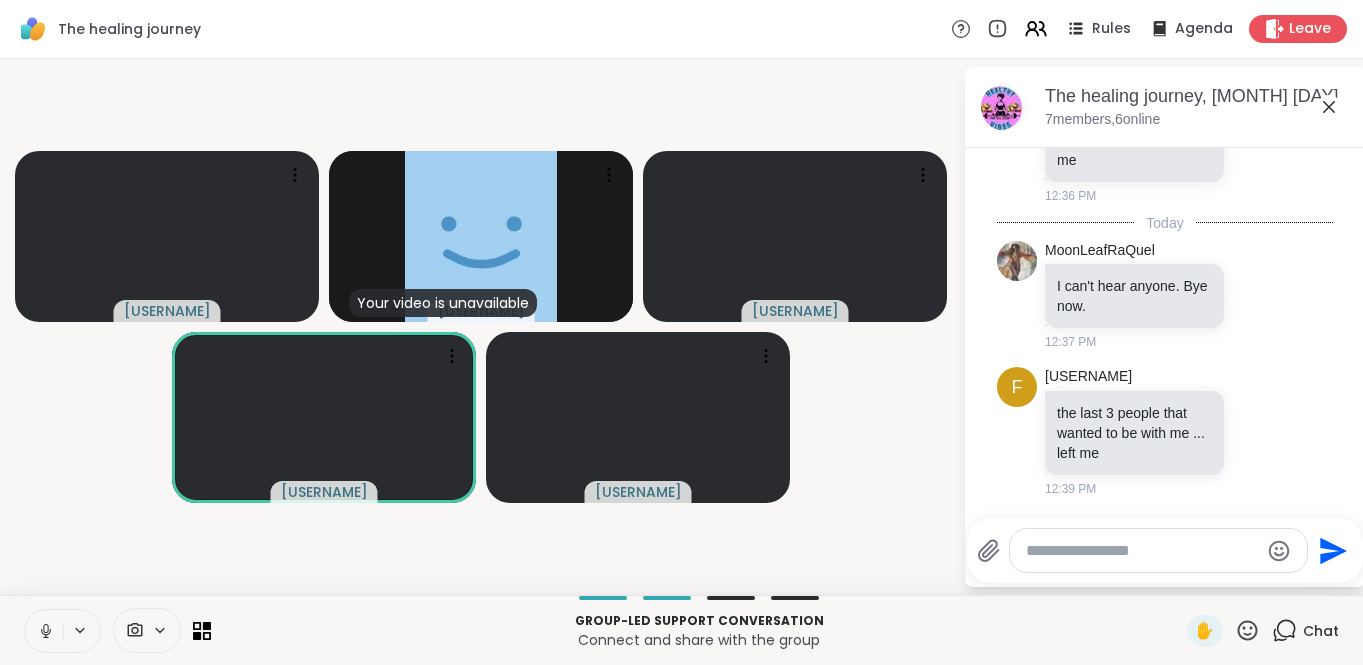 click at bounding box center [1142, 551] 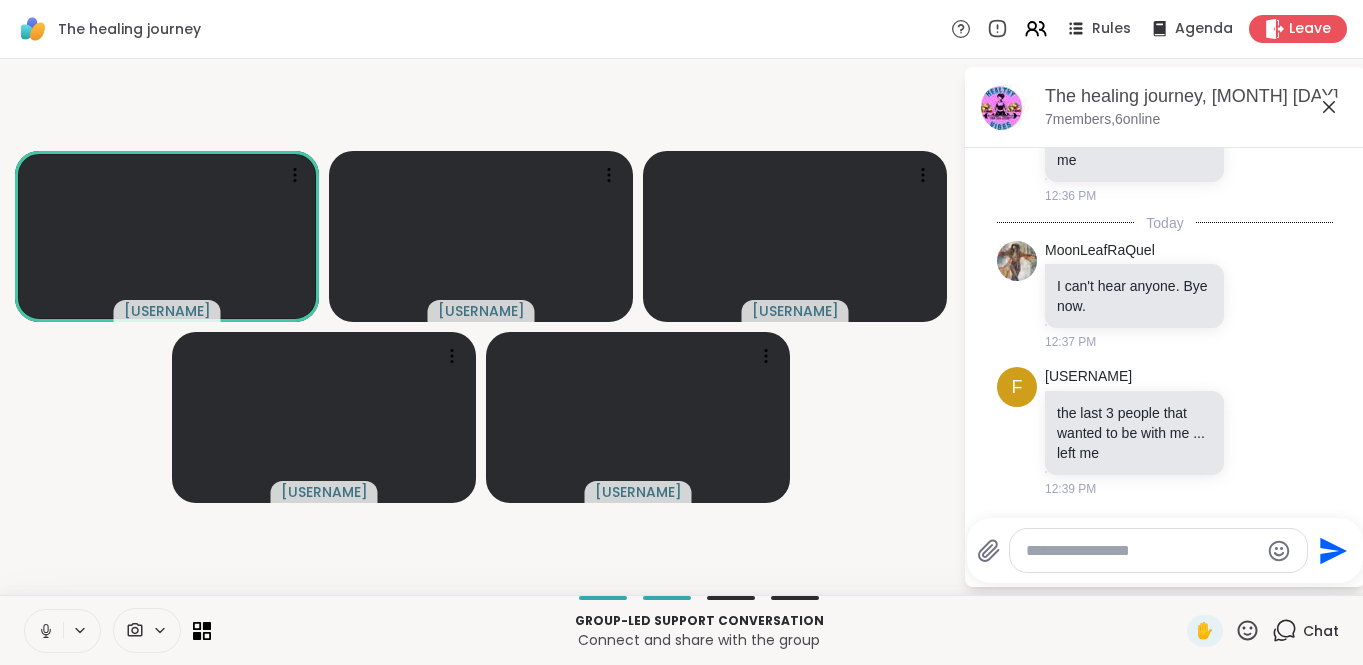 click on "Chat" at bounding box center [1321, 631] 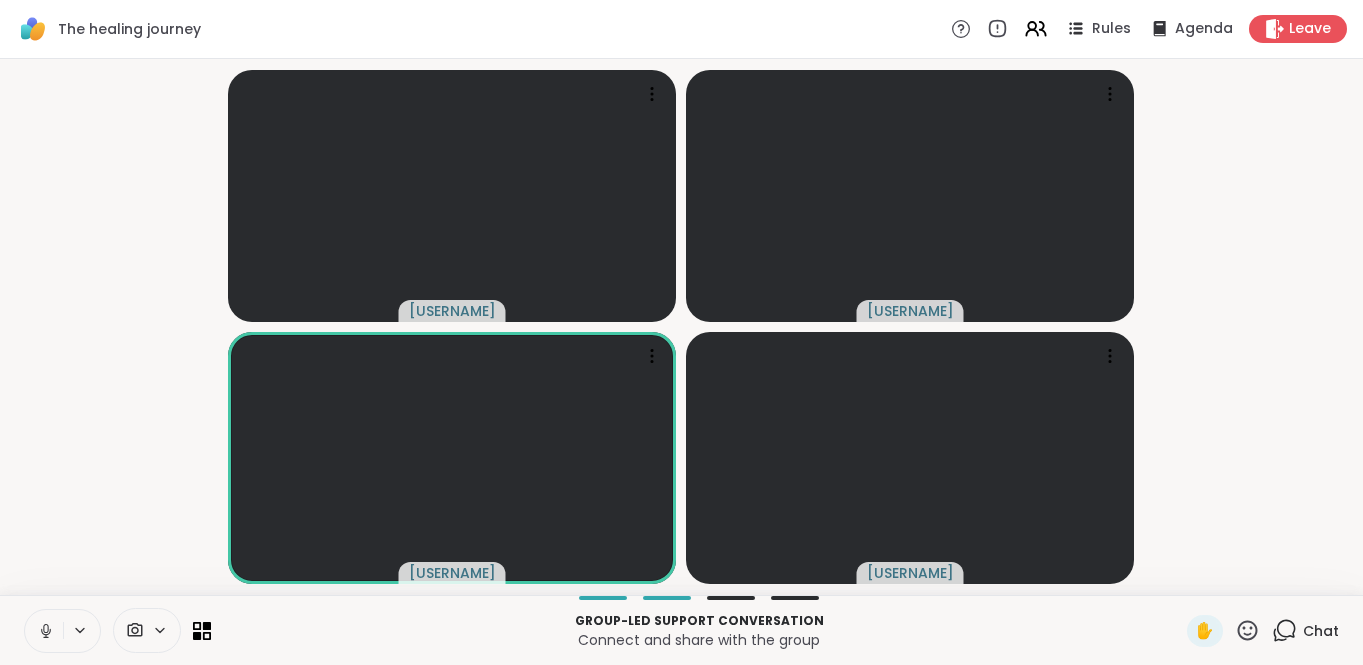 click 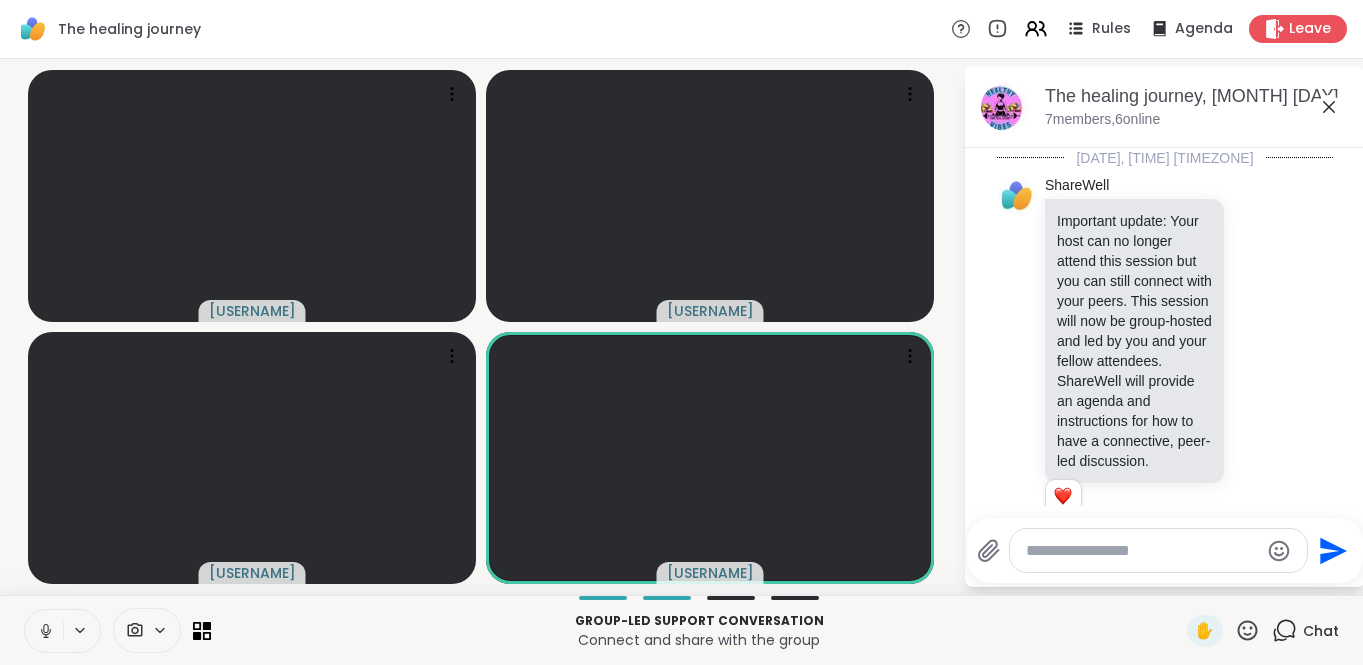 scroll, scrollTop: 1190, scrollLeft: 0, axis: vertical 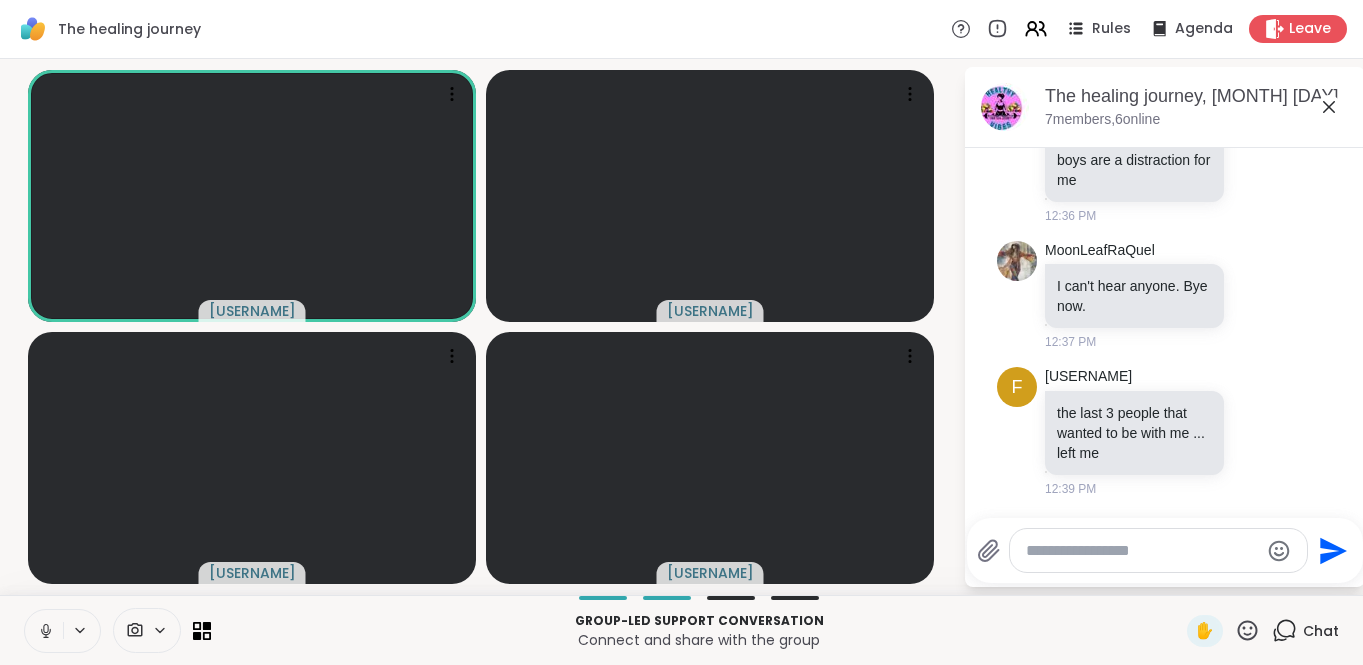 click at bounding box center [1142, 551] 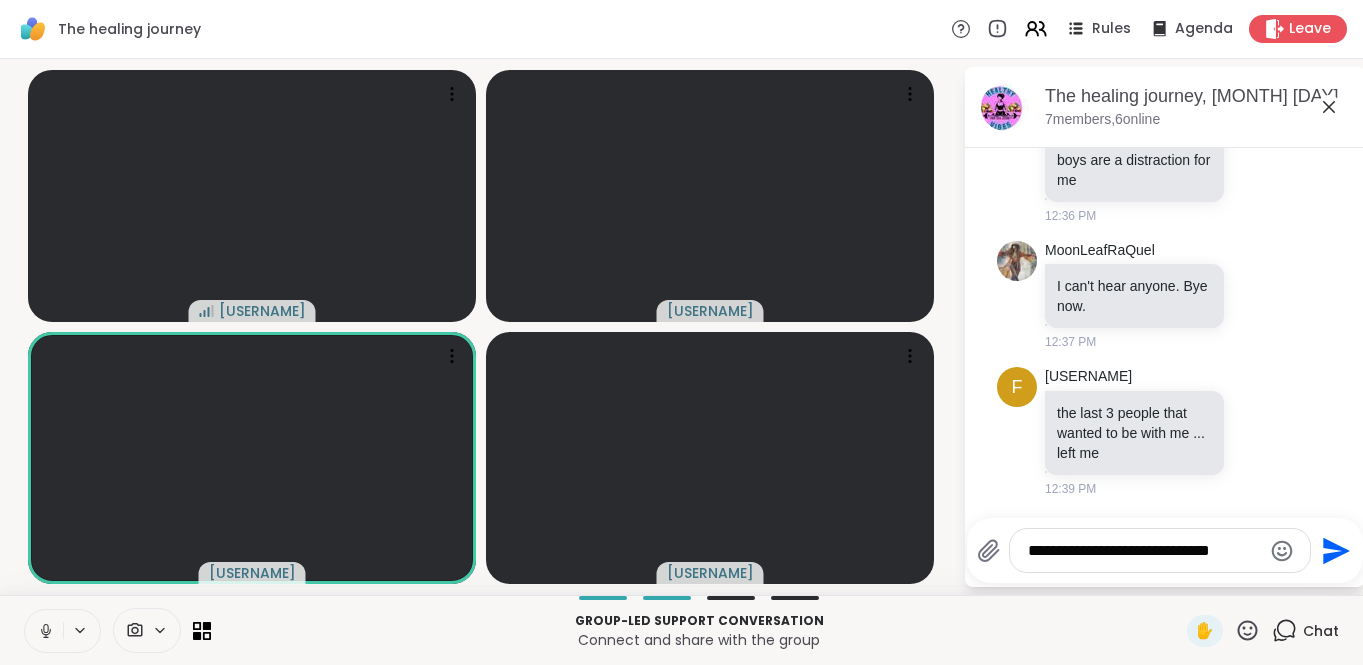 drag, startPoint x: 1241, startPoint y: 556, endPoint x: 1143, endPoint y: 552, distance: 98.0816 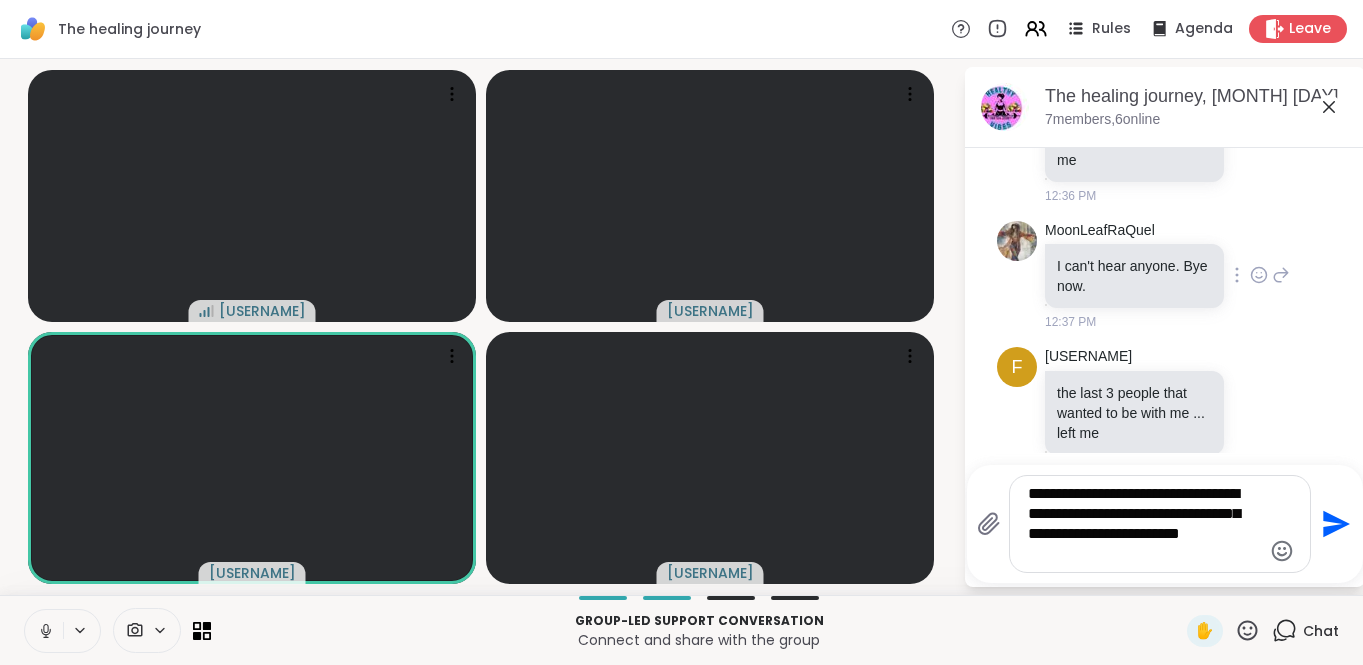 scroll, scrollTop: 1243, scrollLeft: 0, axis: vertical 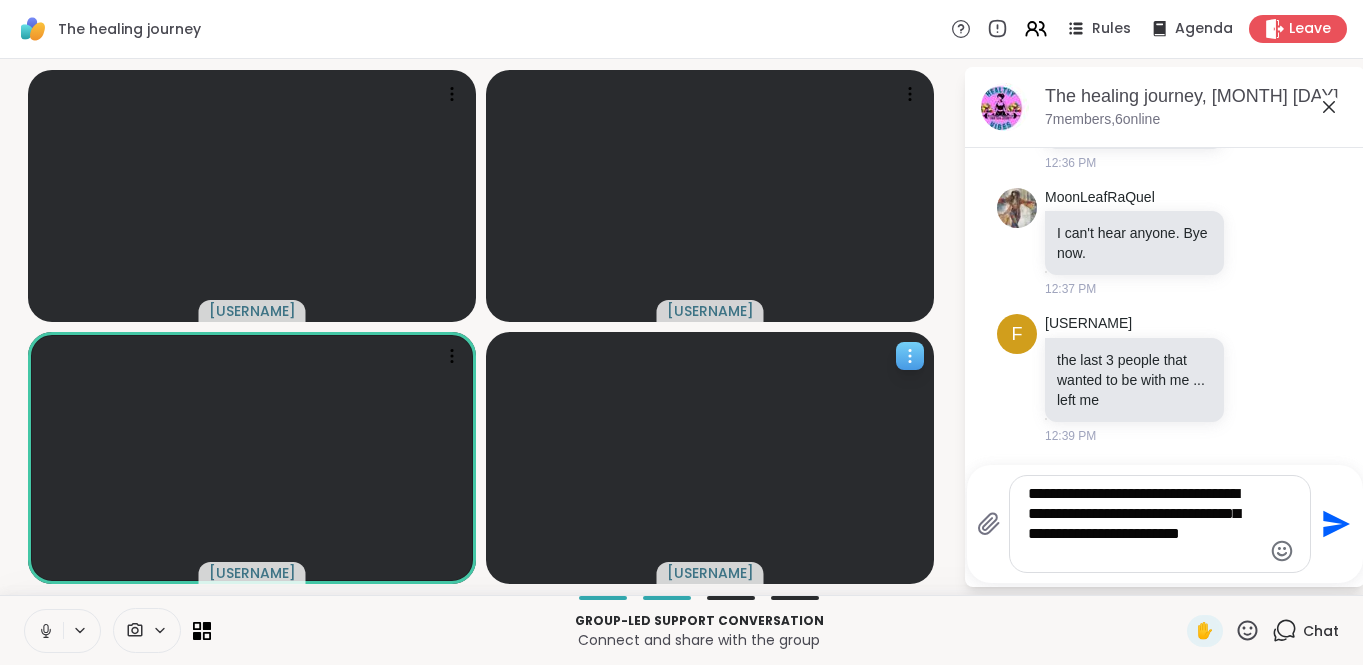 type on "**********" 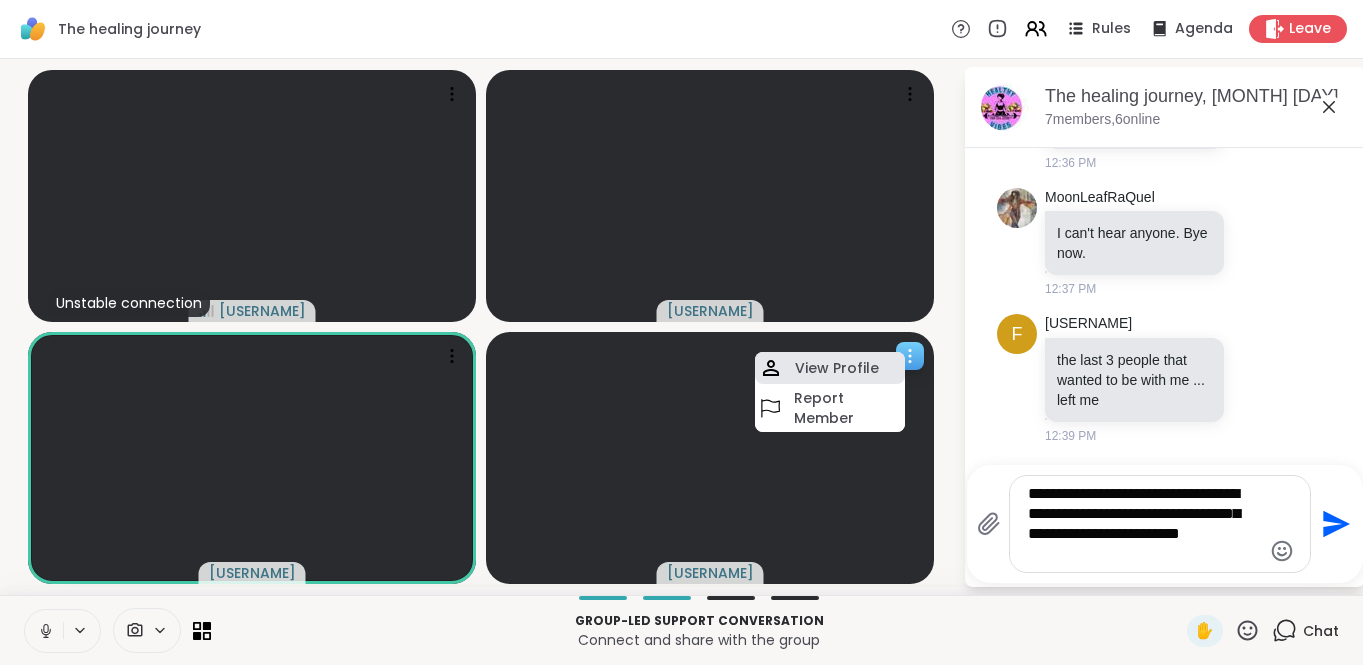 click on "View Profile" at bounding box center (837, 368) 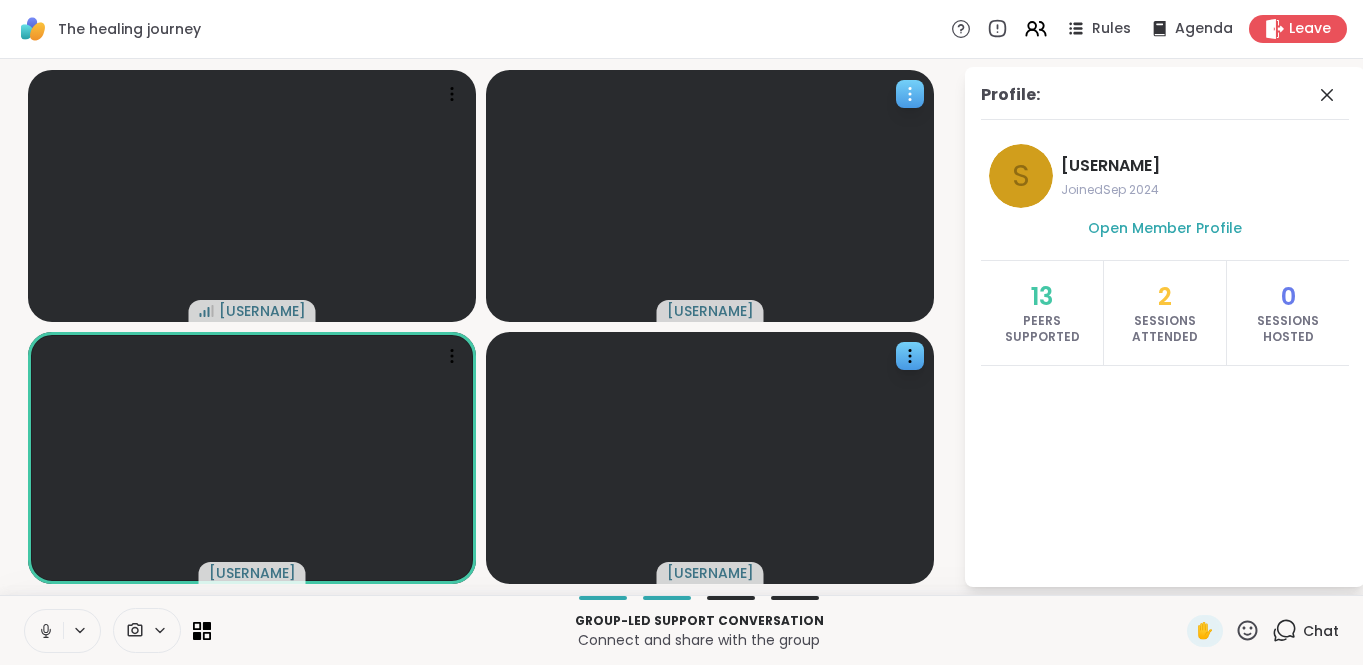 click 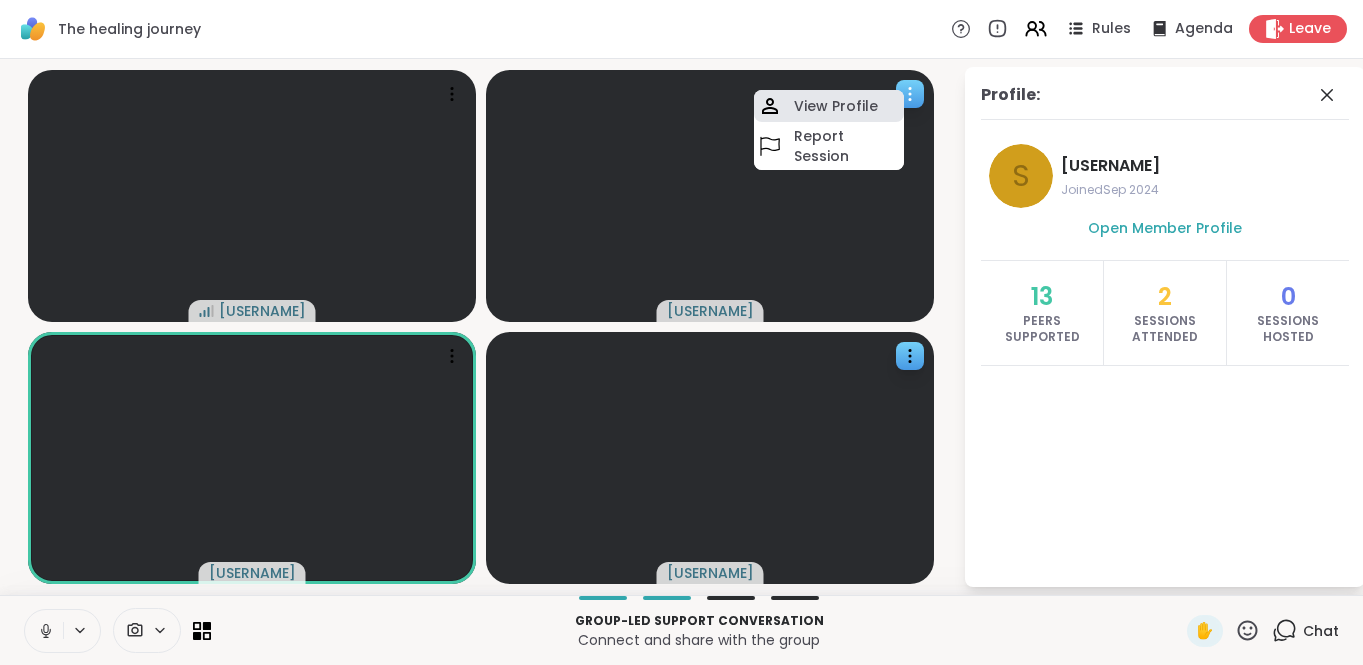 click on "View Profile" at bounding box center (836, 106) 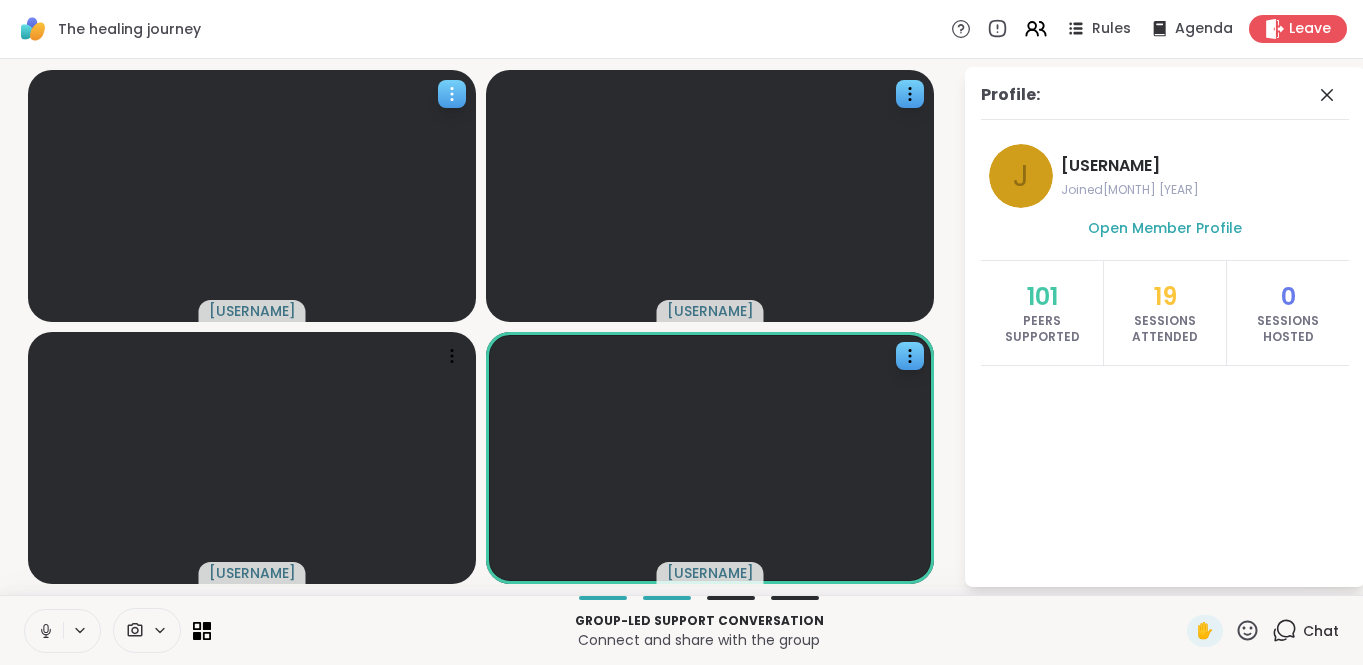 click 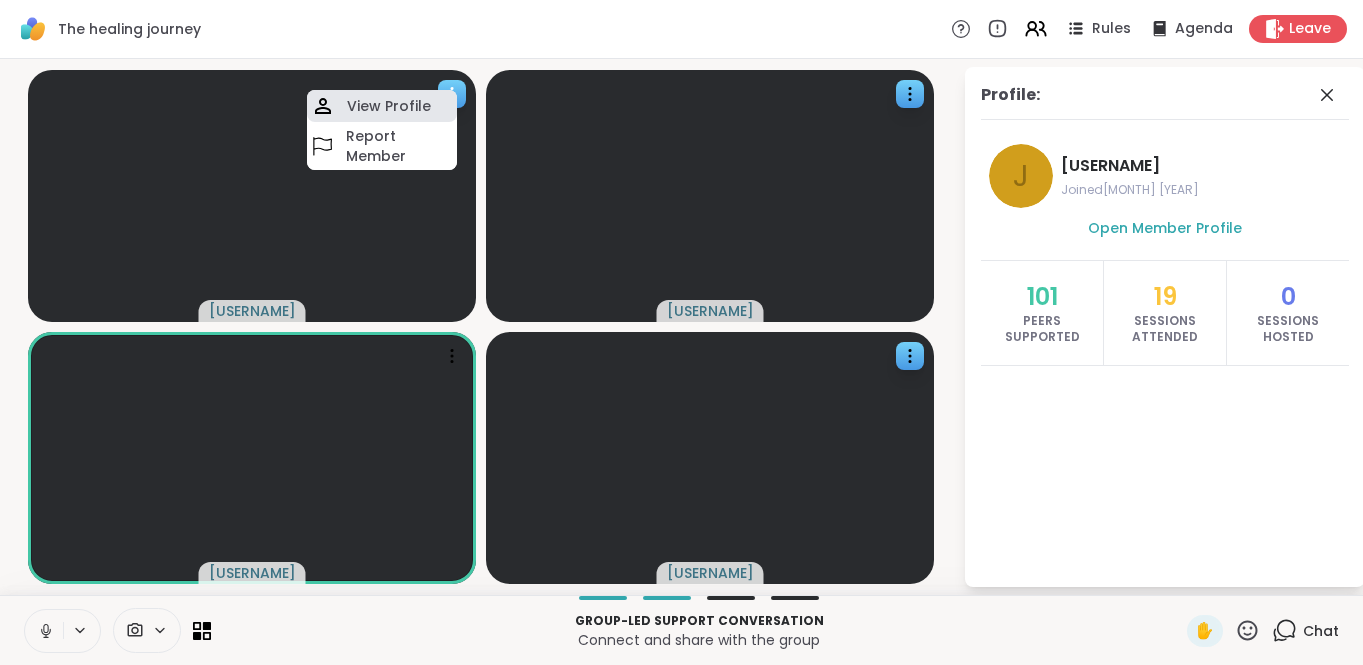 click on "View Profile" at bounding box center (389, 106) 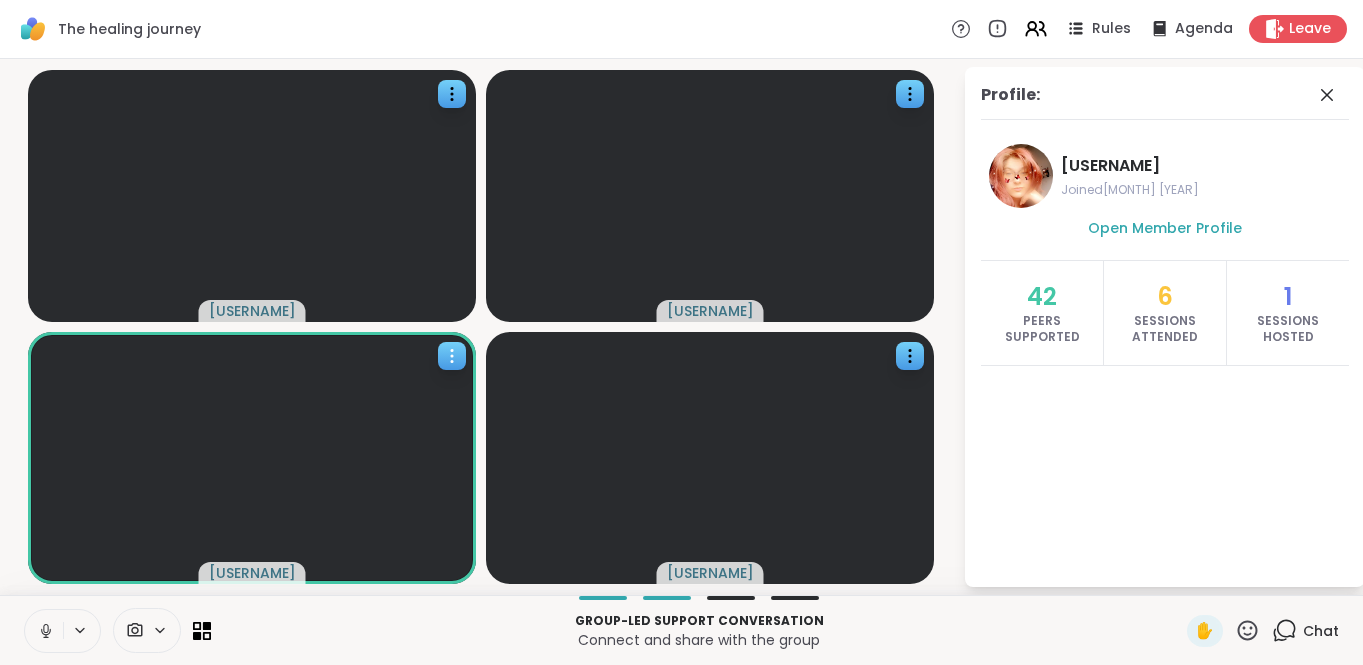 click 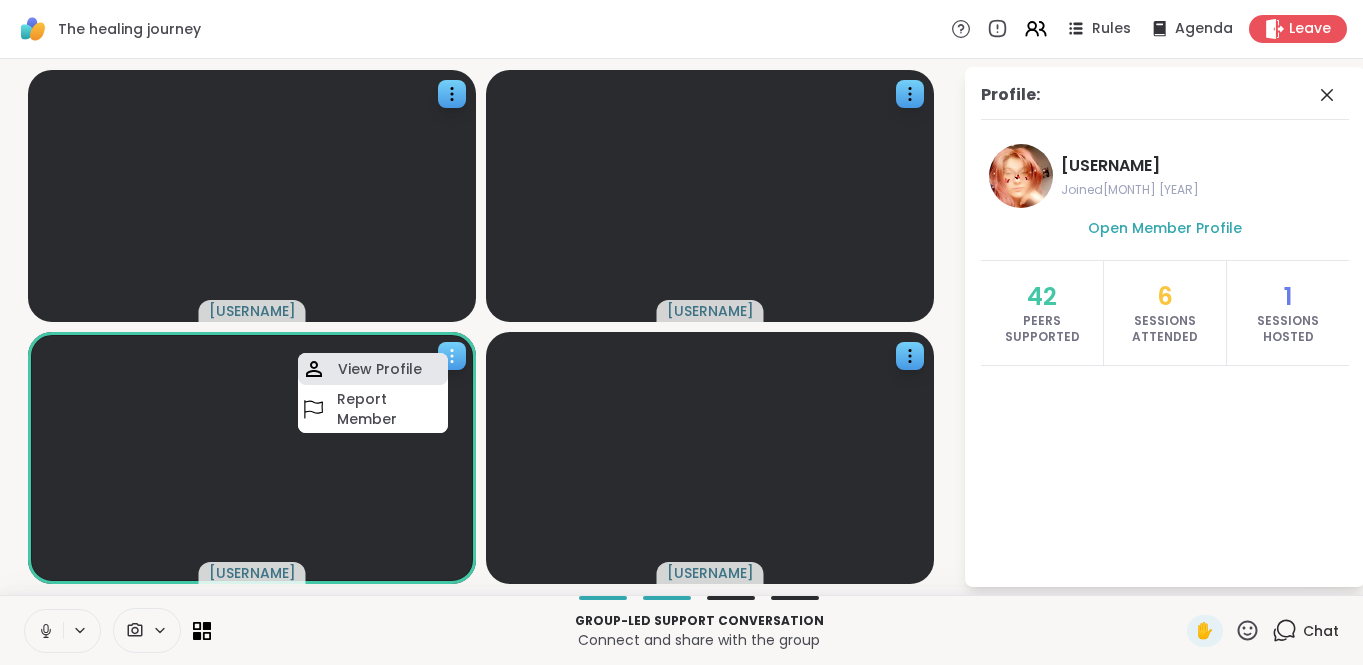 click on "View Profile" at bounding box center [380, 369] 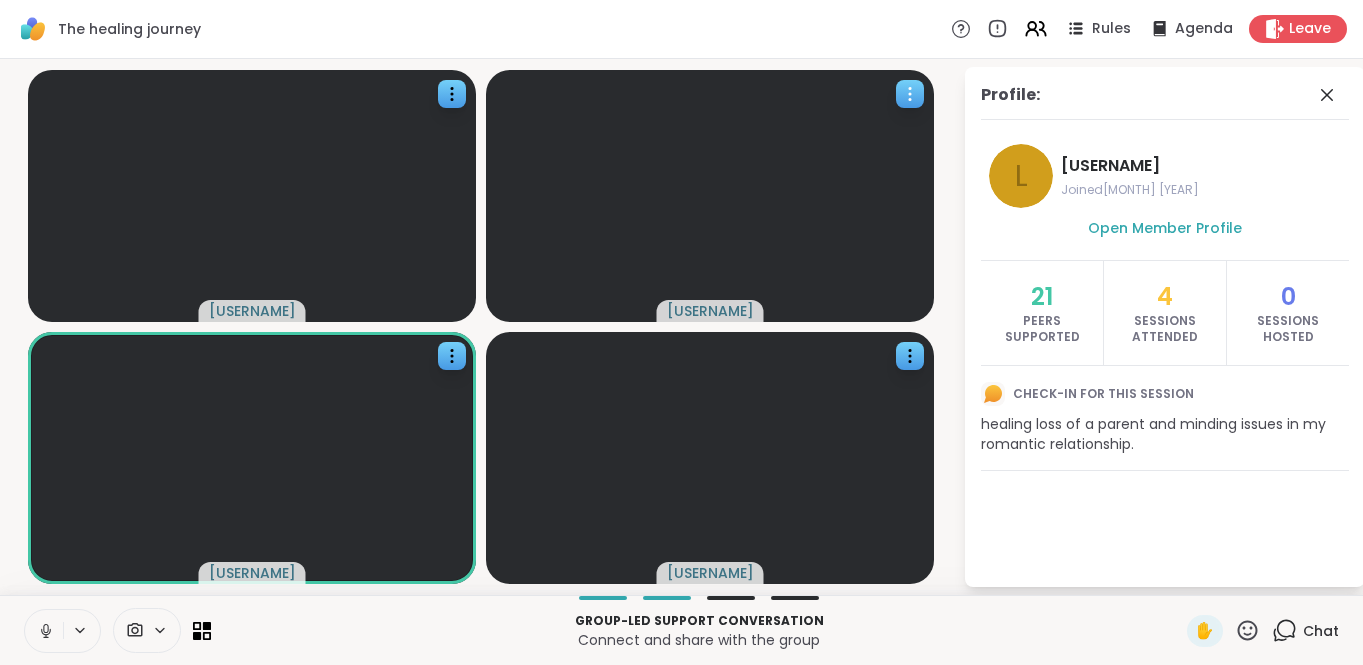 click 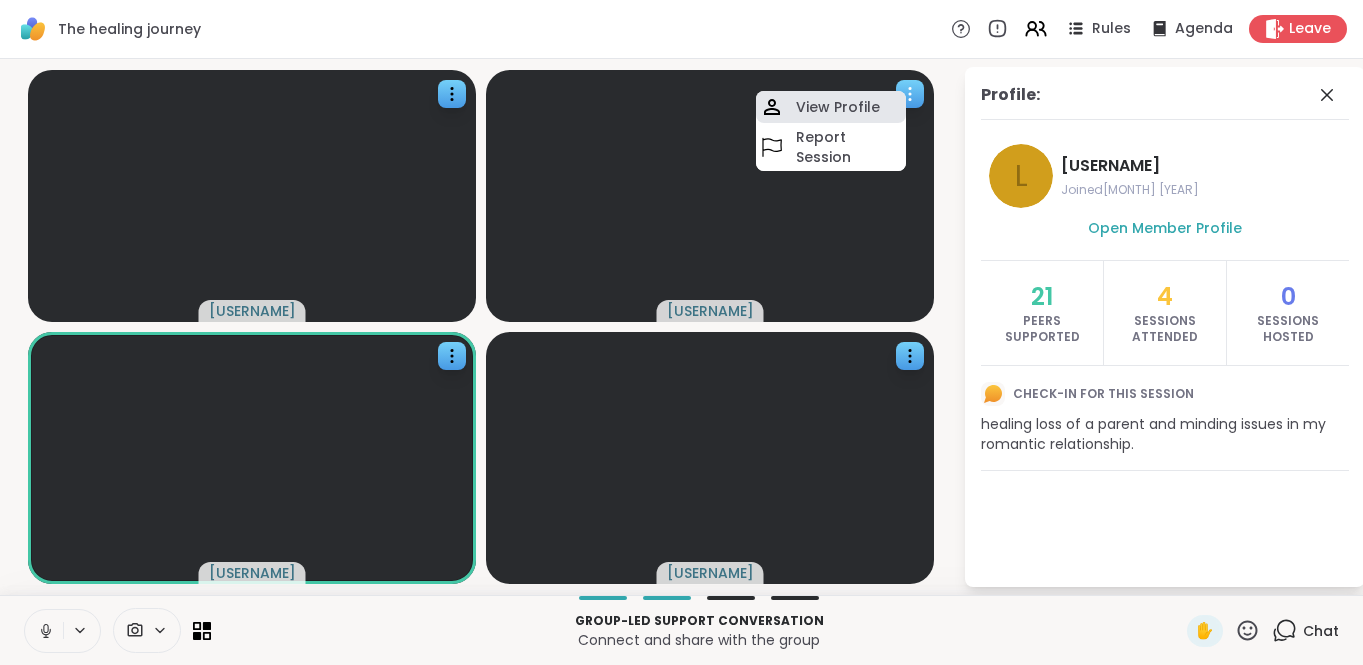 click on "View Profile" at bounding box center (831, 107) 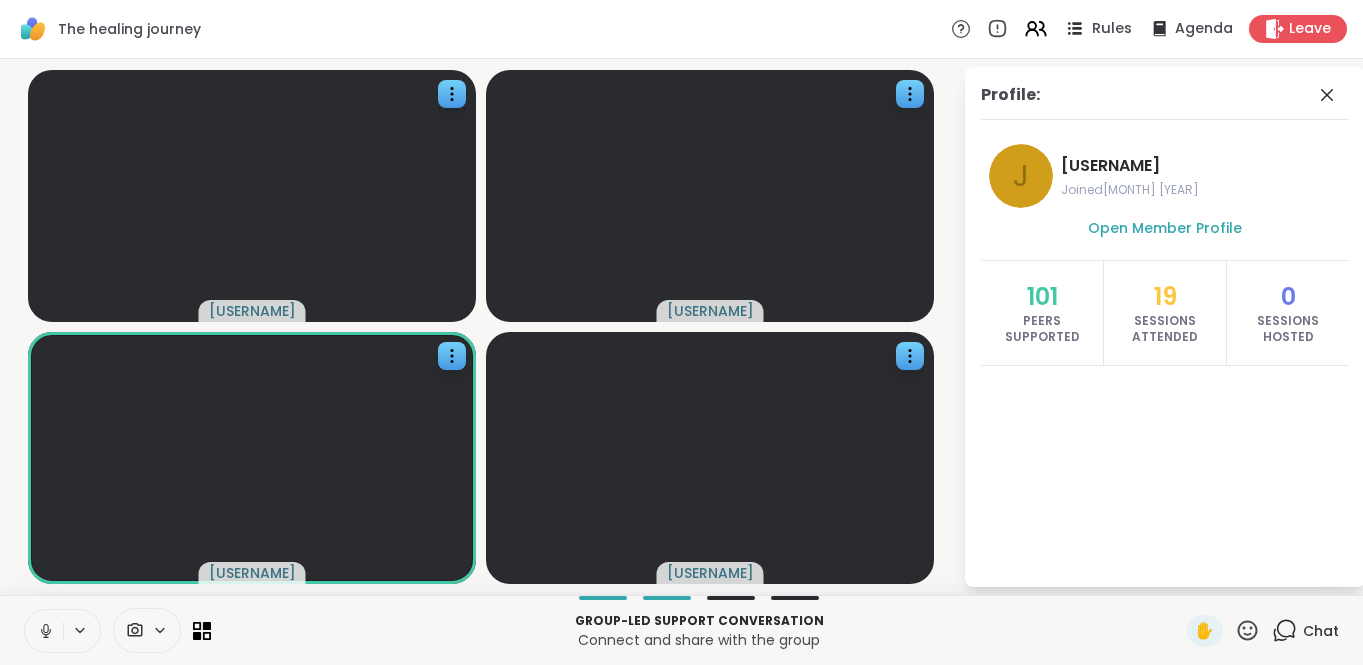 click on "Rules" at bounding box center (1112, 29) 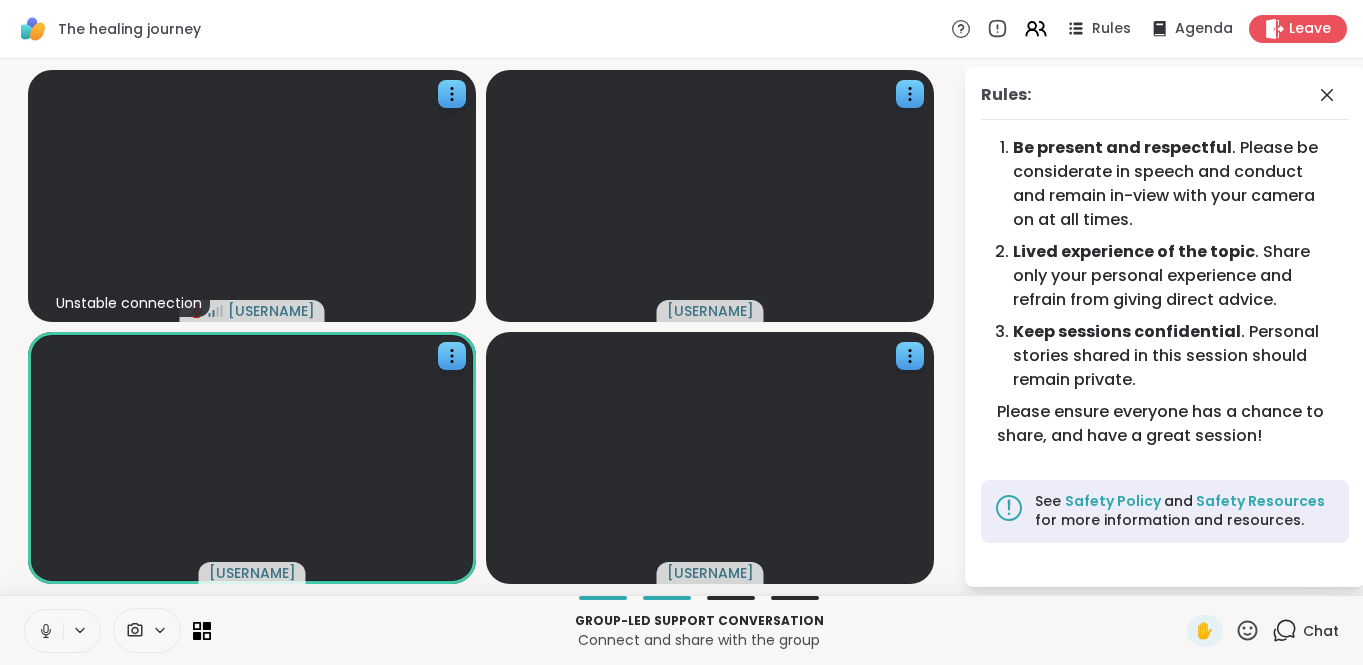 click on "Chat" at bounding box center [1305, 631] 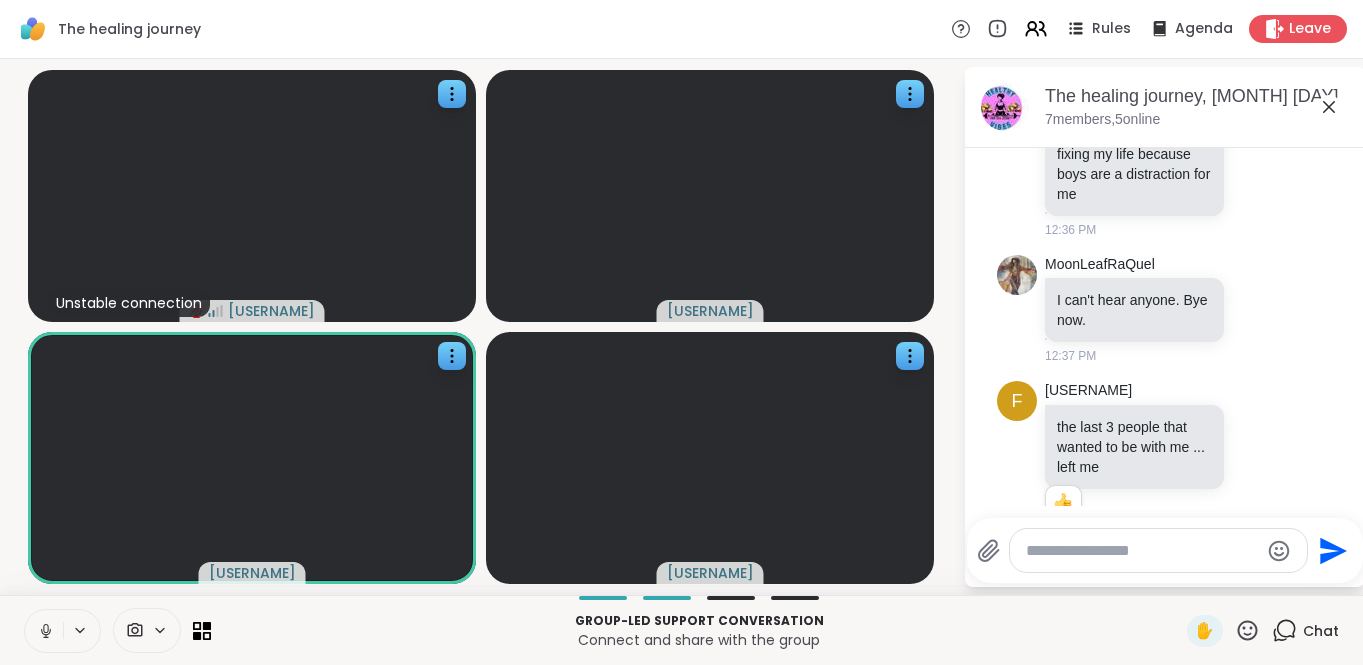 scroll, scrollTop: 1218, scrollLeft: 0, axis: vertical 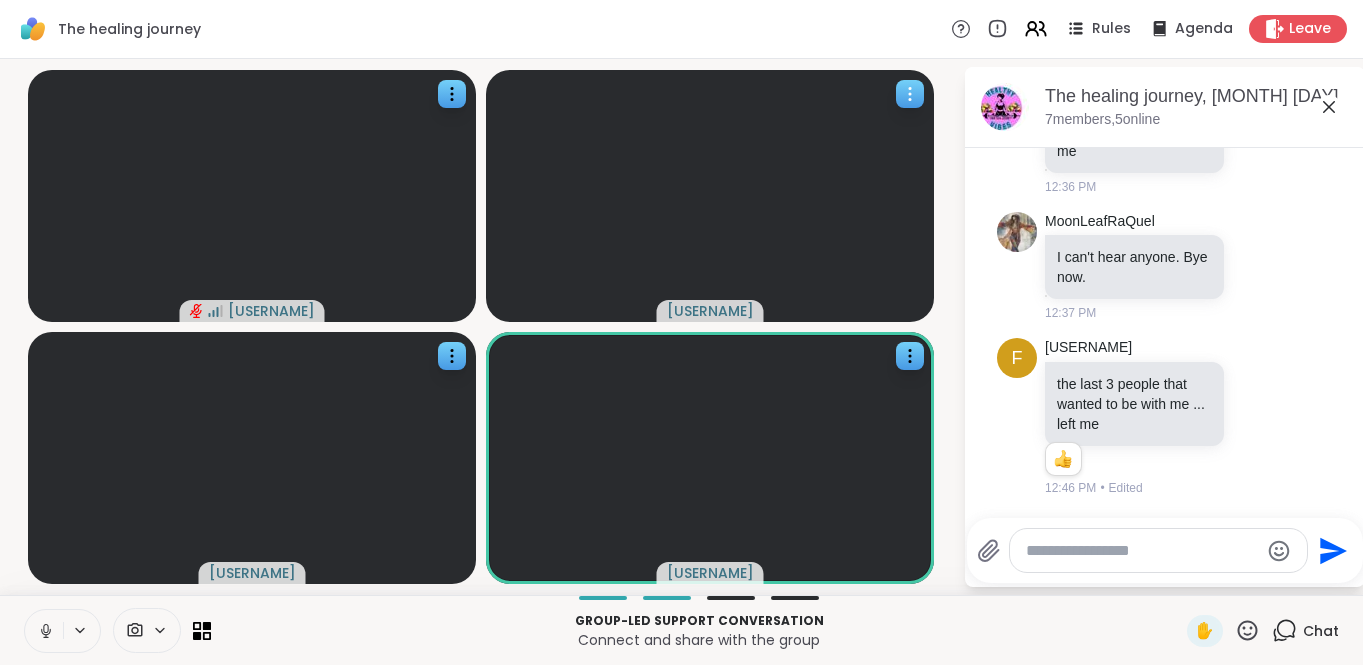 click on "[USERNAME]" at bounding box center [710, 311] 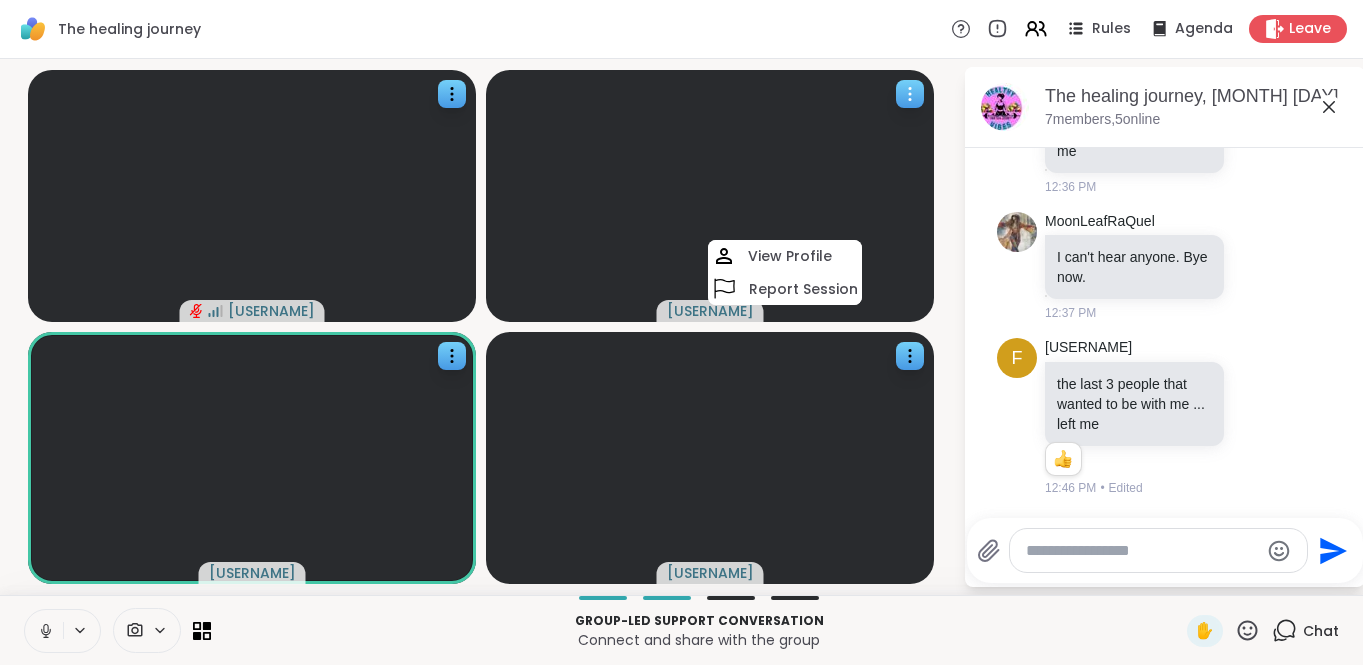 click on "[USERNAME]" at bounding box center (710, 311) 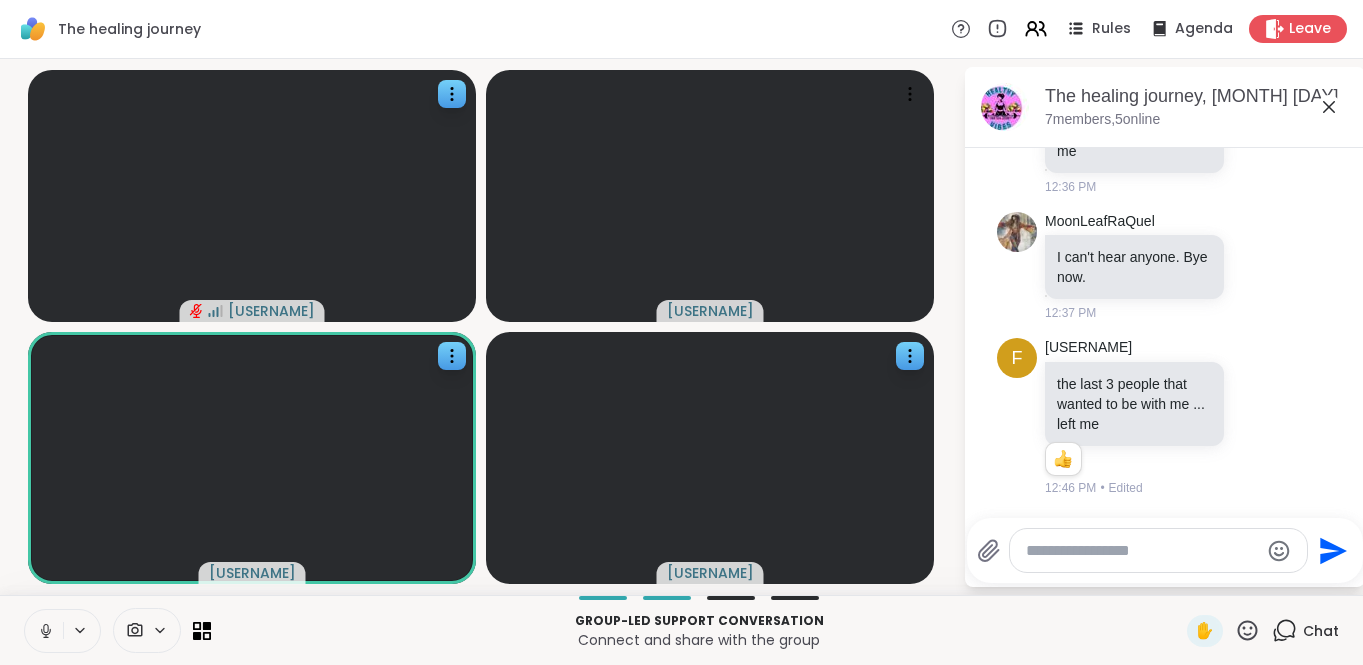 click 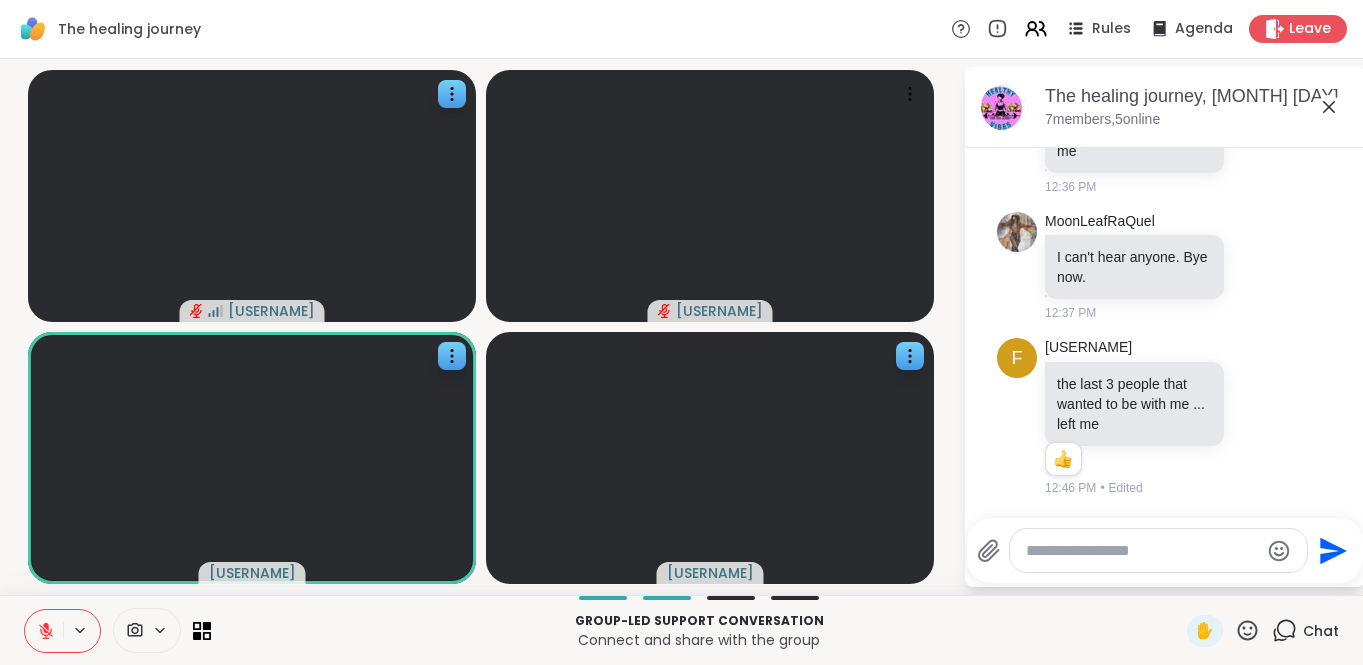 click 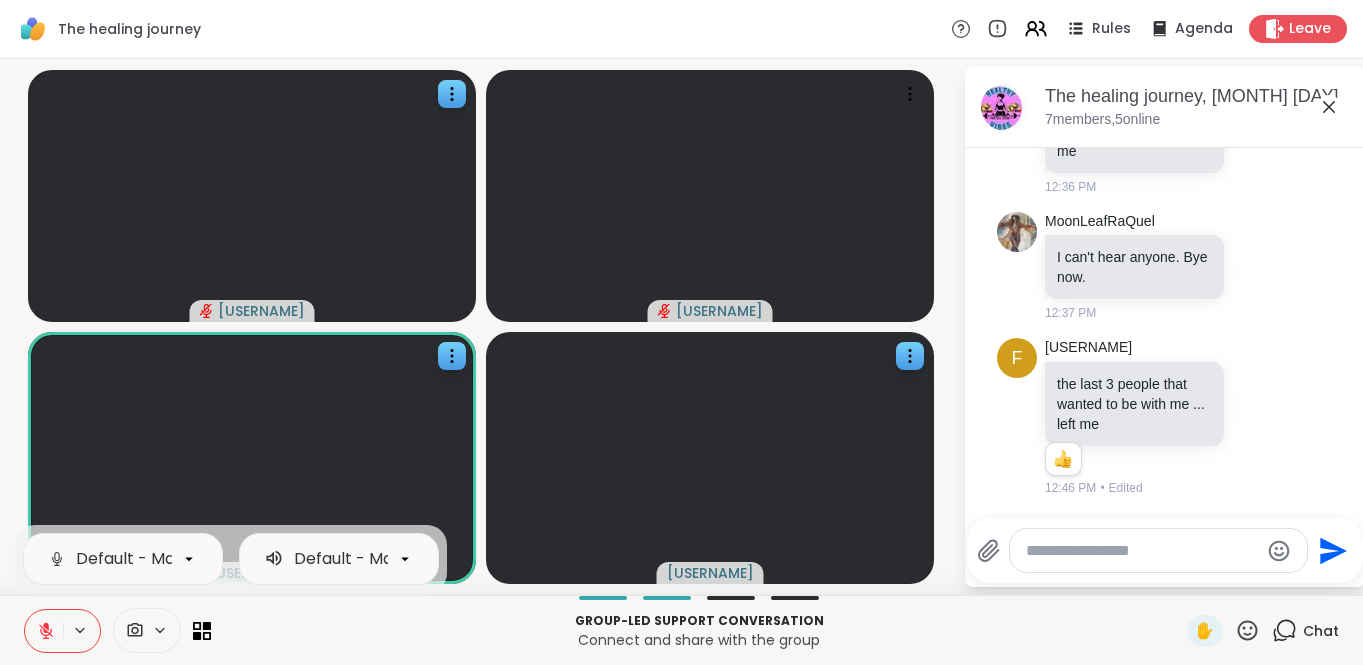 click 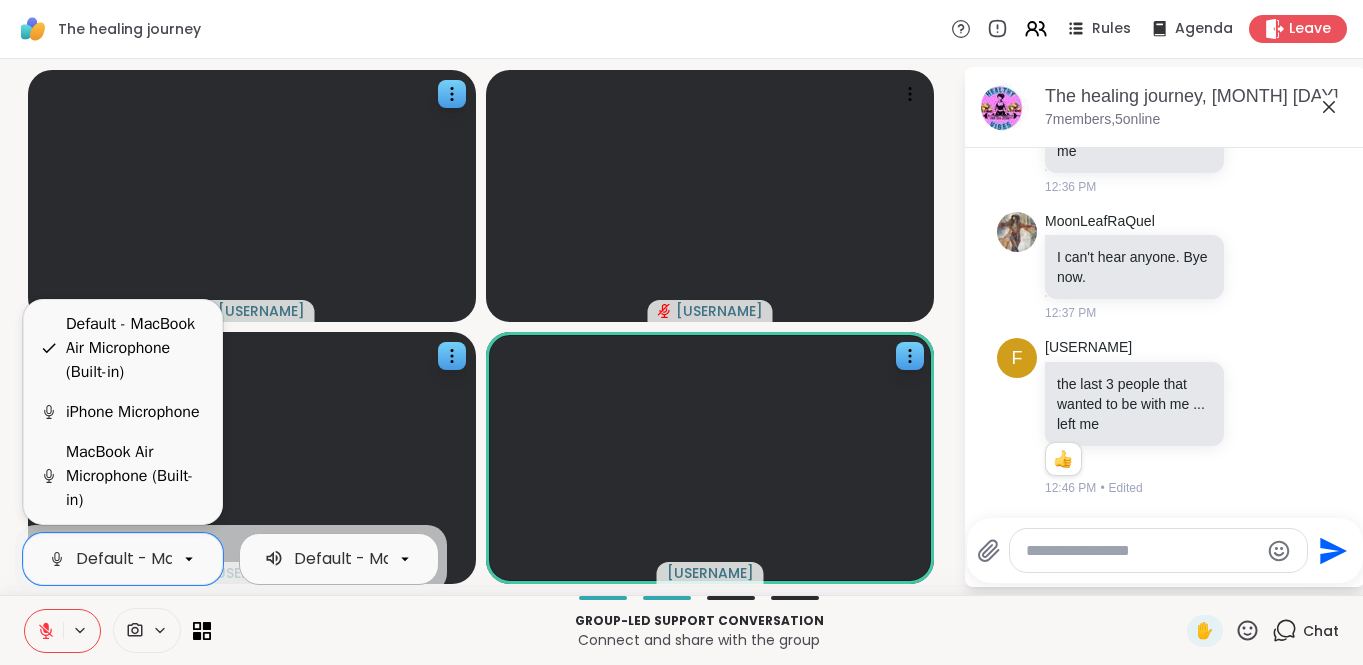 click 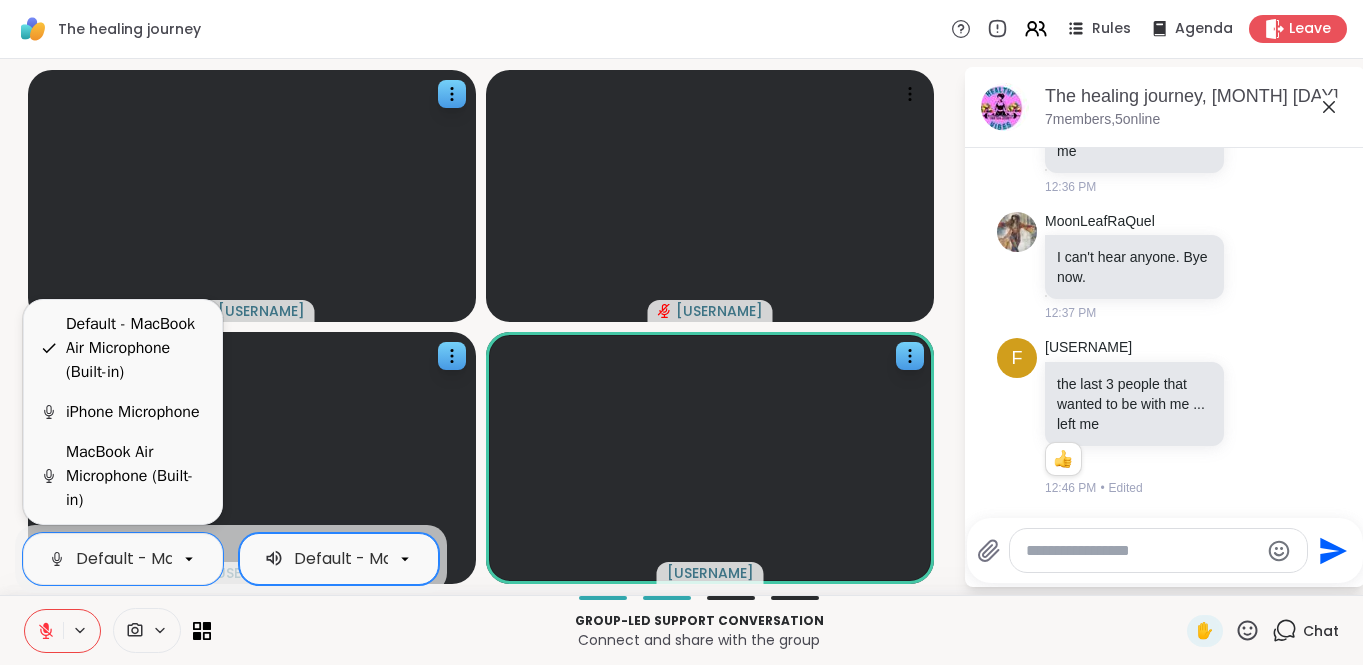 scroll, scrollTop: 0, scrollLeft: 200, axis: horizontal 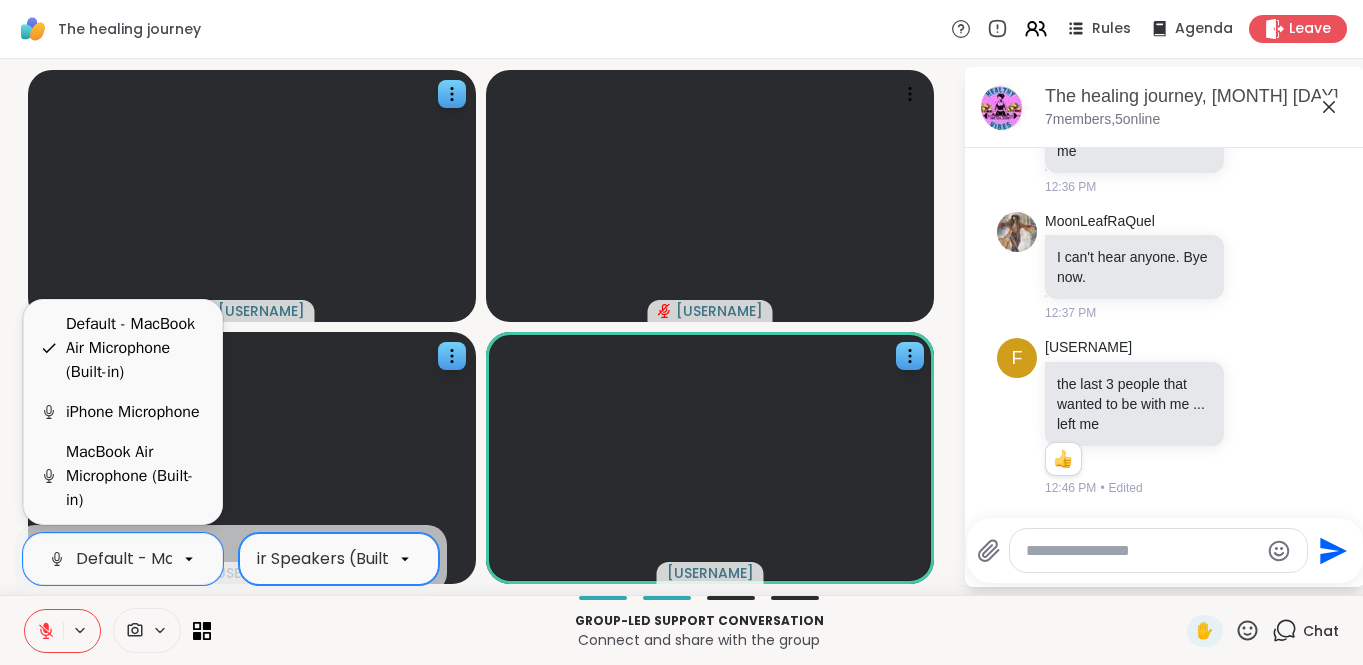 click 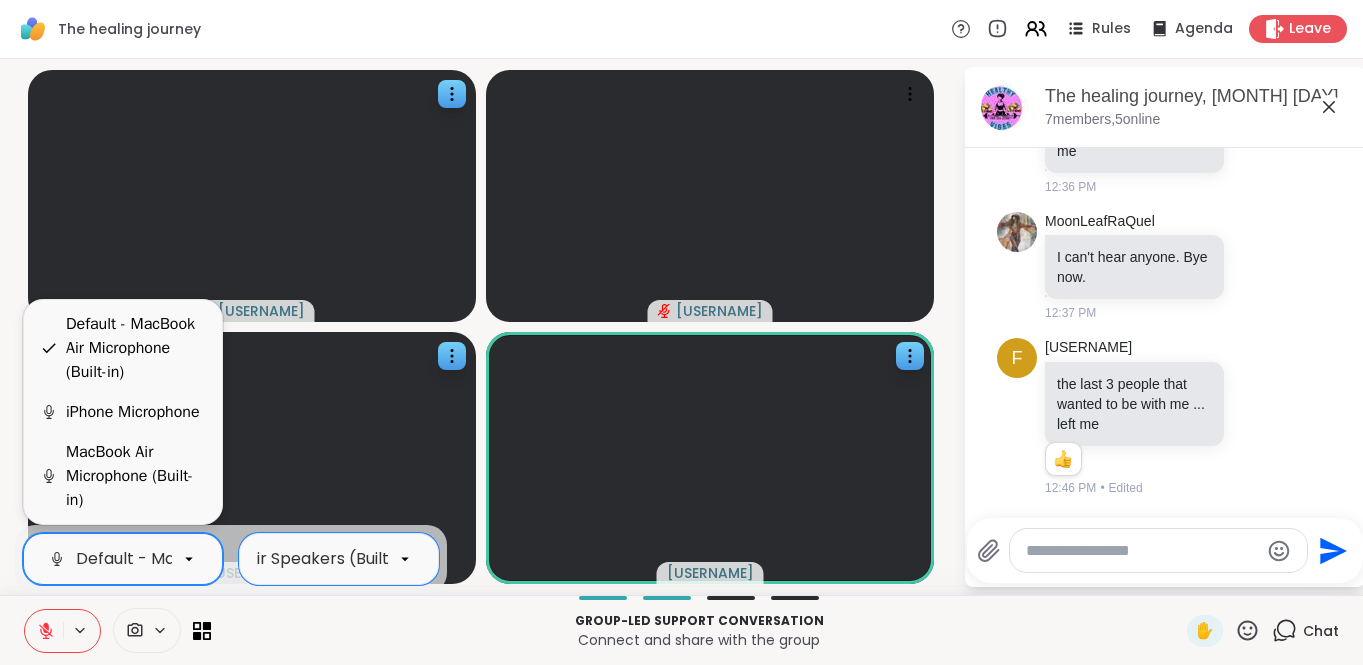 click 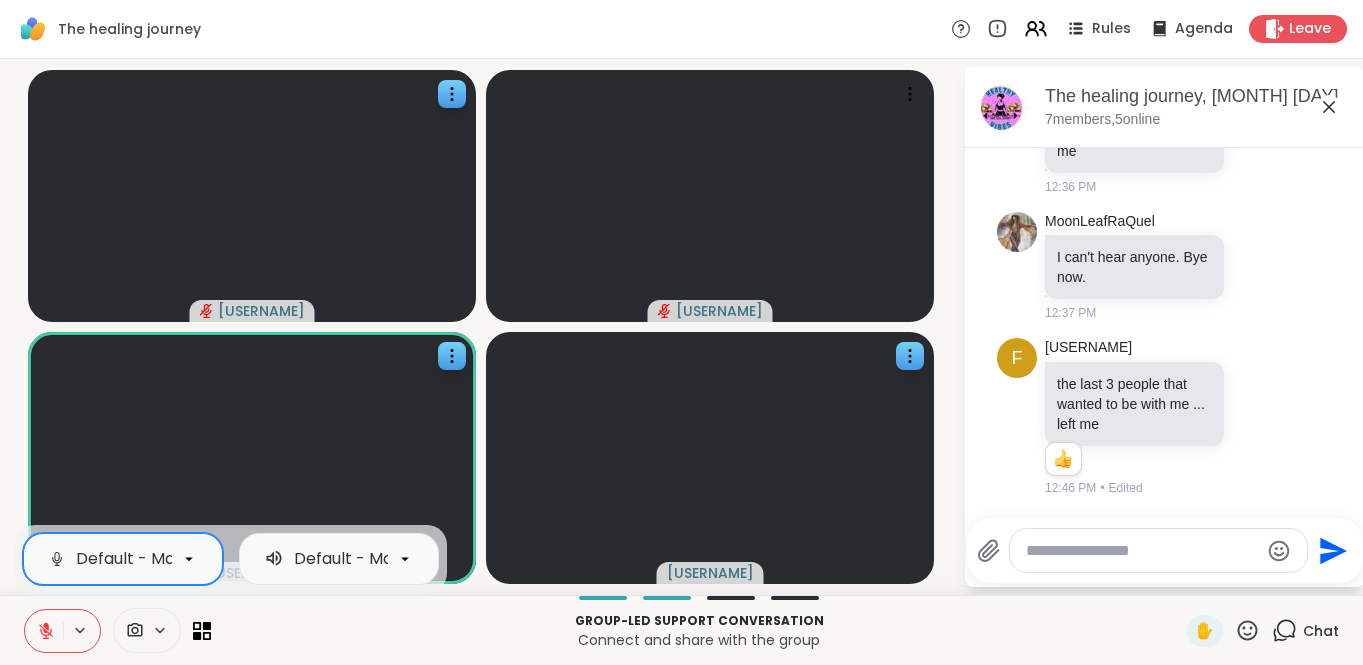 click 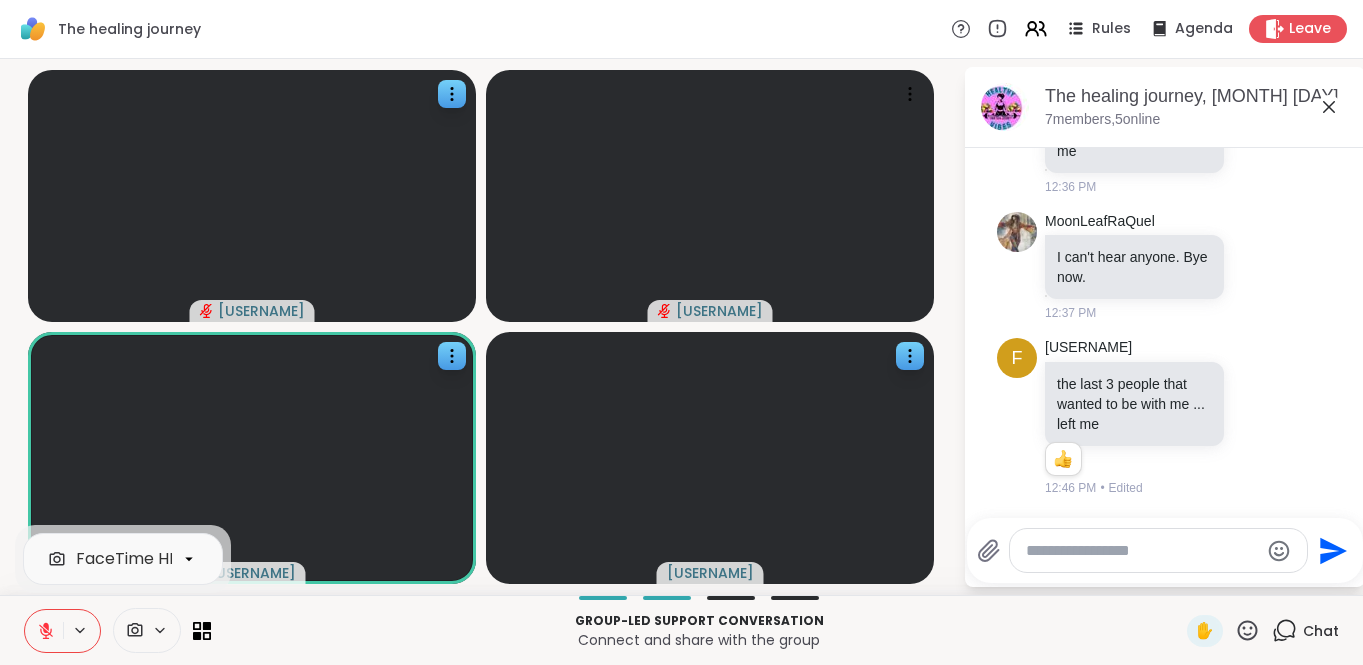 click 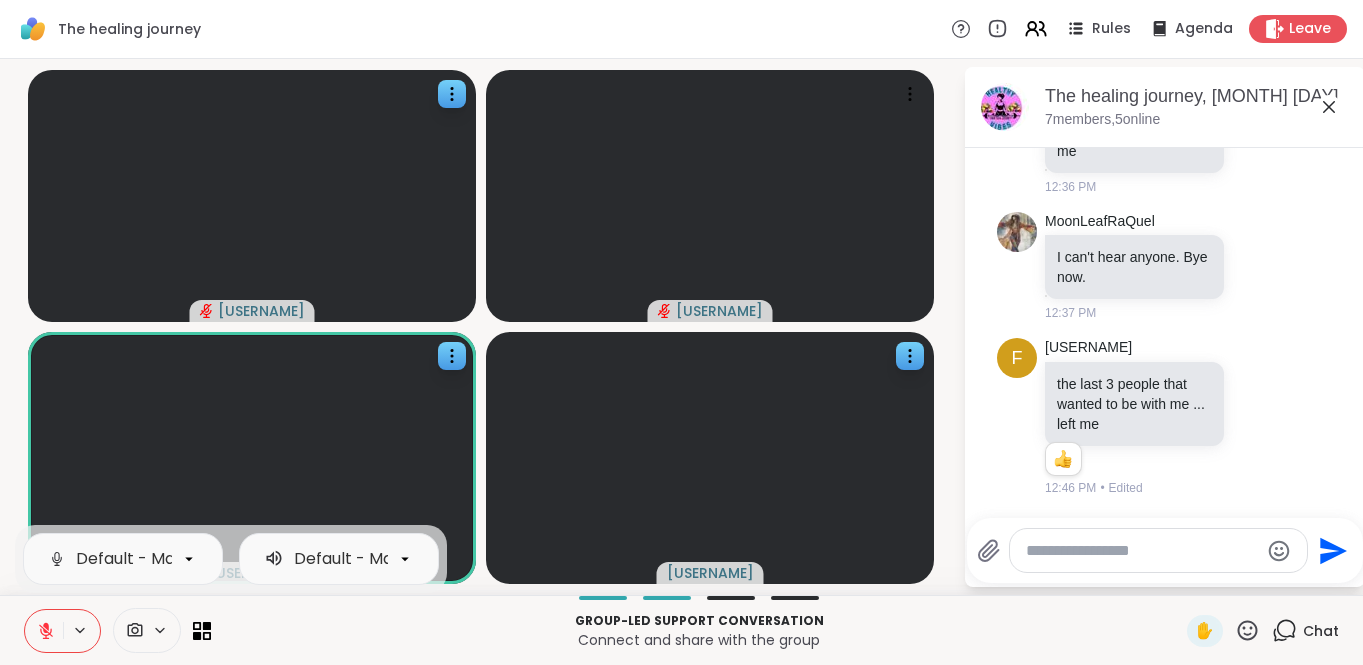 click 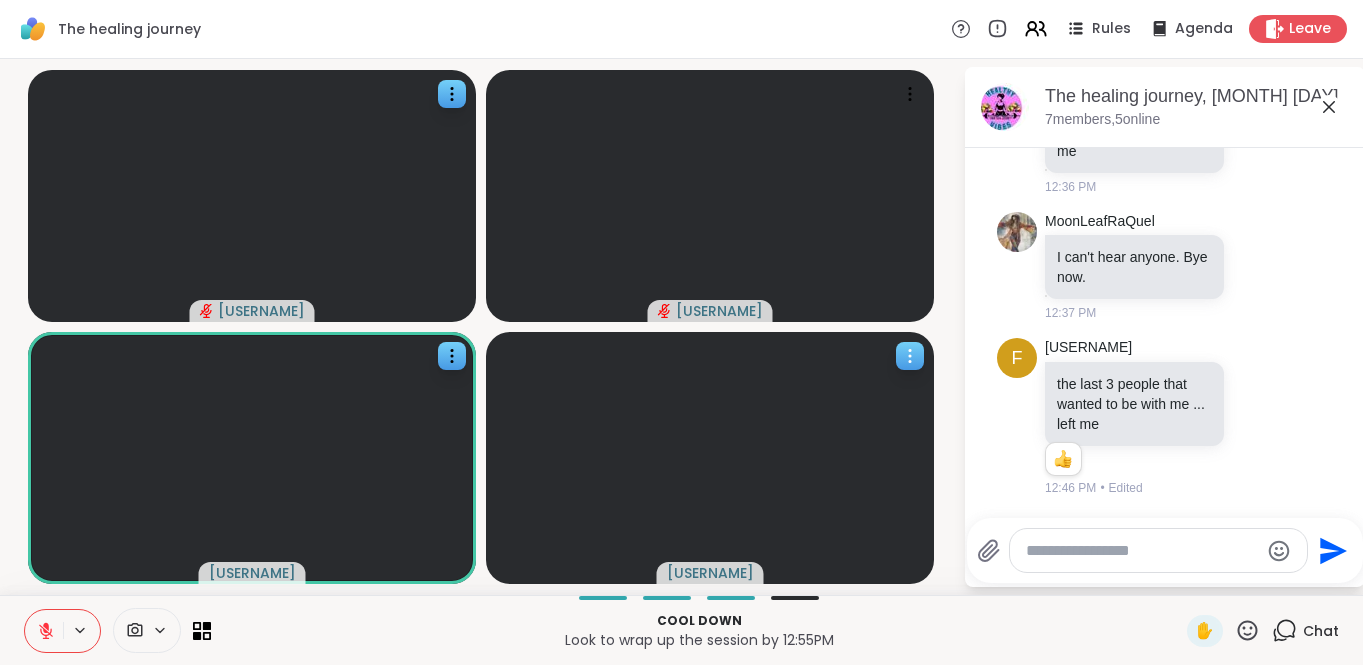 click 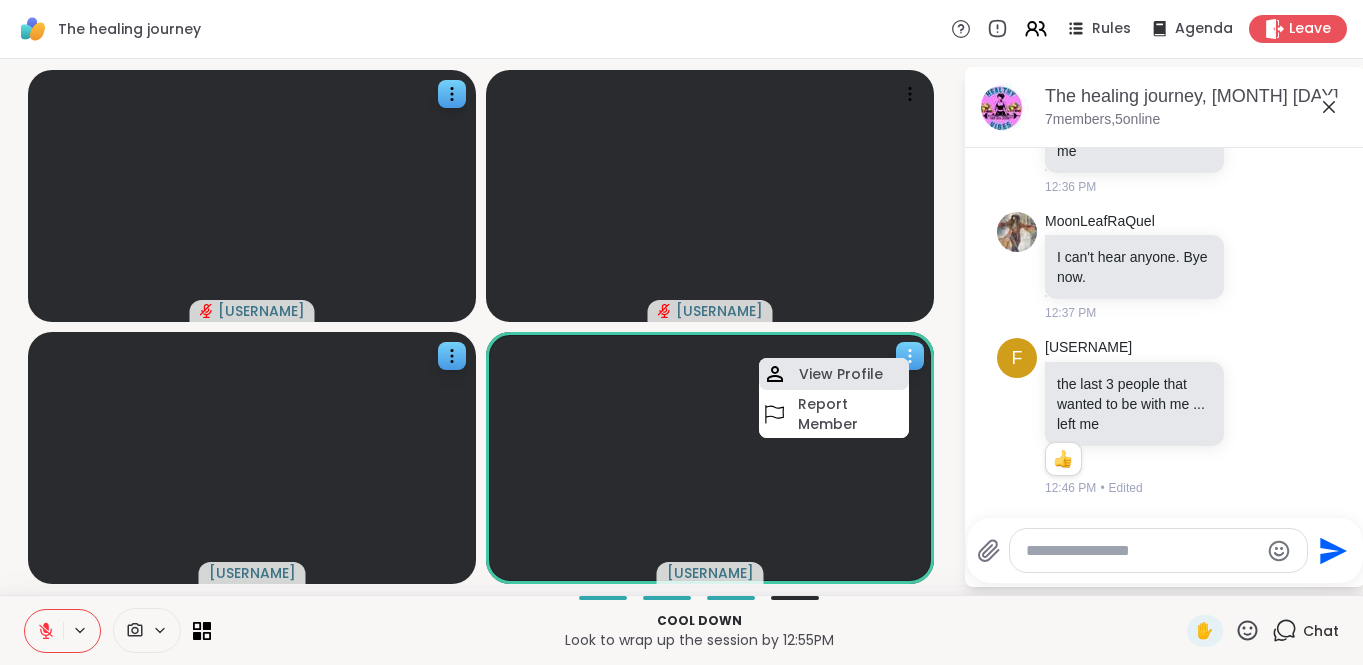 click on "View Profile" at bounding box center (841, 374) 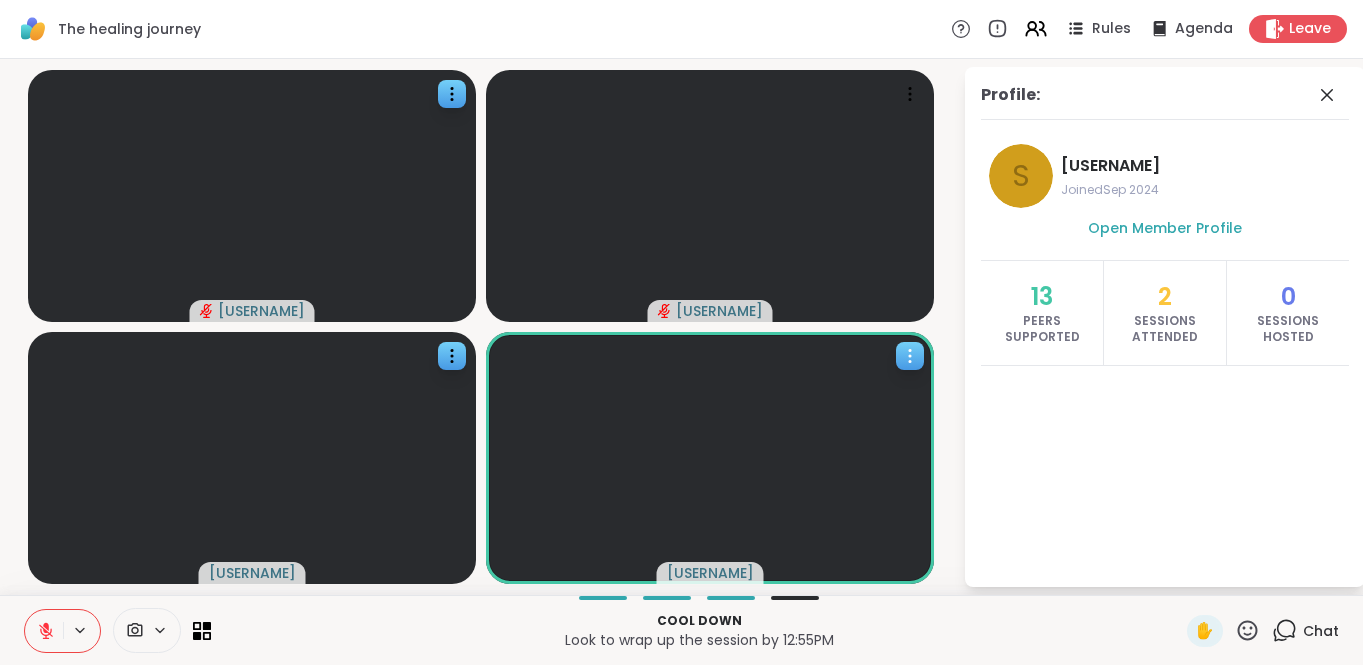 click 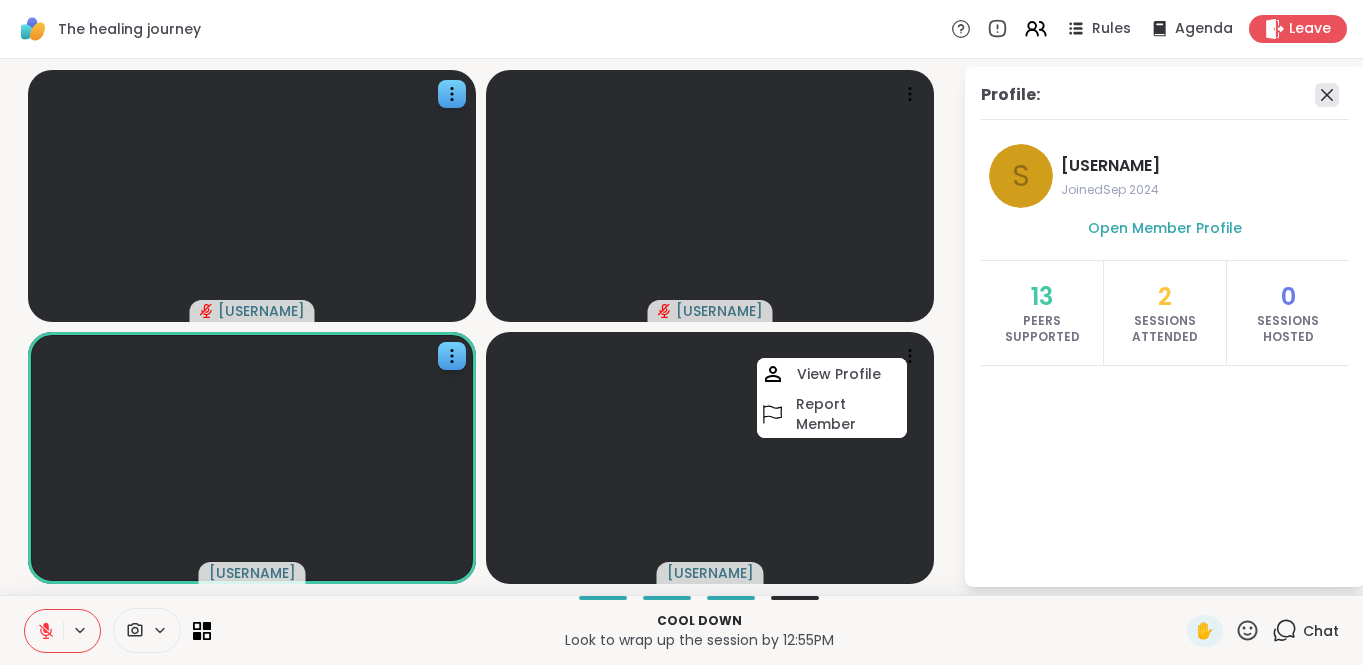 click 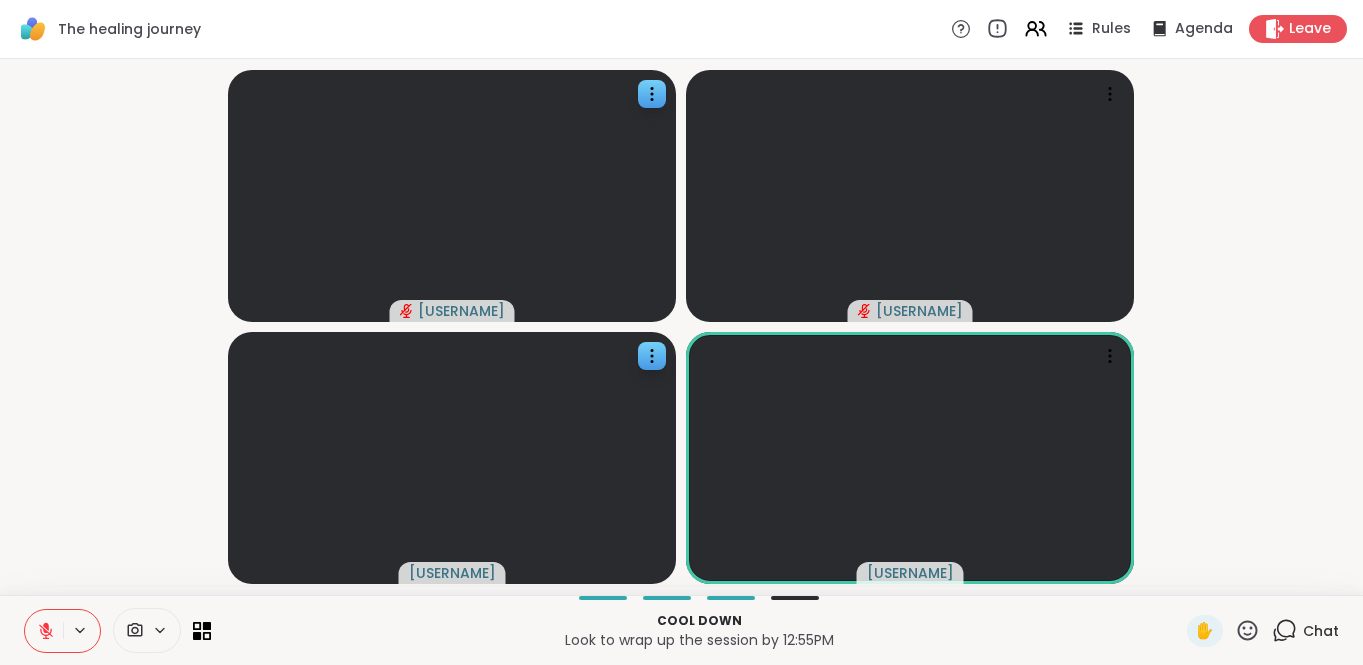 click 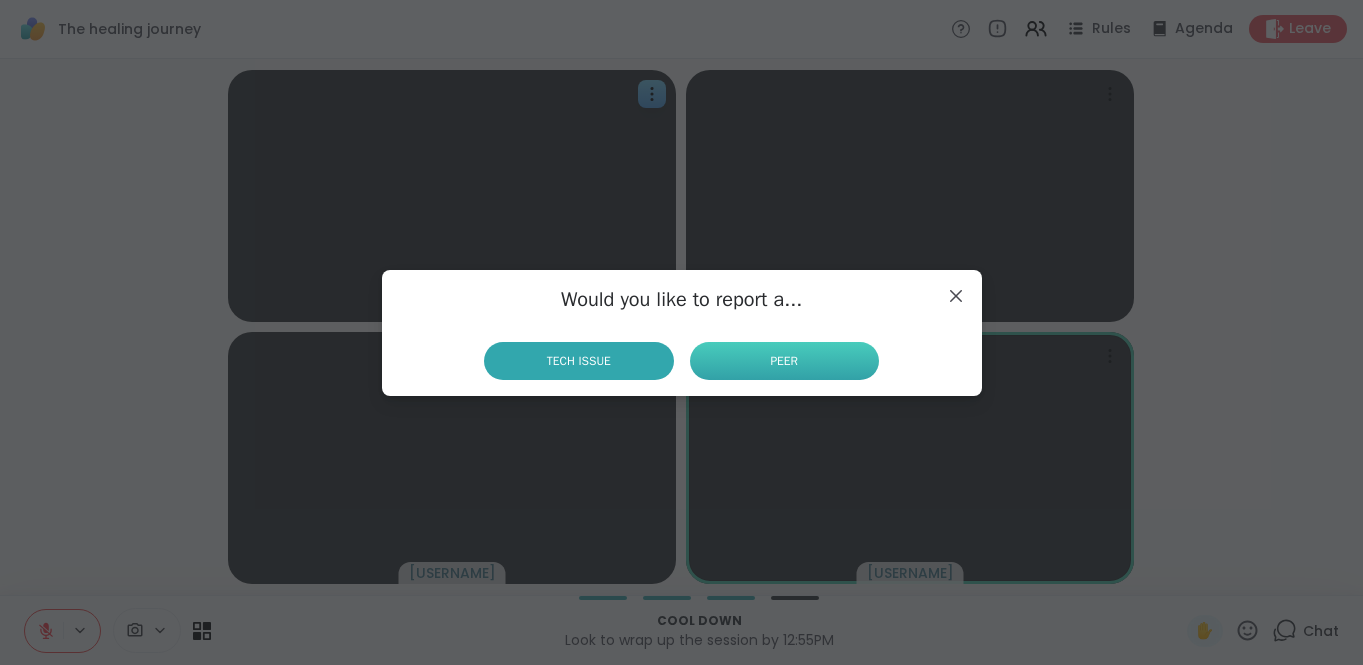click on "Peer" at bounding box center [784, 361] 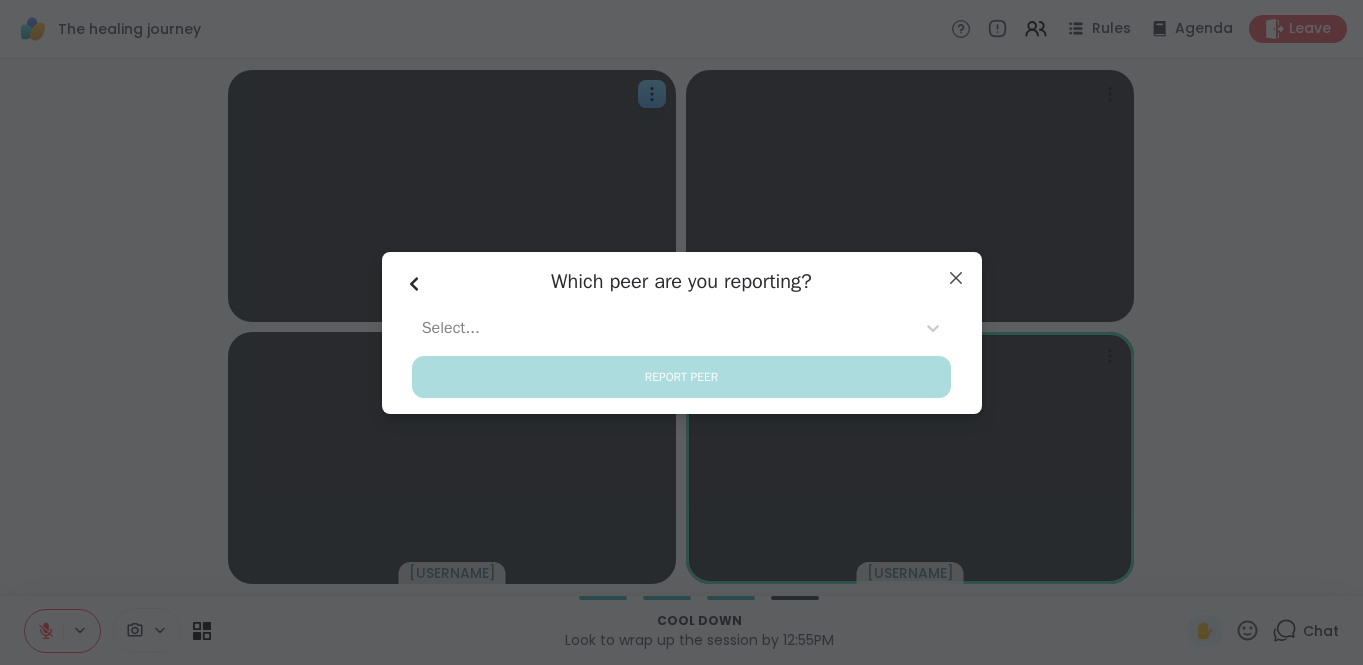 click at bounding box center [664, 328] 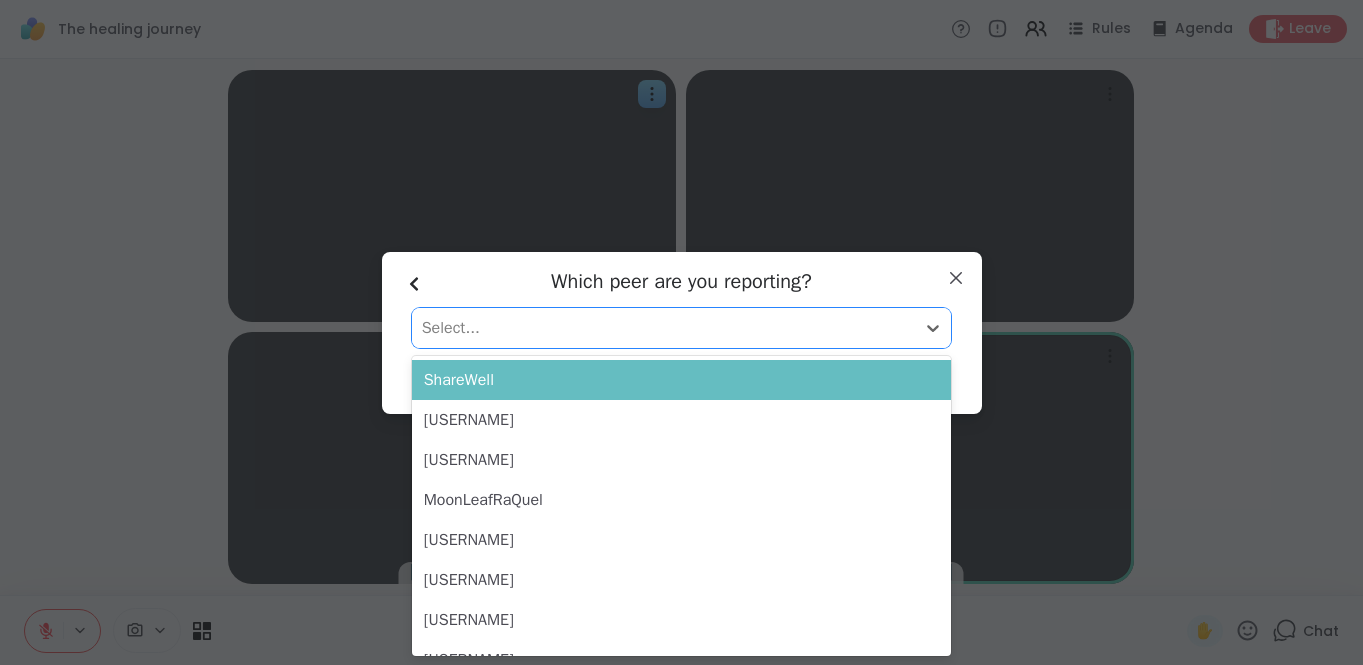 click on "ShareWell" at bounding box center (682, 380) 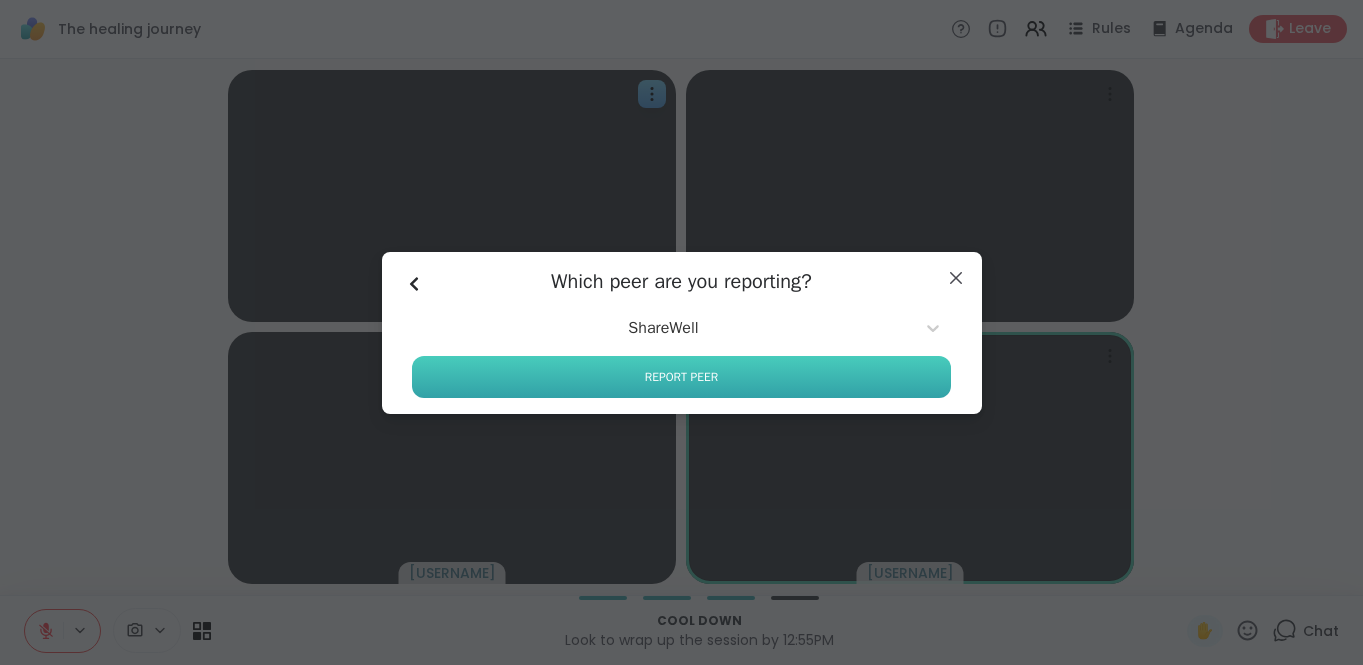 click on "Report Peer" at bounding box center (682, 377) 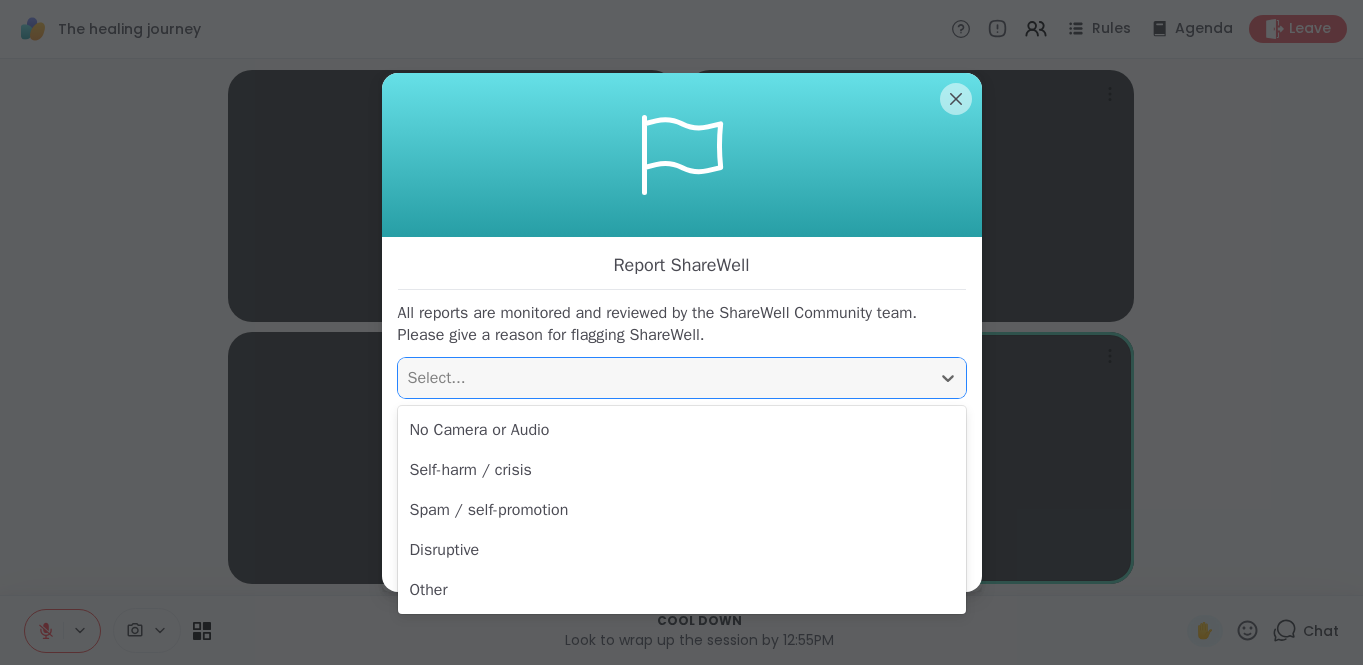 click on "Select..." at bounding box center (664, 378) 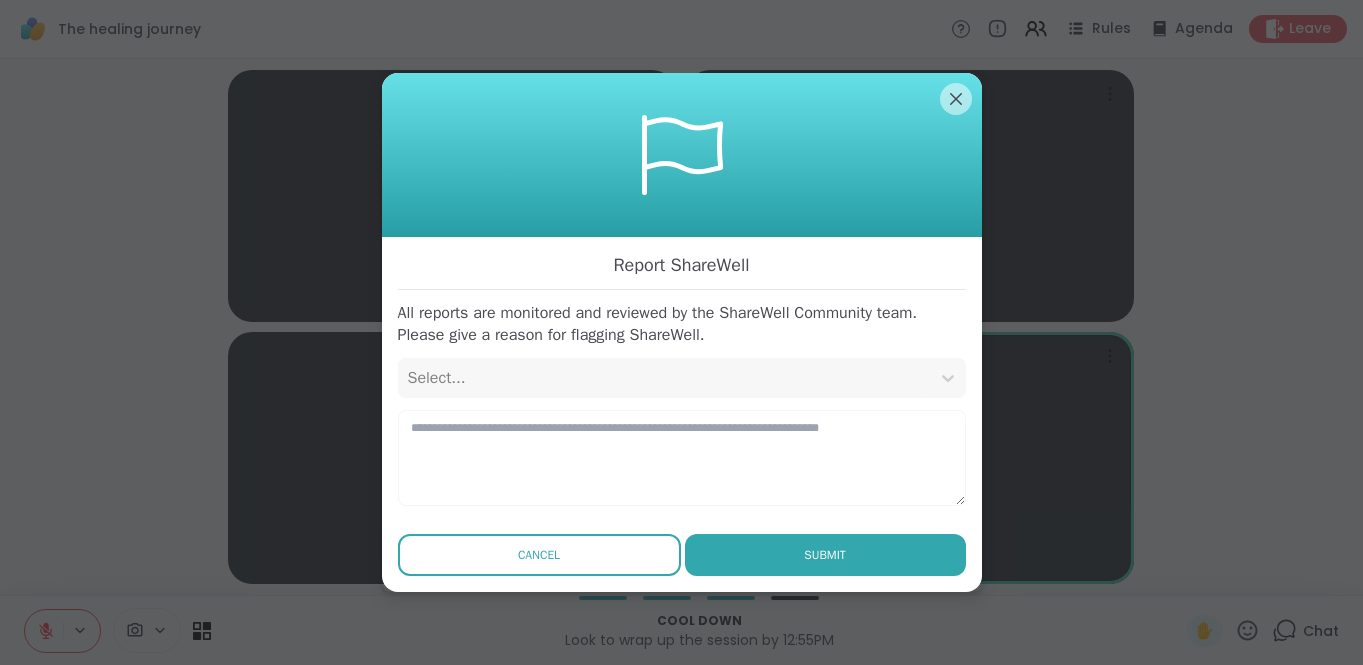 click on "Cancel" at bounding box center [539, 555] 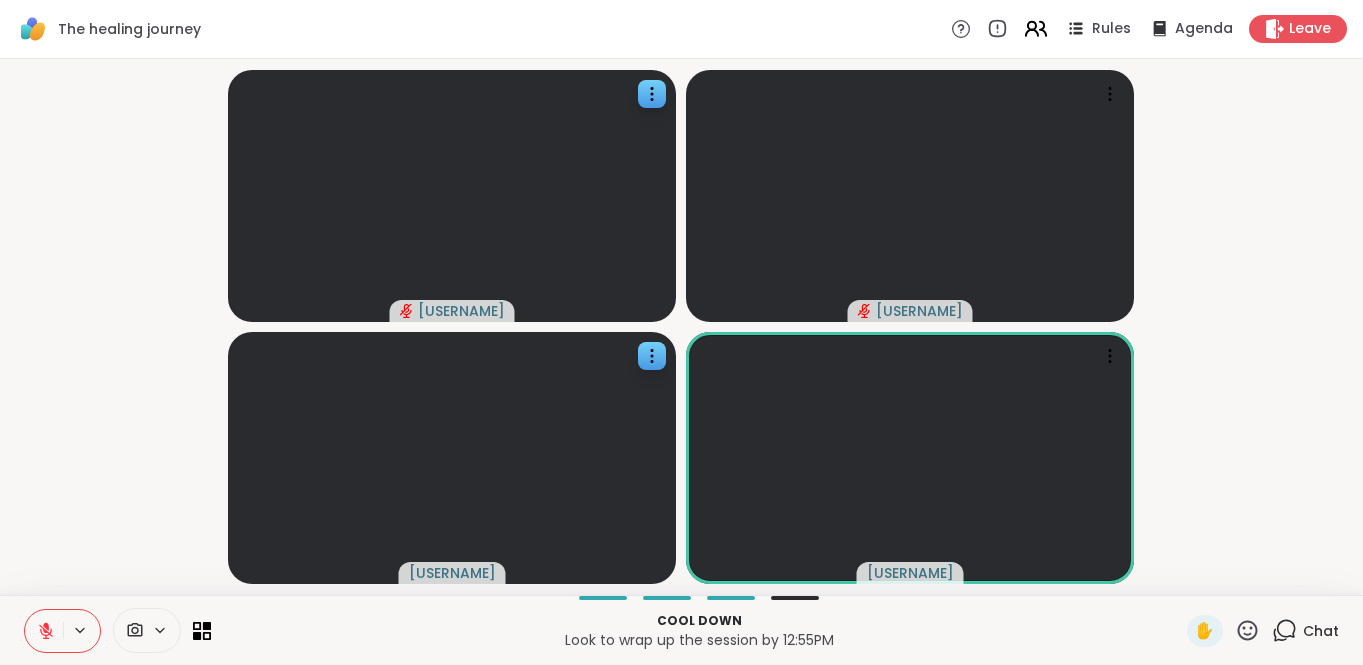 click 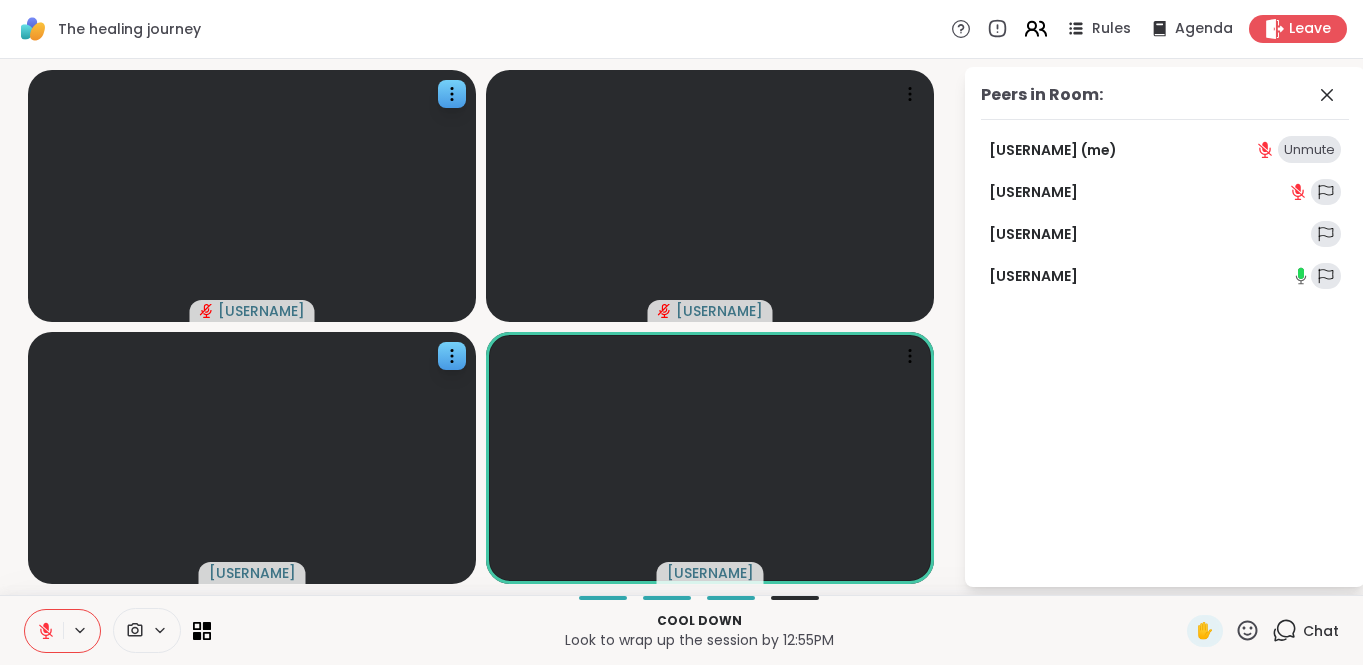 click 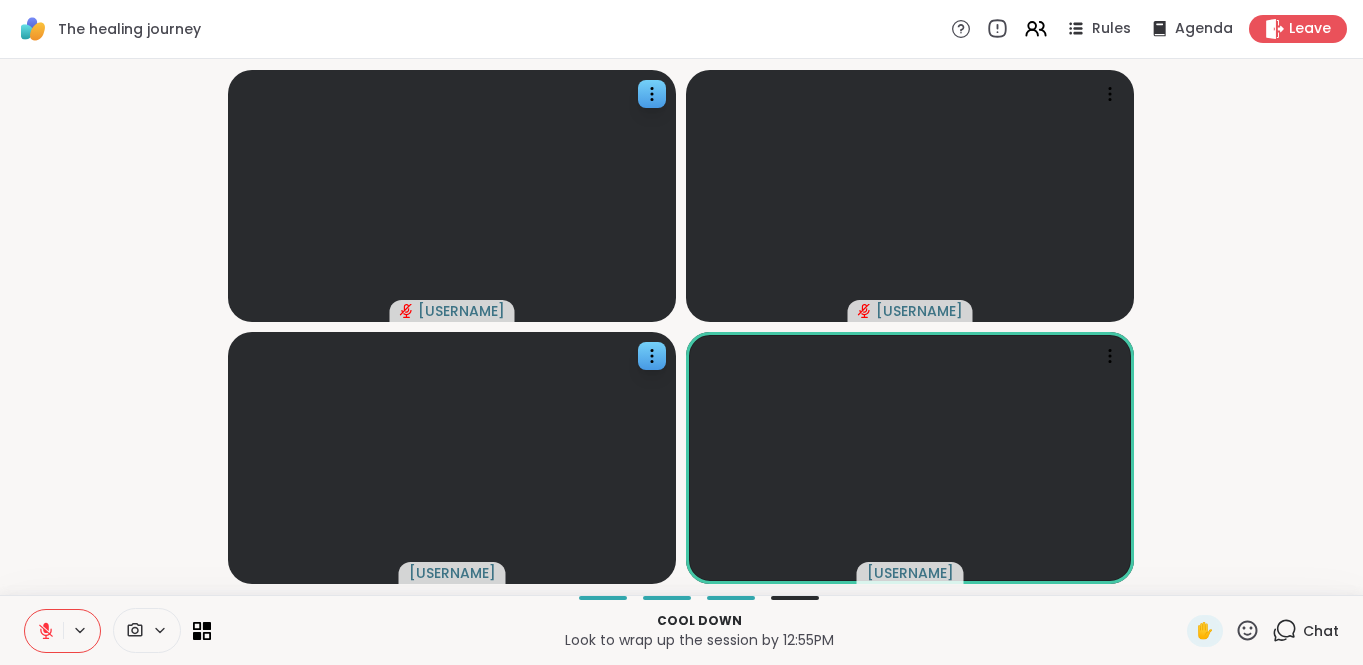 click 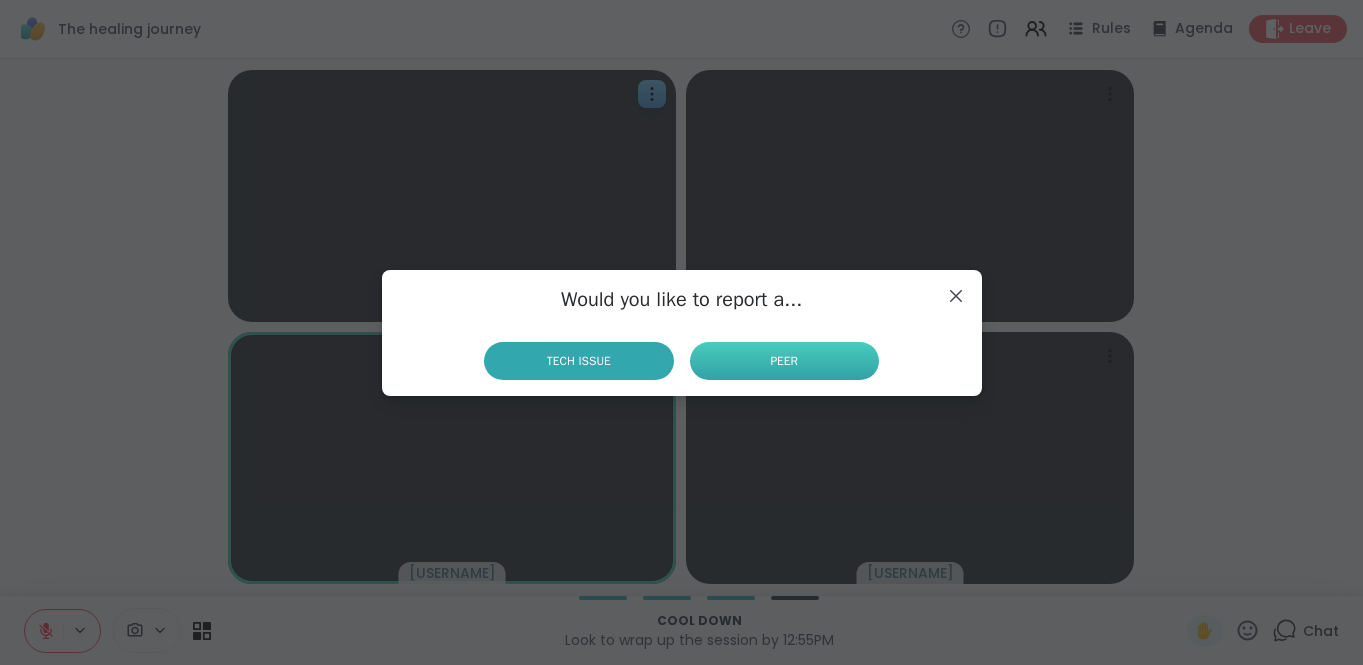 click on "Peer" at bounding box center (784, 361) 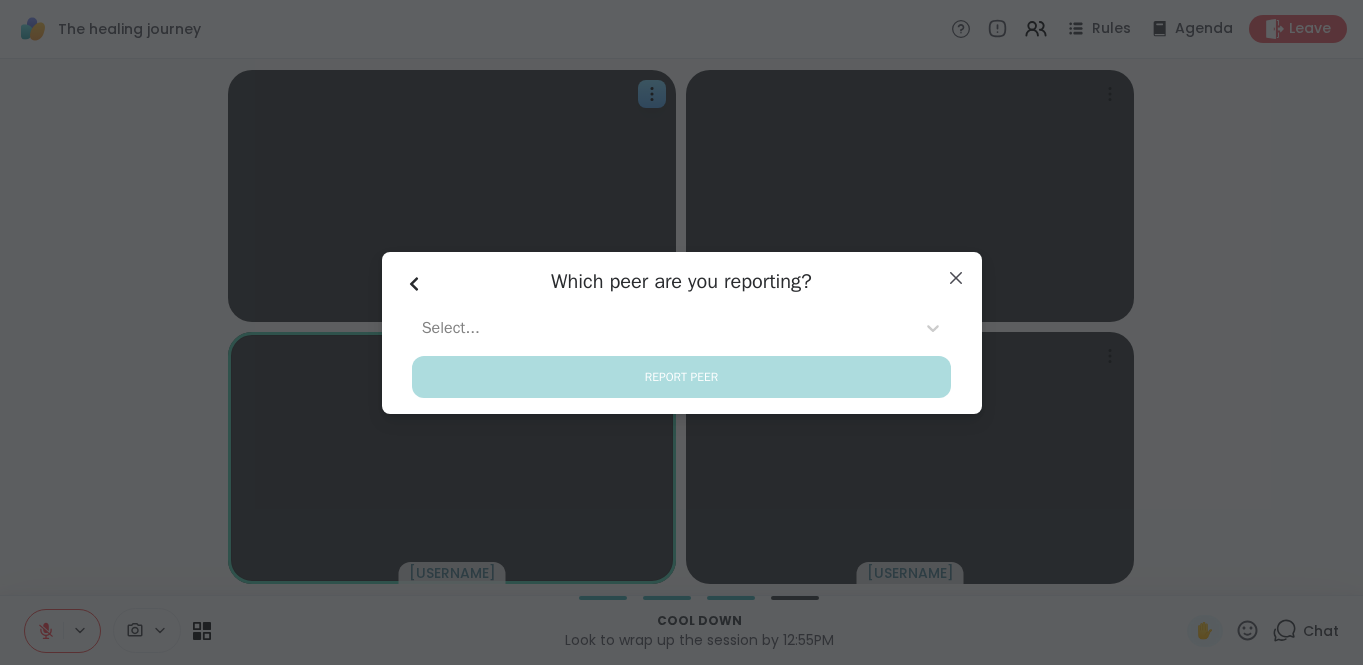 click at bounding box center [664, 328] 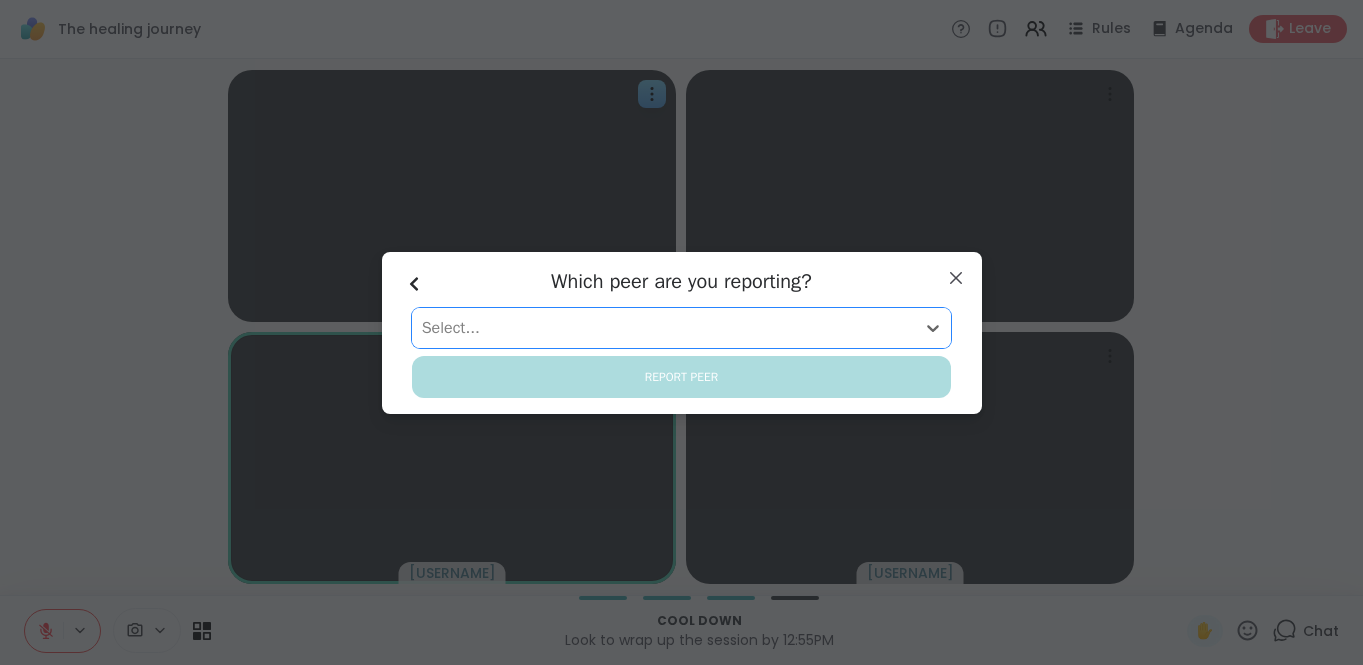 click at bounding box center [664, 328] 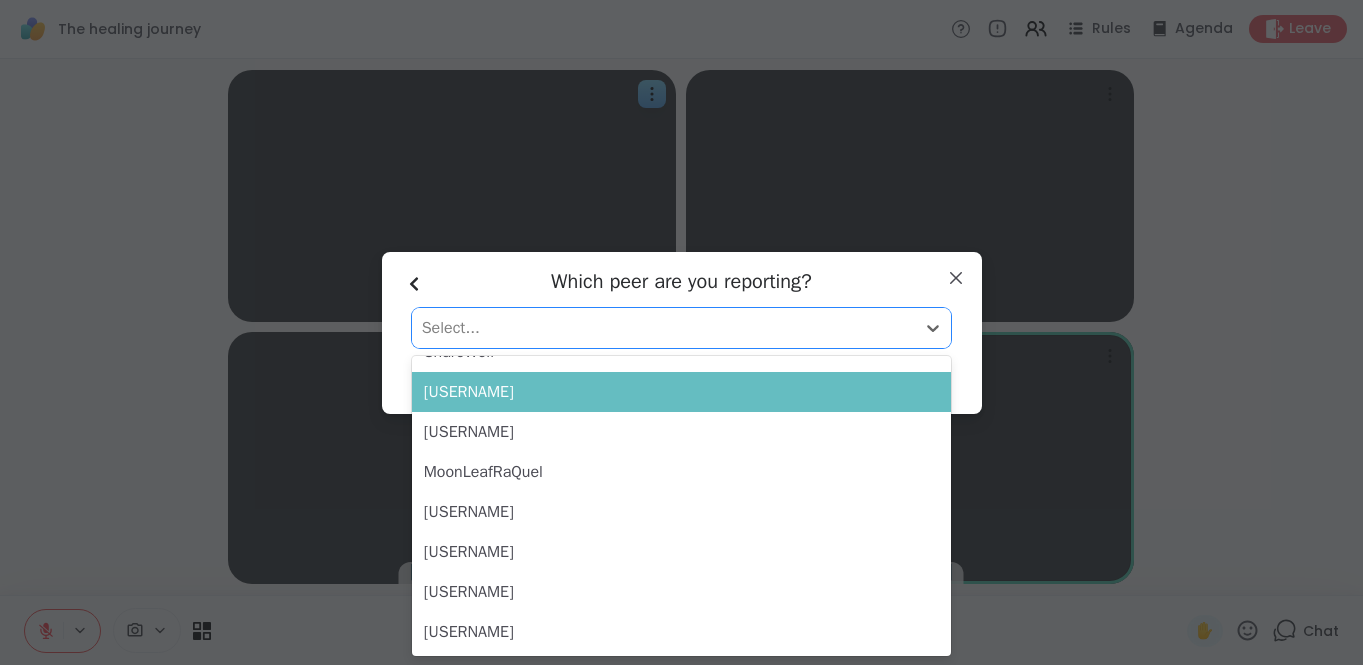 scroll, scrollTop: 0, scrollLeft: 0, axis: both 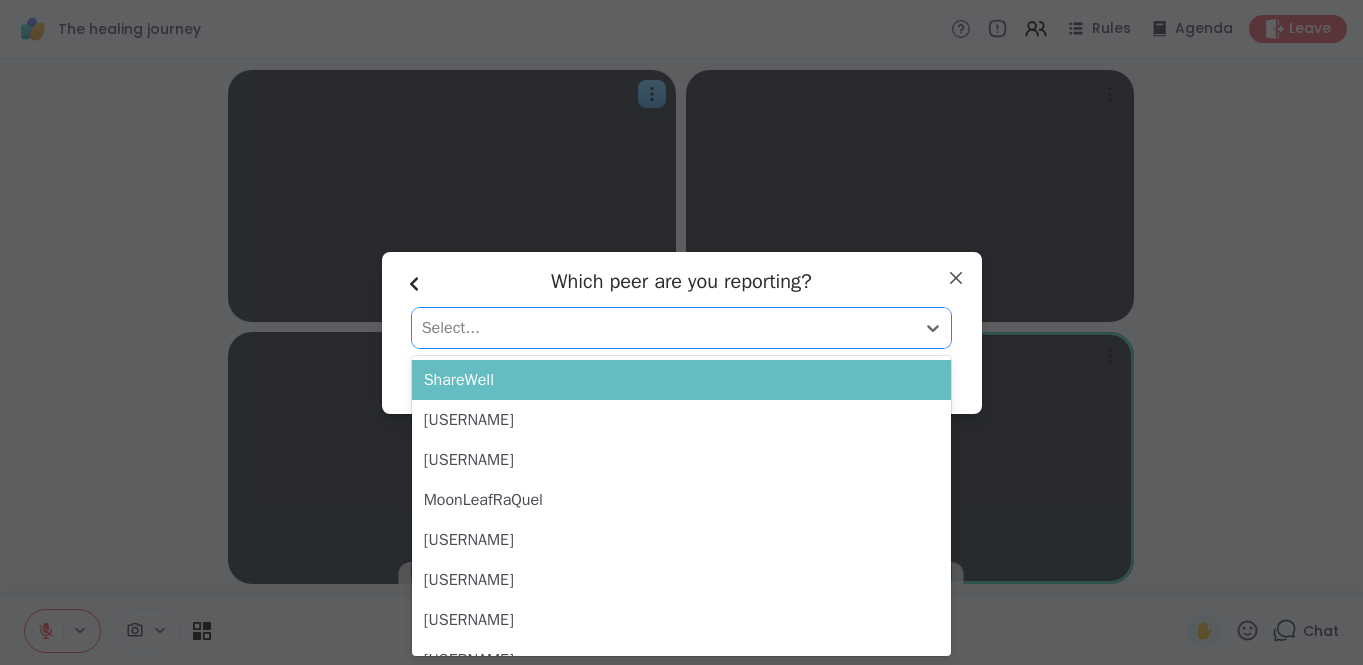 click on "ShareWell" at bounding box center (682, 380) 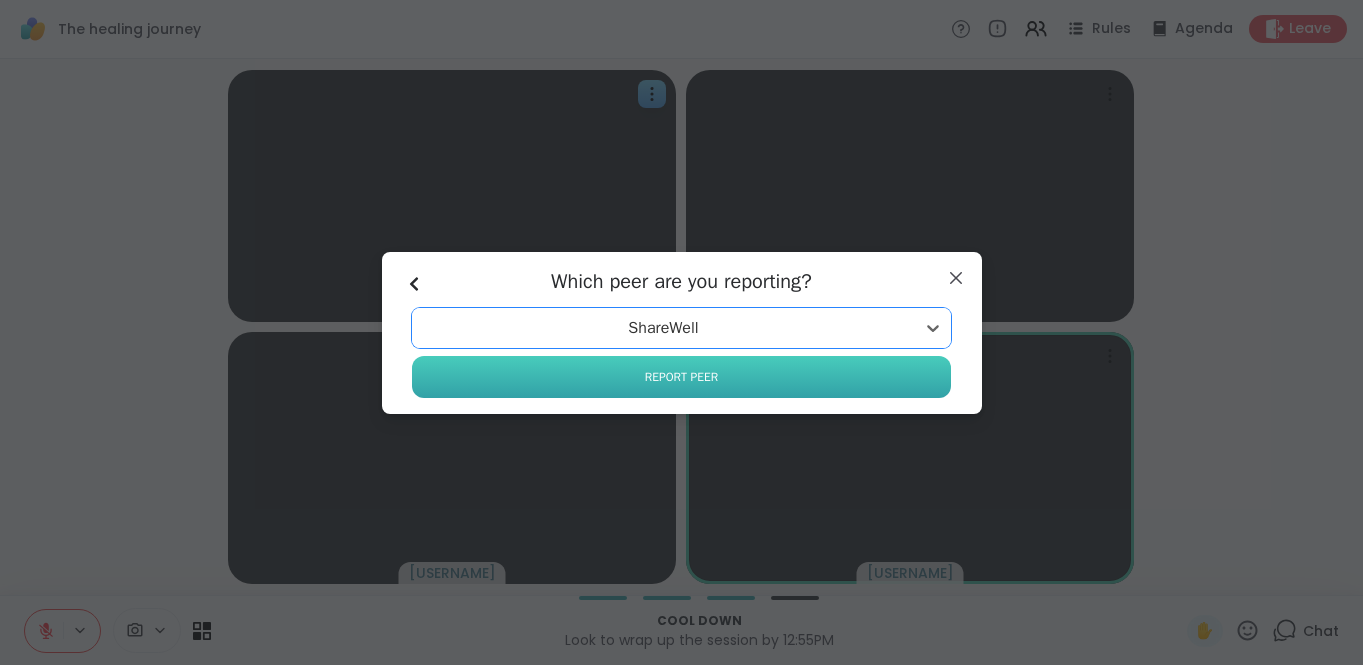 click on "Report Peer" at bounding box center [681, 377] 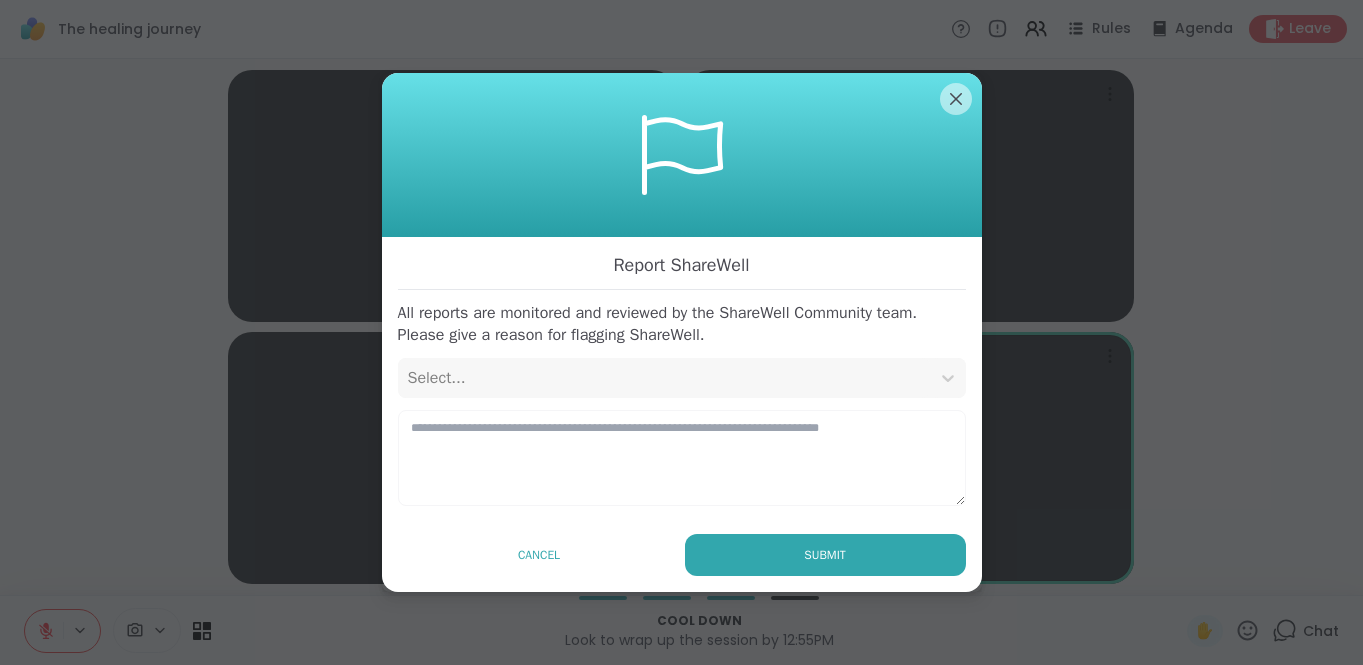 click on "Select..." at bounding box center [664, 378] 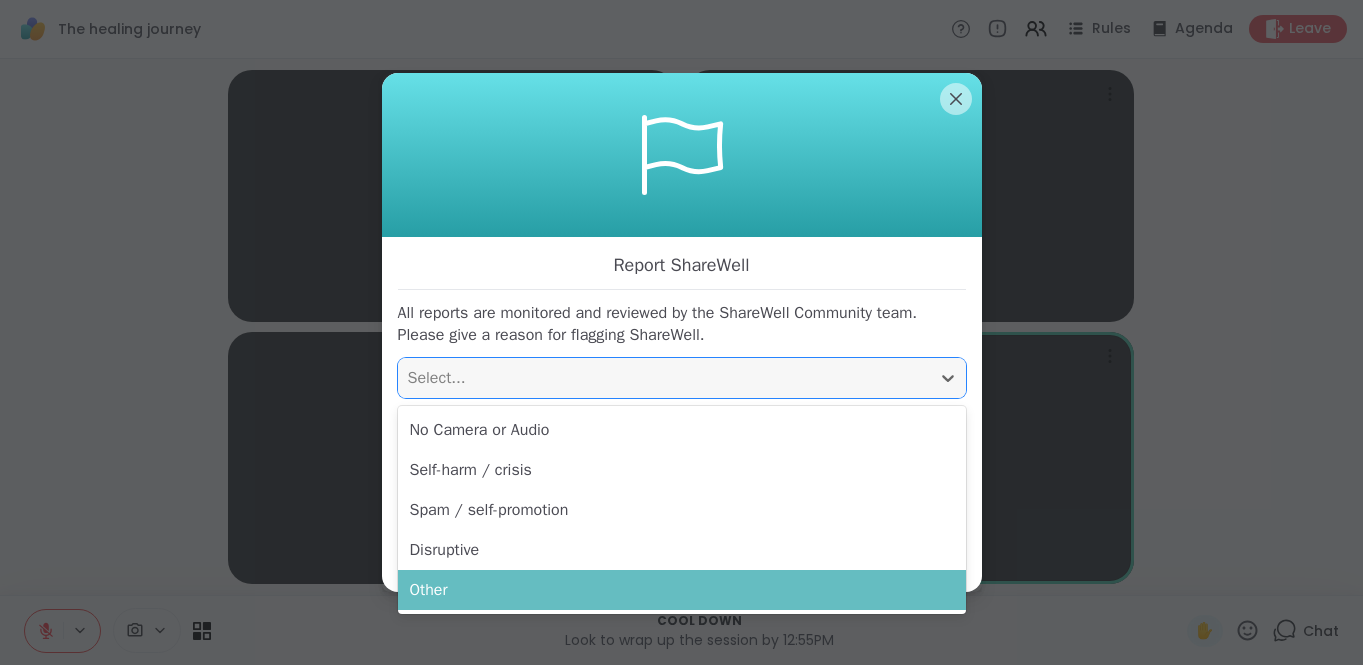 click on "Other" at bounding box center (682, 590) 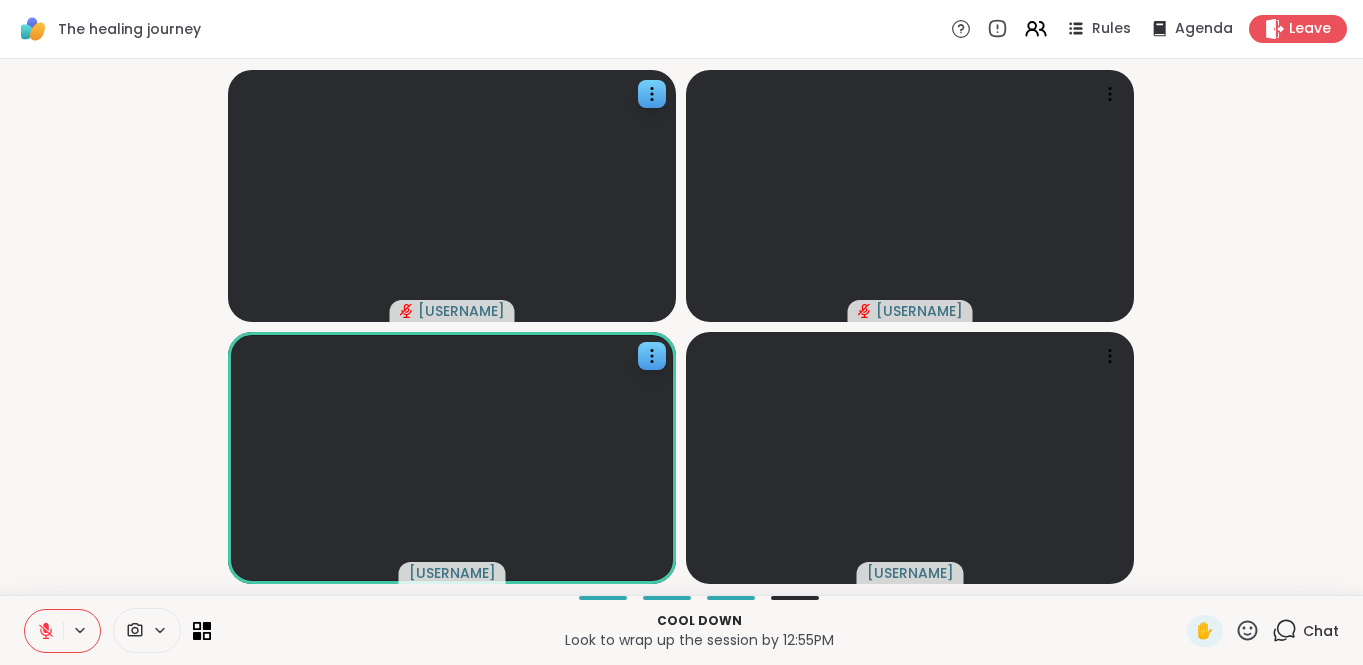 click 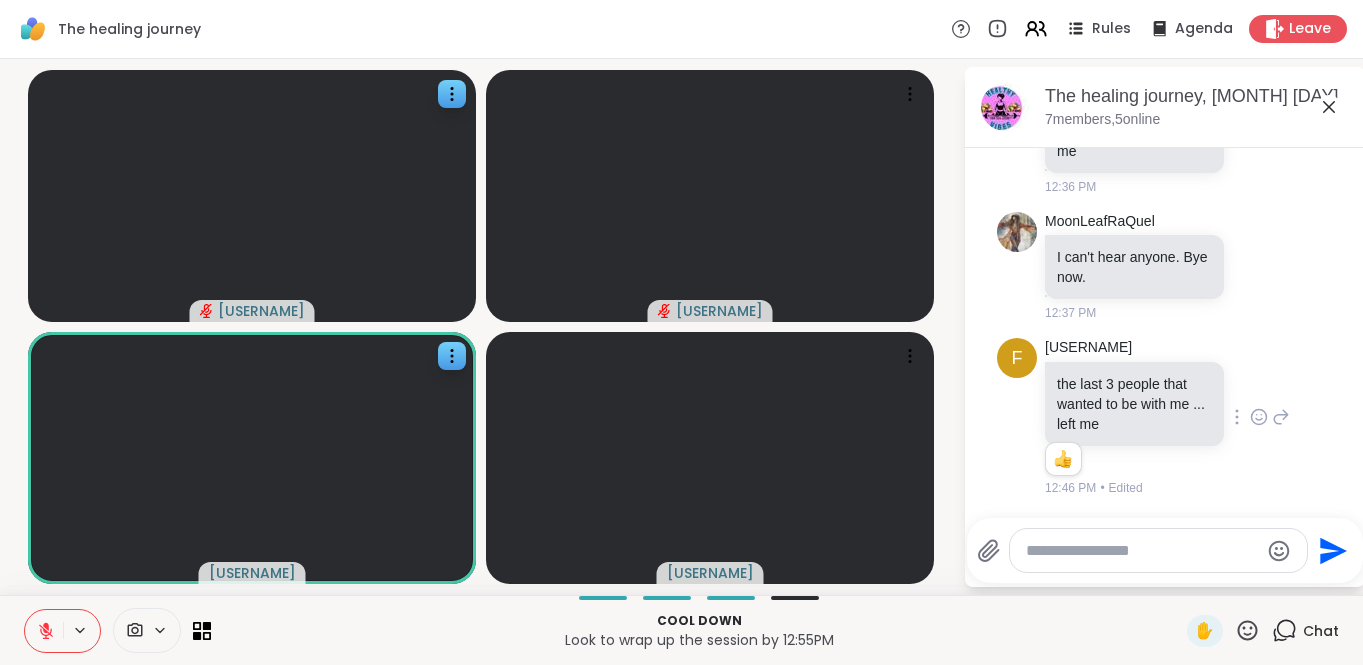scroll, scrollTop: 1218, scrollLeft: 0, axis: vertical 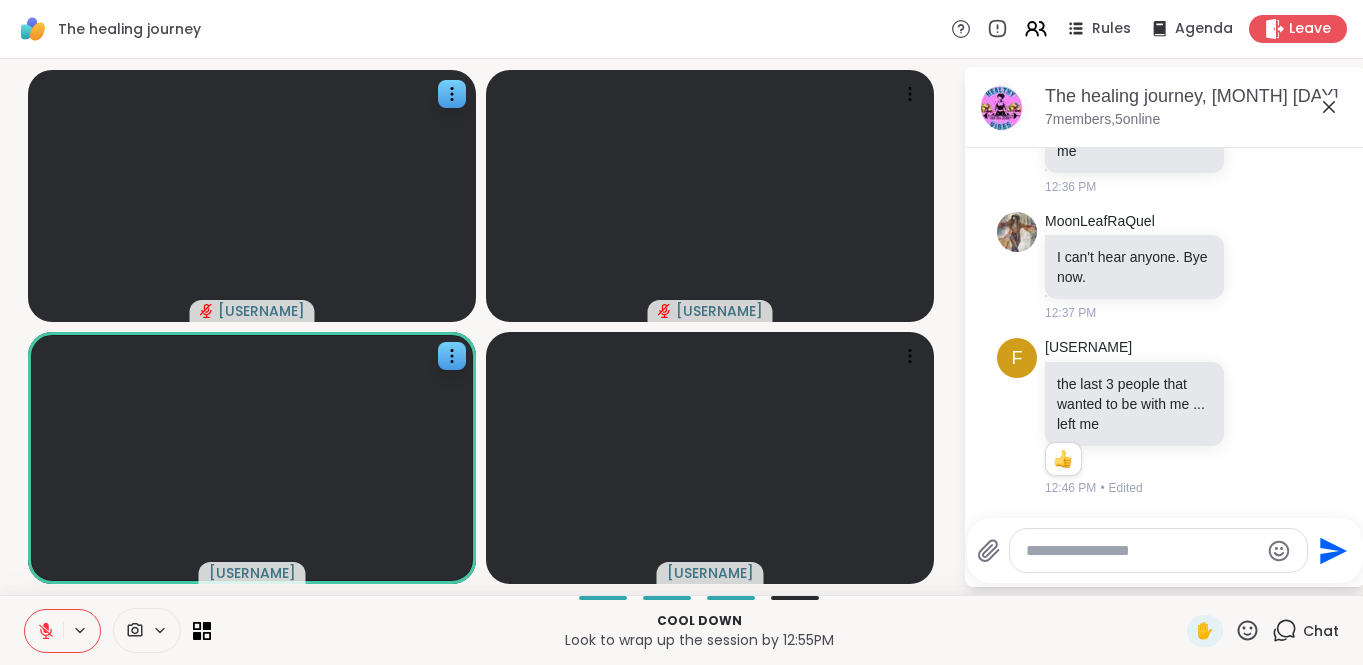 click at bounding box center [1142, 551] 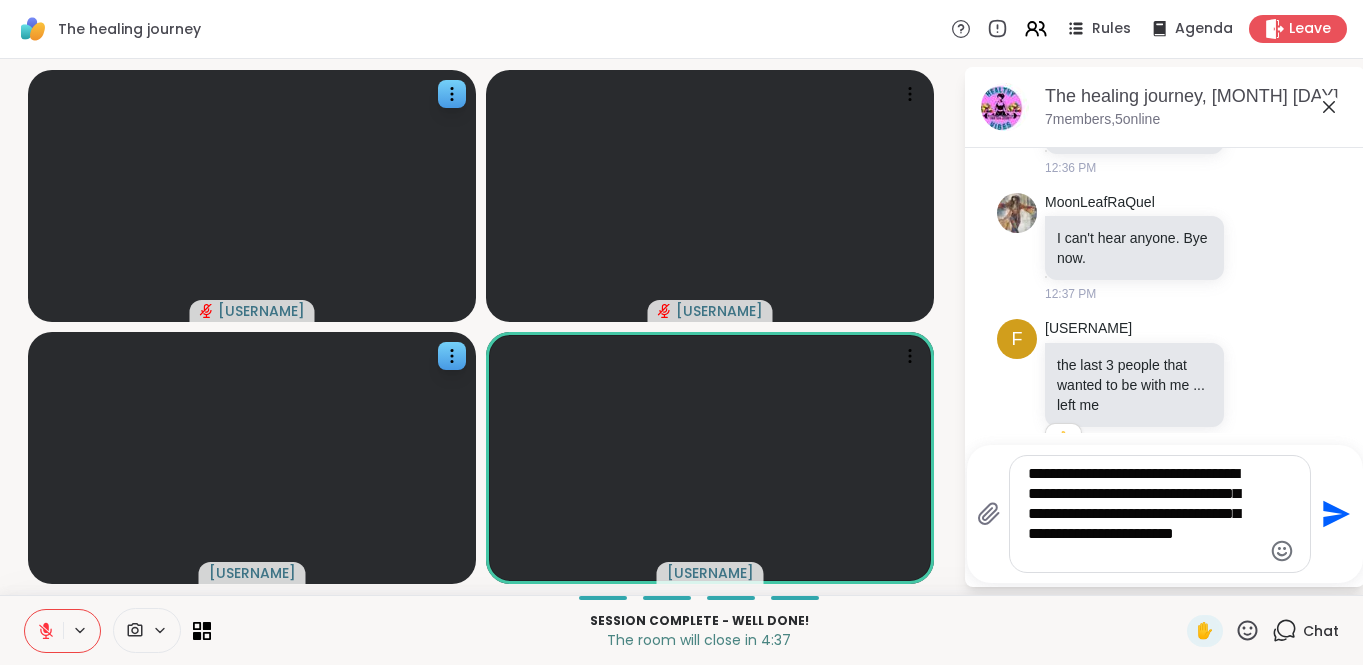 click on "**********" at bounding box center [1144, 514] 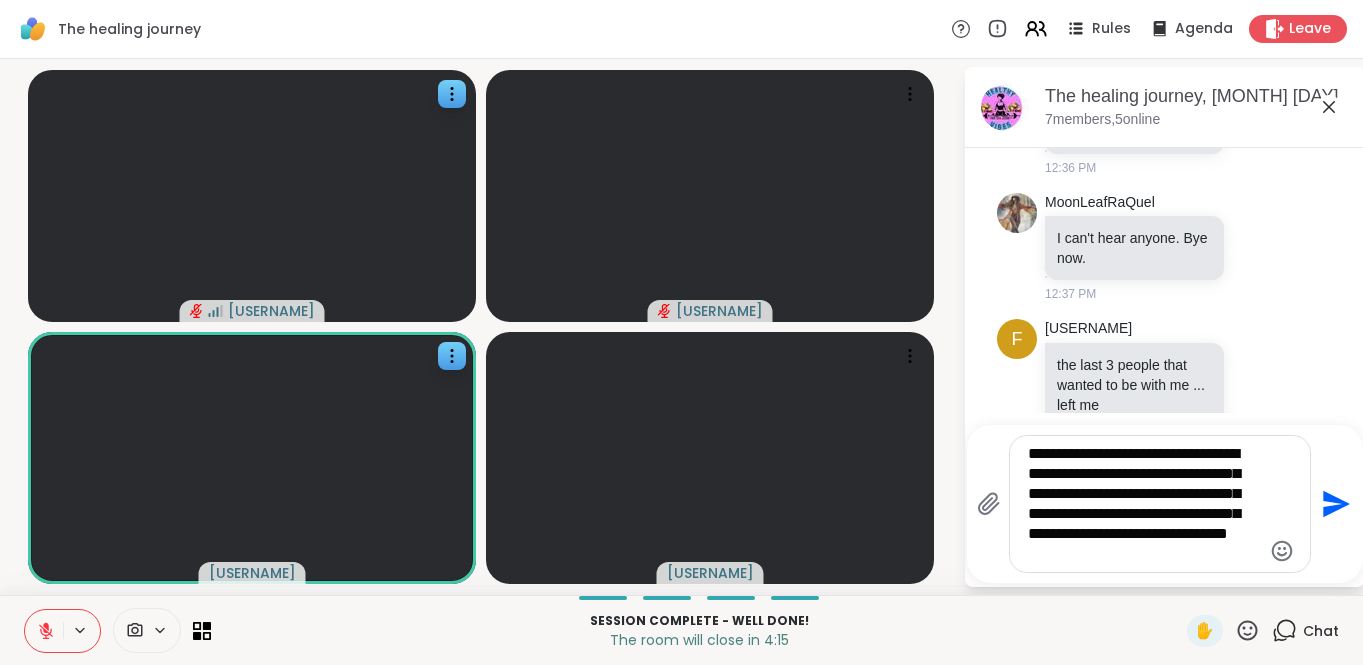 drag, startPoint x: 1236, startPoint y: 555, endPoint x: 1093, endPoint y: 562, distance: 143.17122 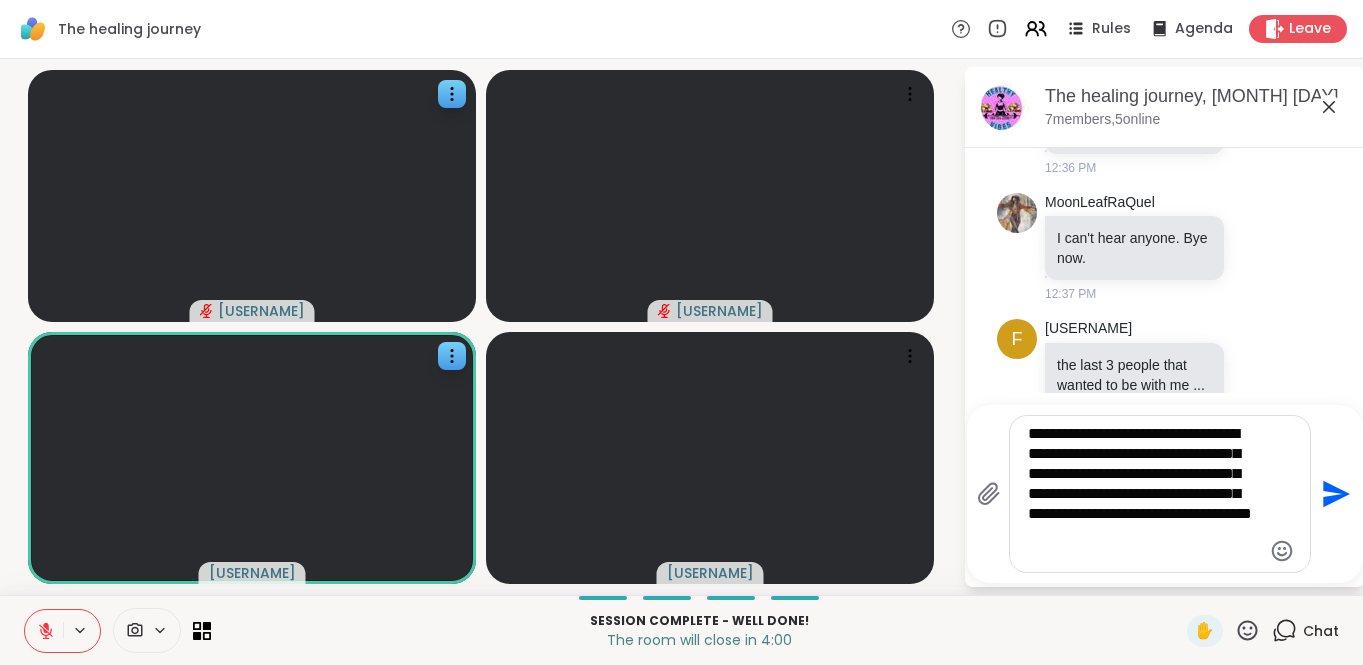 click on "**********" at bounding box center (1144, 494) 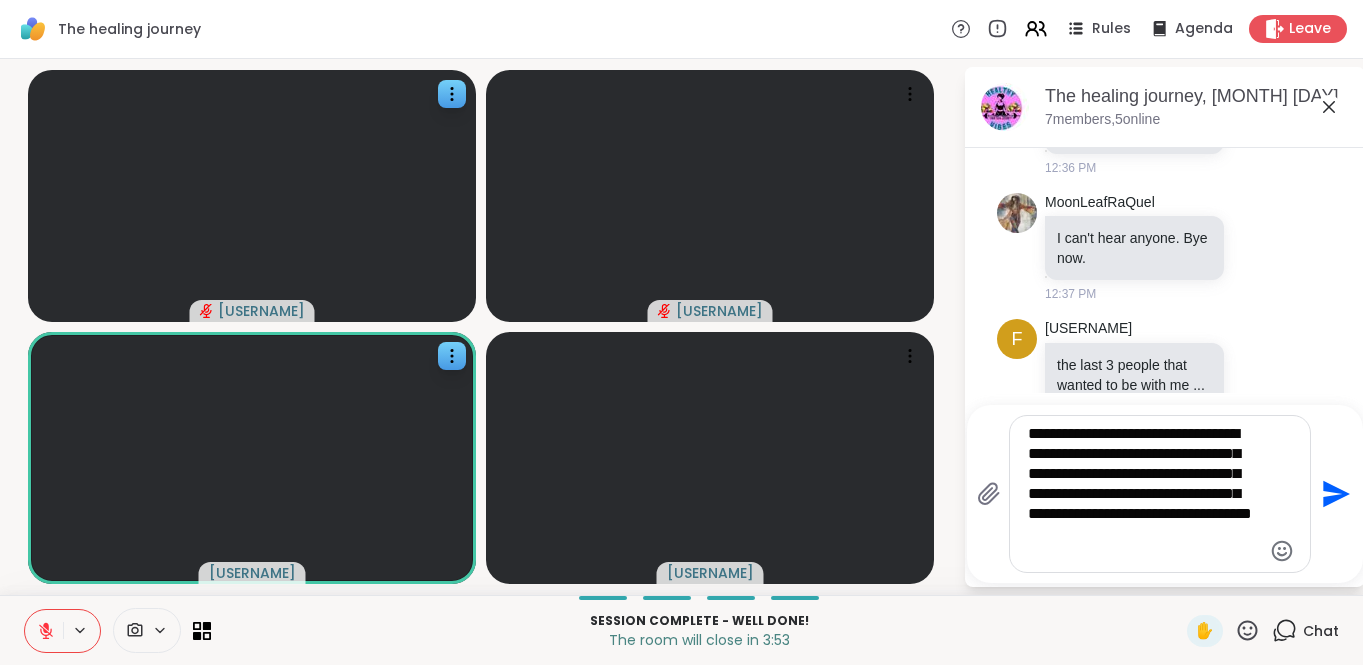 click on "**********" at bounding box center [1144, 494] 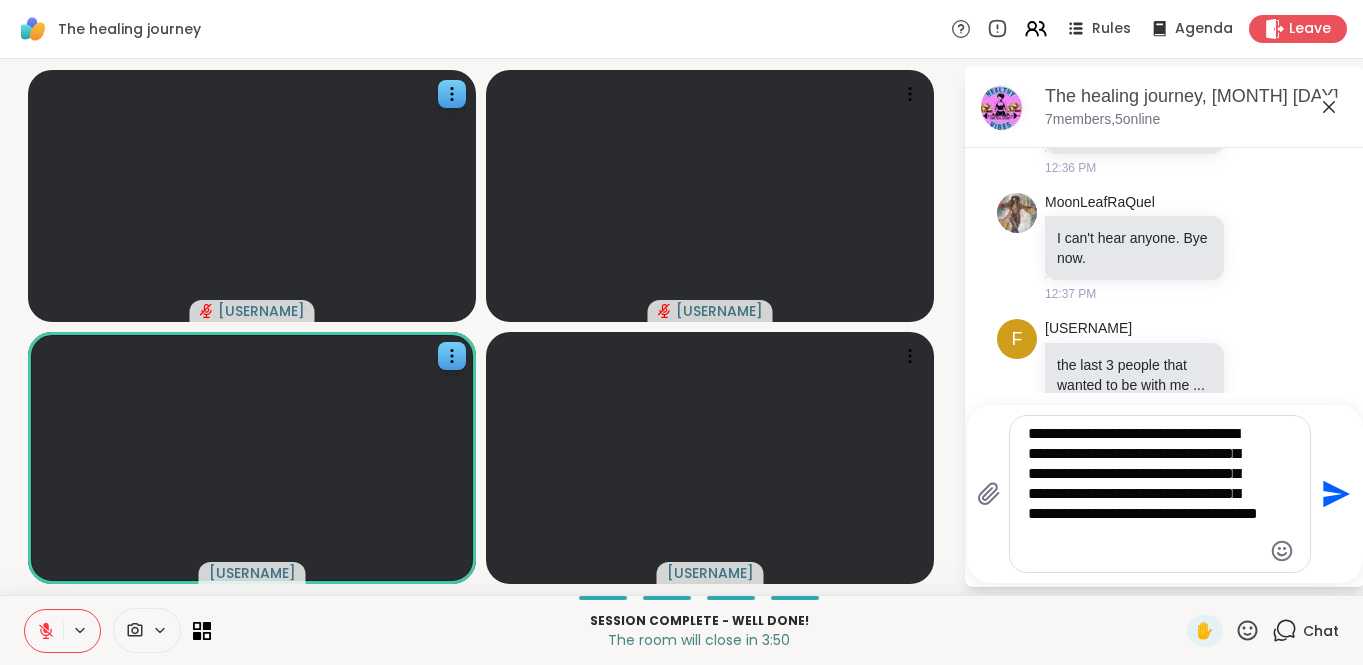 click on "**********" at bounding box center [1144, 494] 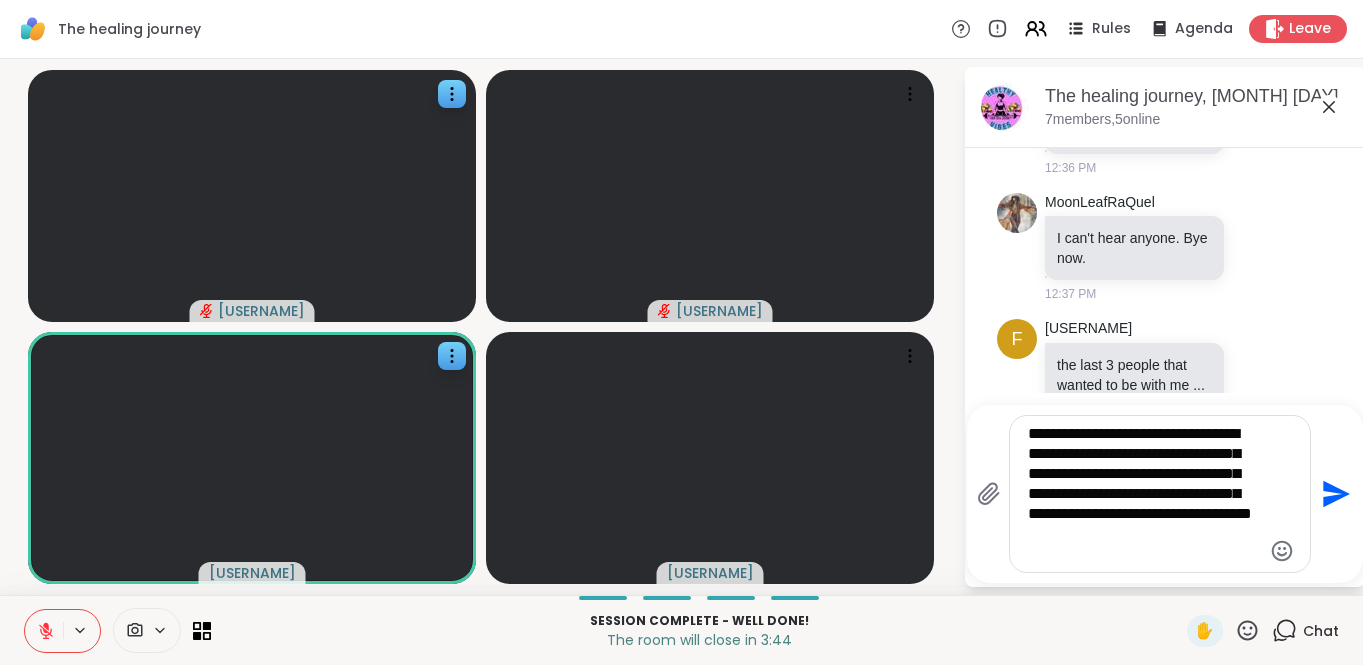 click on "**********" at bounding box center (1144, 494) 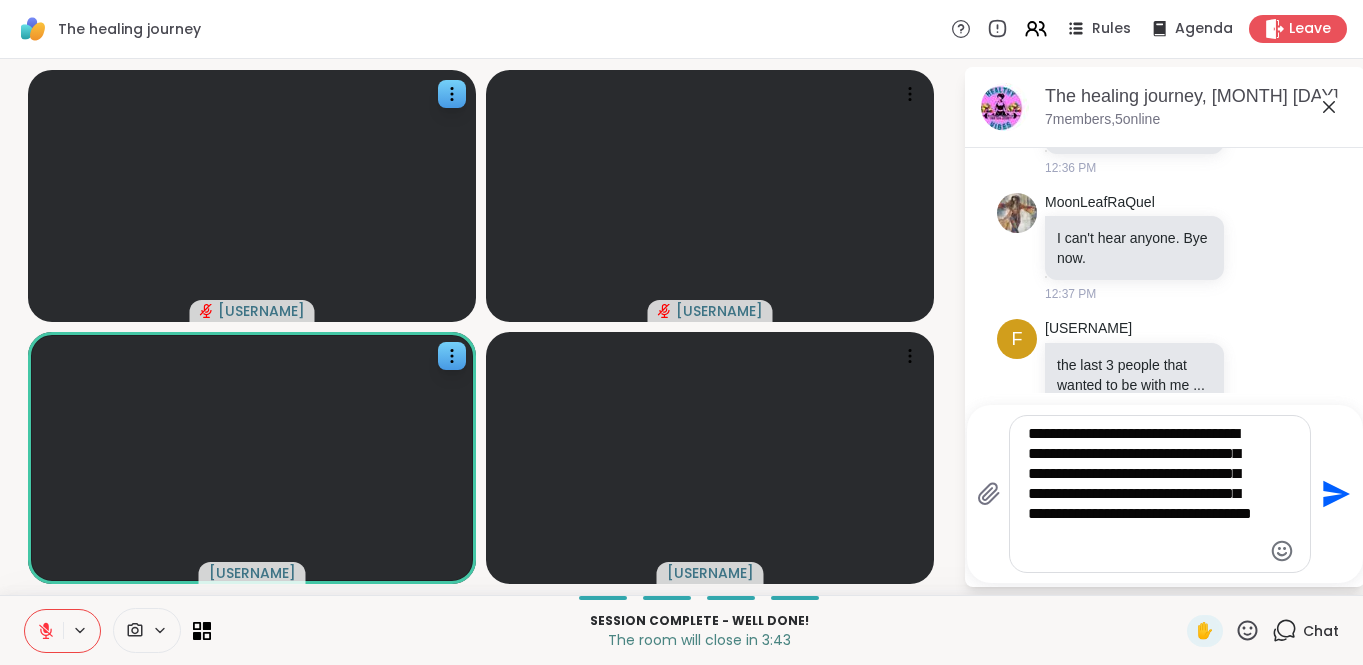click on "**********" at bounding box center [1144, 494] 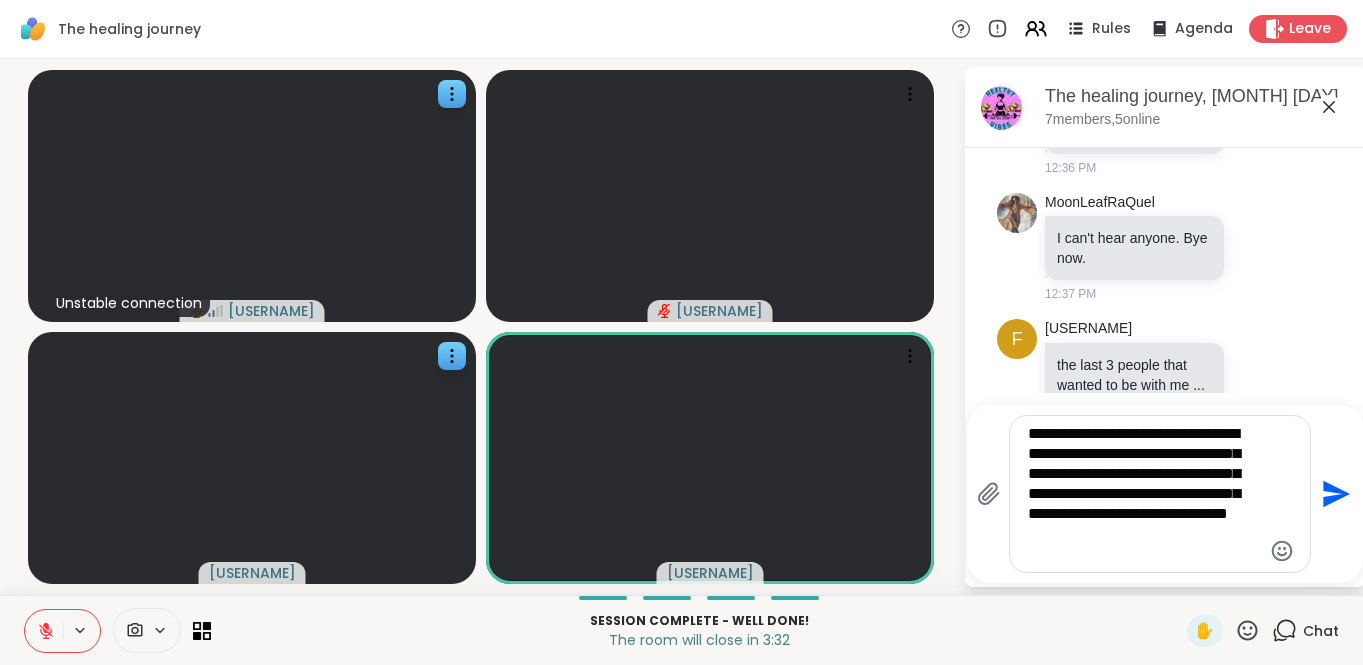 click on "**********" at bounding box center (1144, 494) 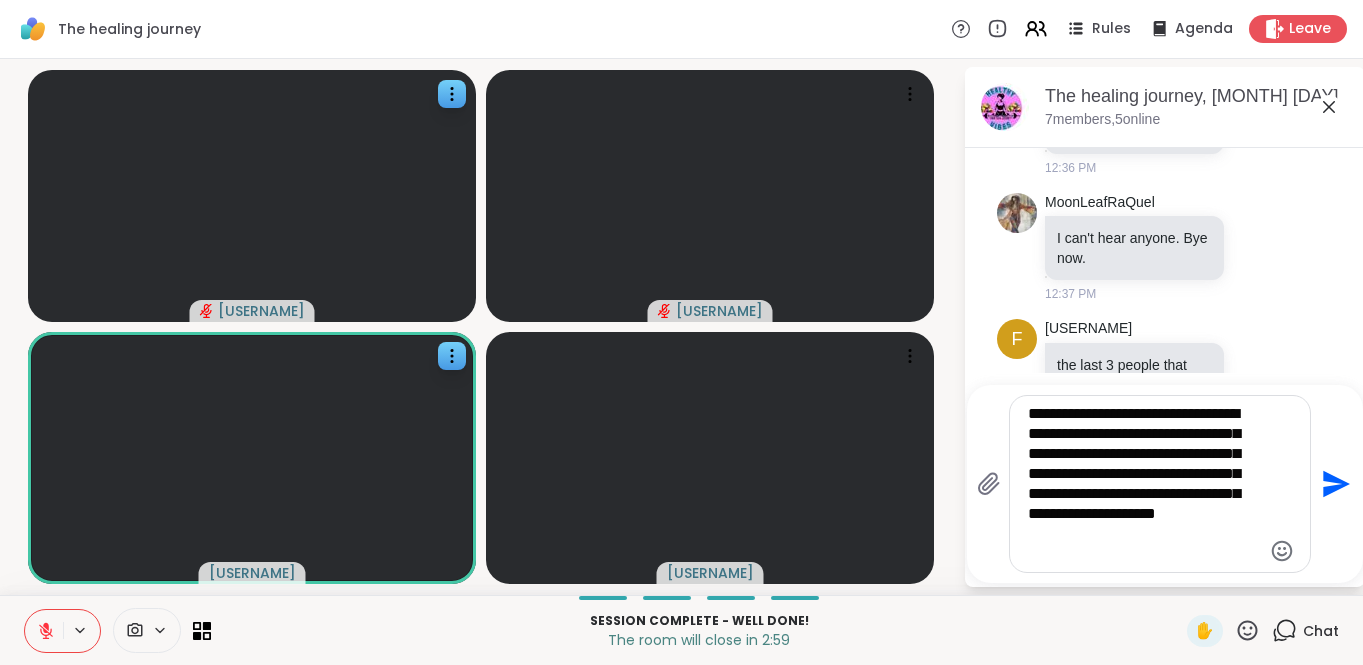type on "**********" 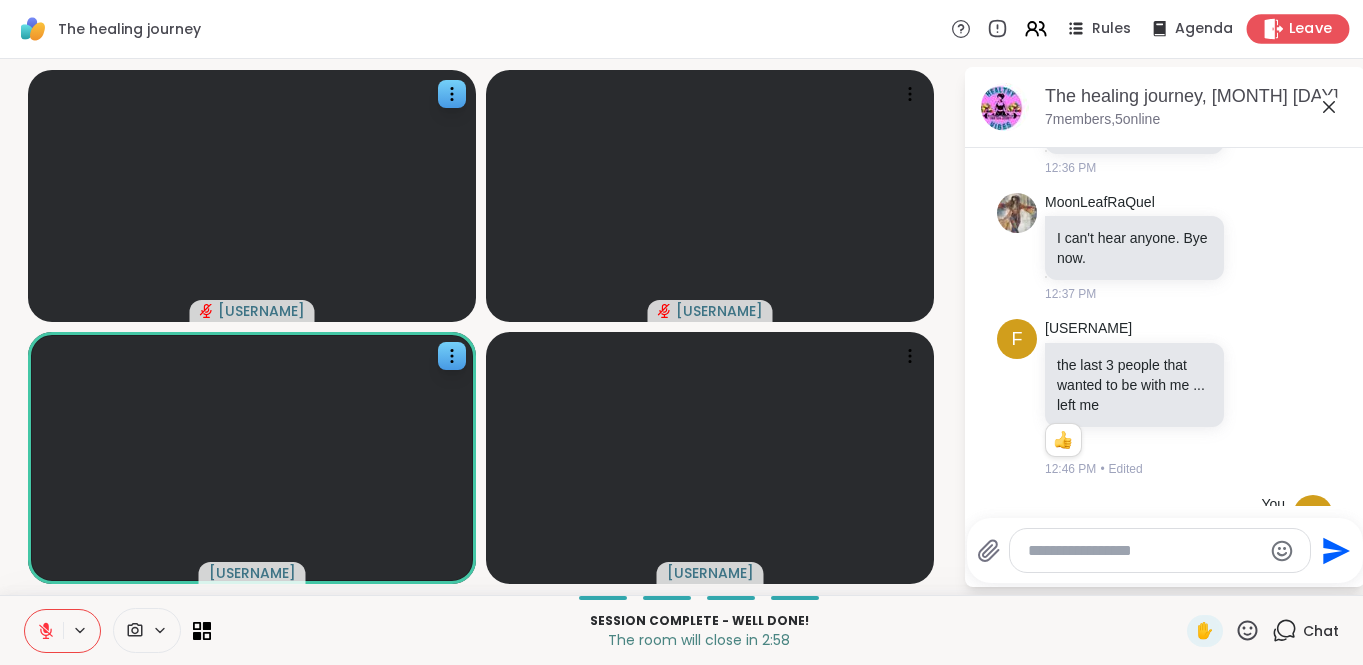 click on "Leave" at bounding box center [1311, 29] 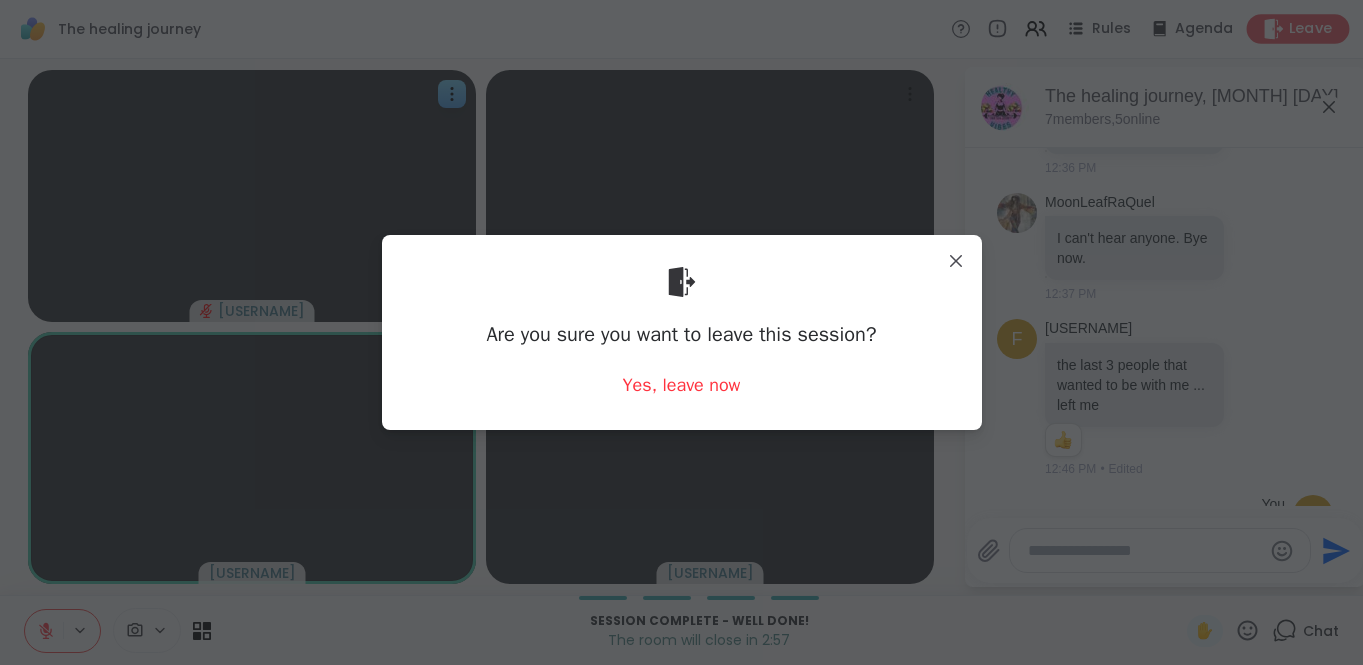 scroll, scrollTop: 1485, scrollLeft: 0, axis: vertical 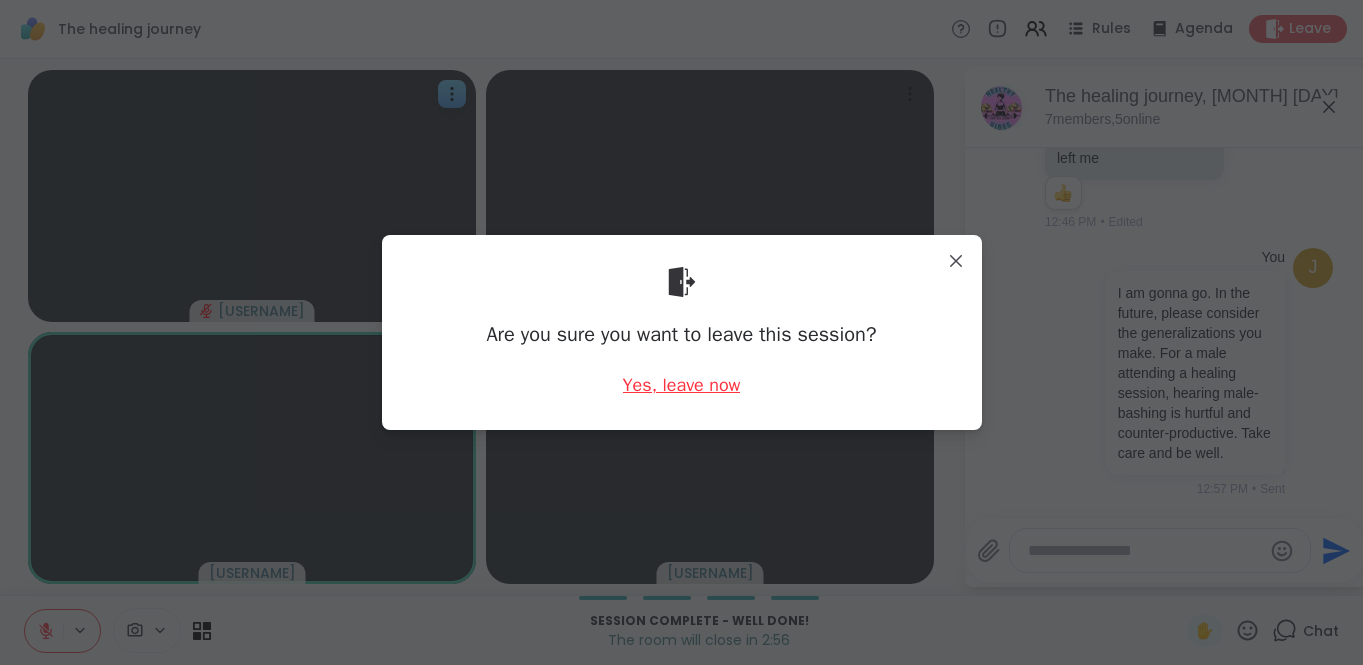 click on "Yes, leave now" at bounding box center [682, 385] 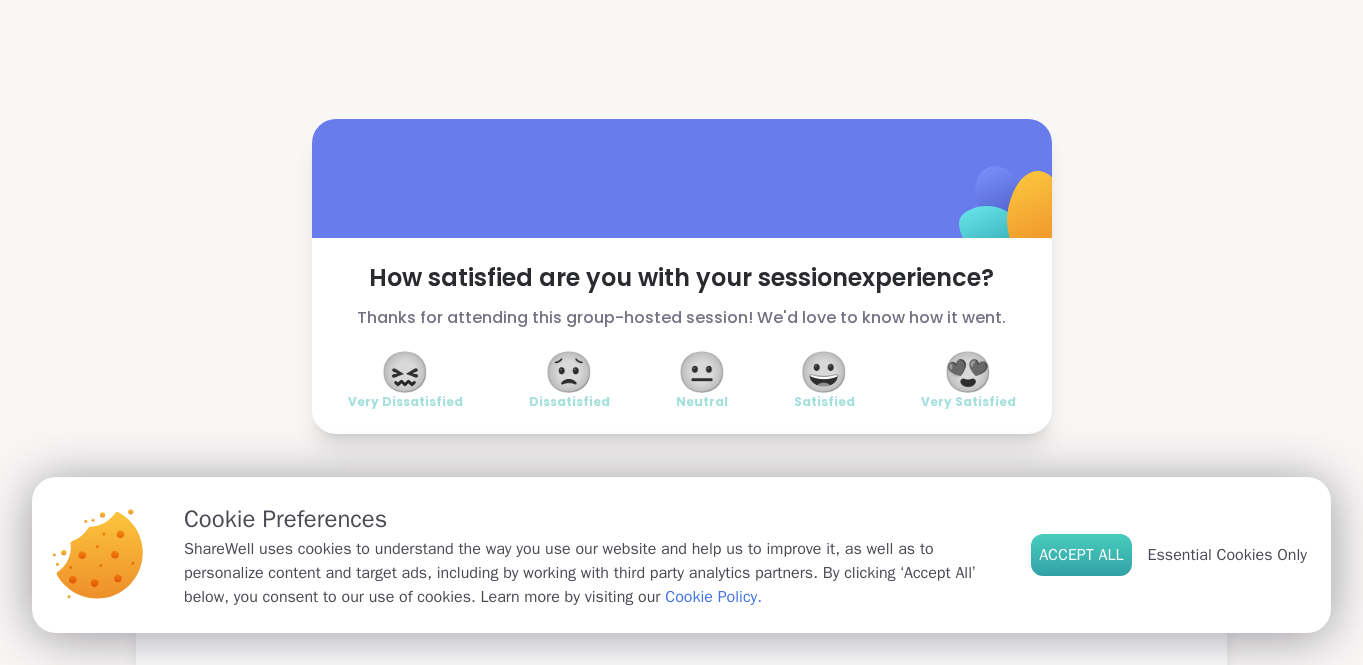 click on "Accept All" at bounding box center [1081, 555] 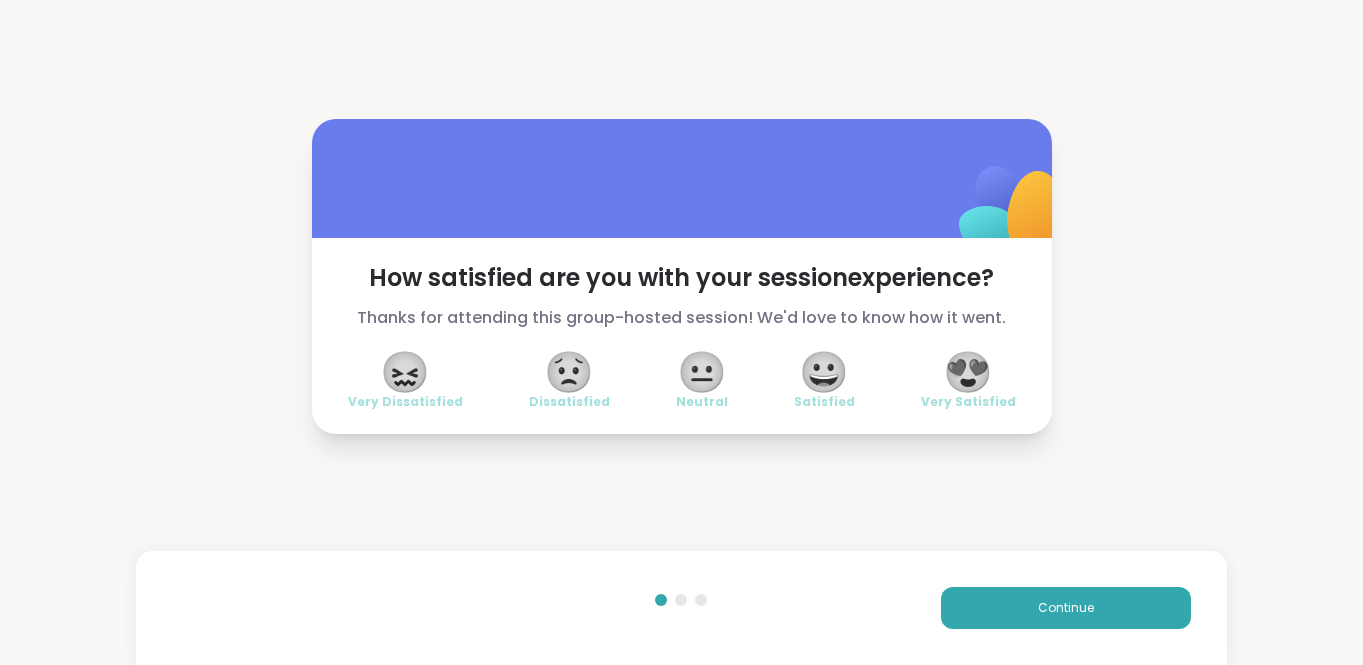 click on "😟" at bounding box center (569, 372) 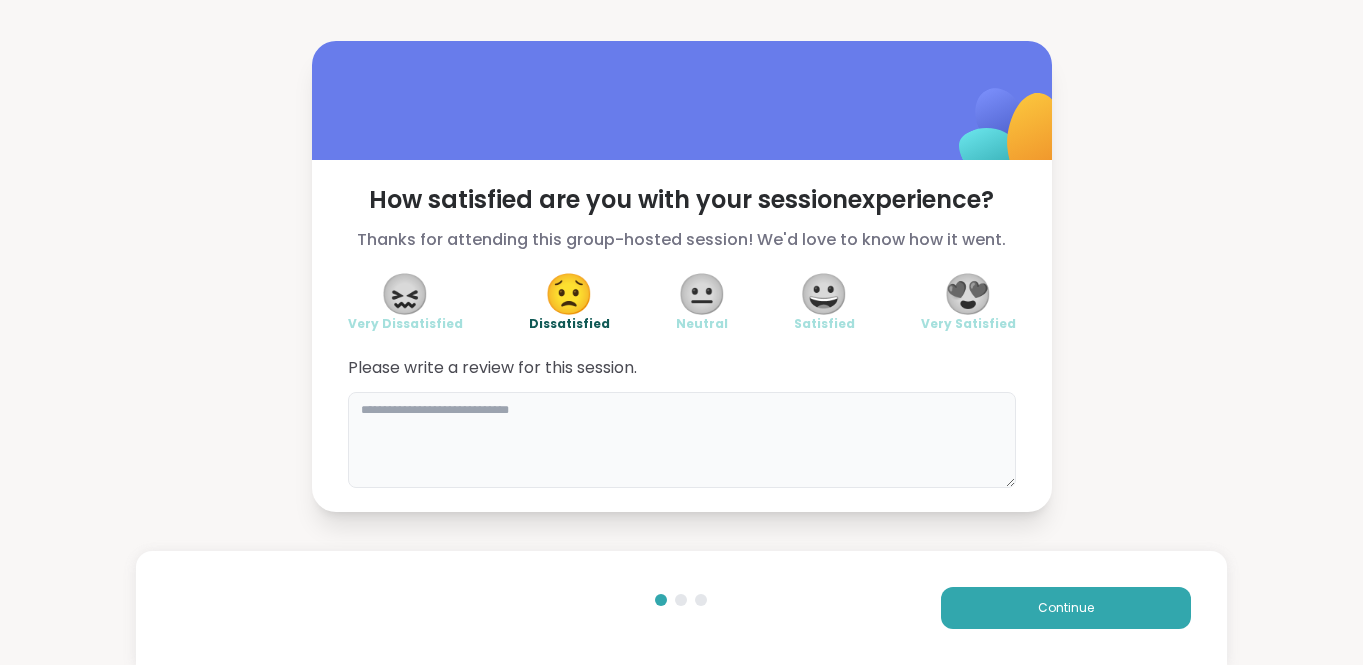 click at bounding box center (682, 440) 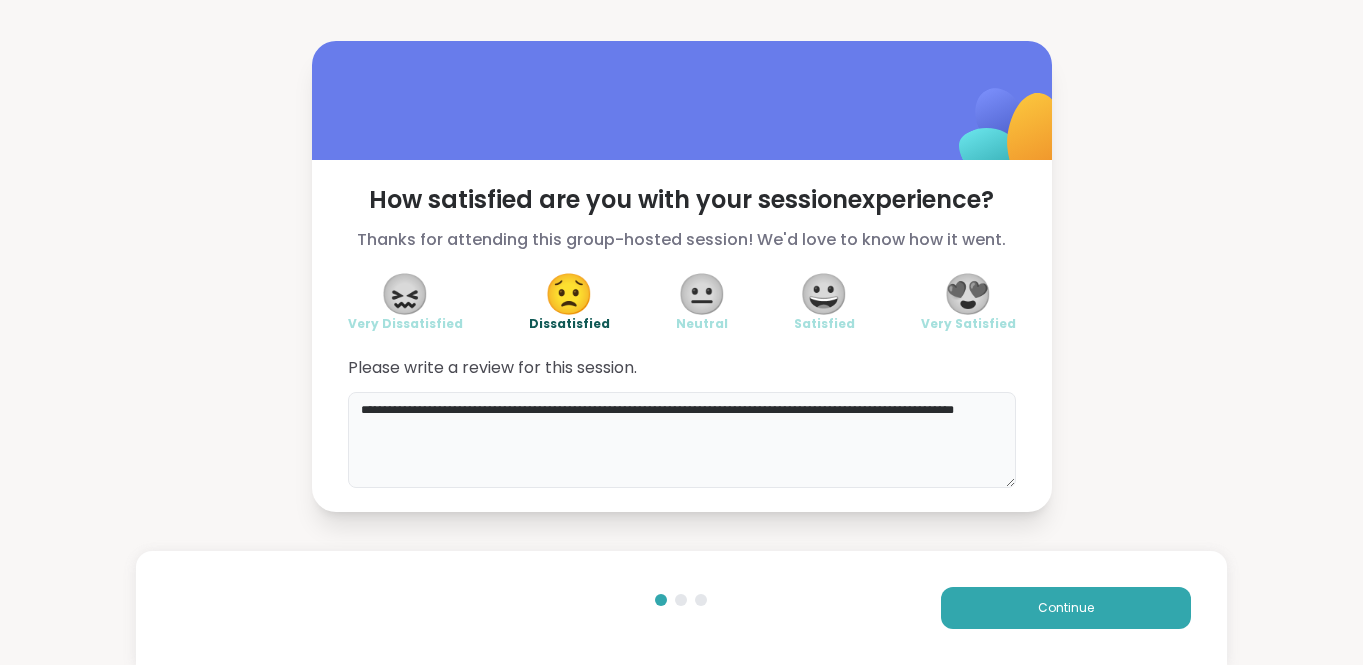 click on "**********" at bounding box center (682, 440) 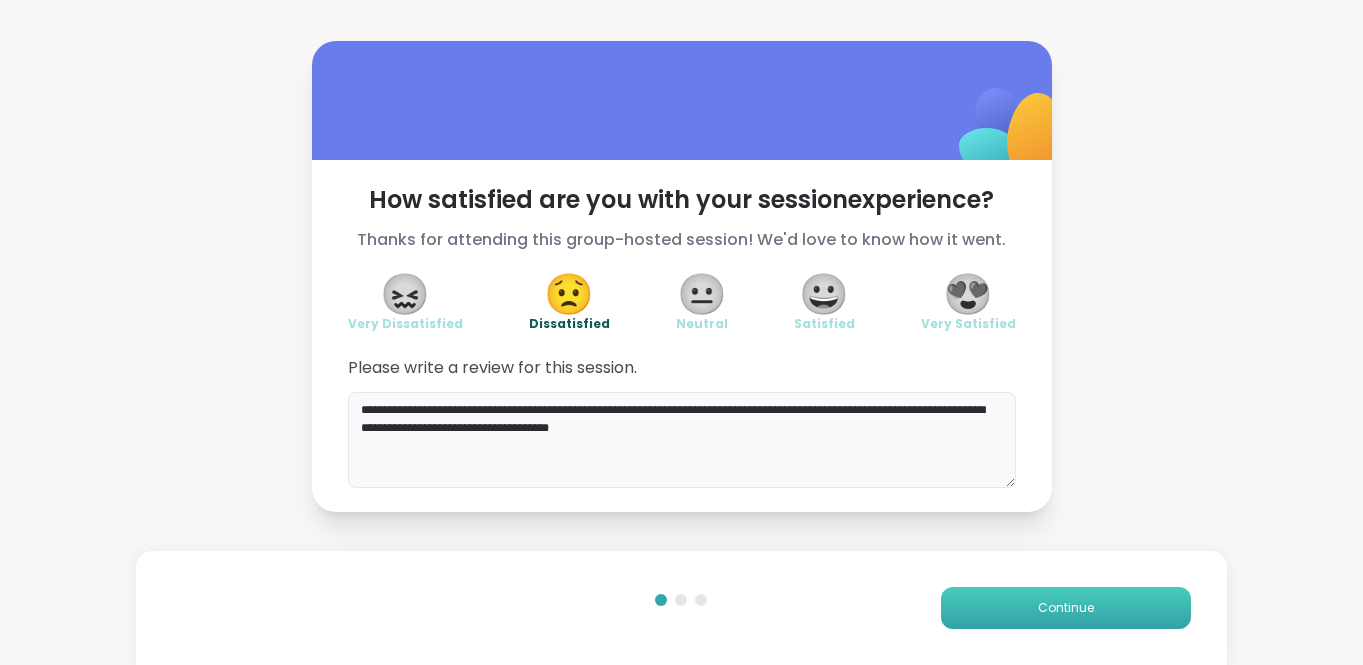 type on "**********" 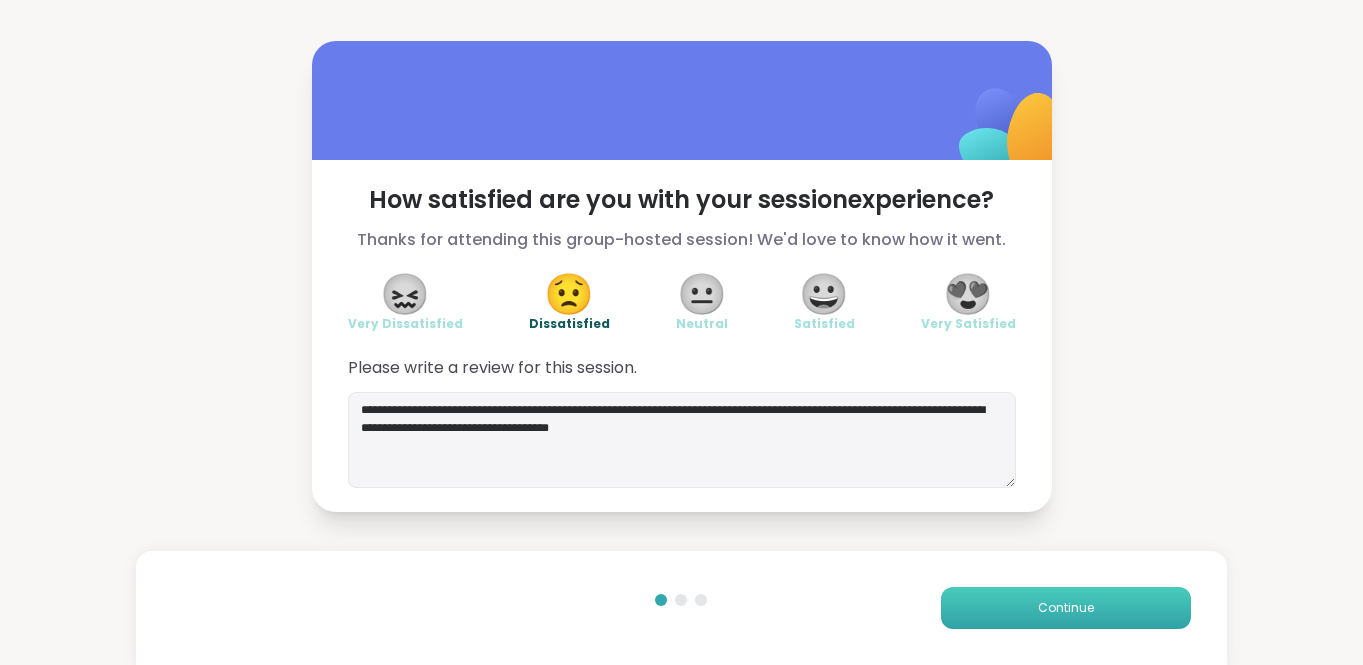 click on "Continue" at bounding box center (1066, 608) 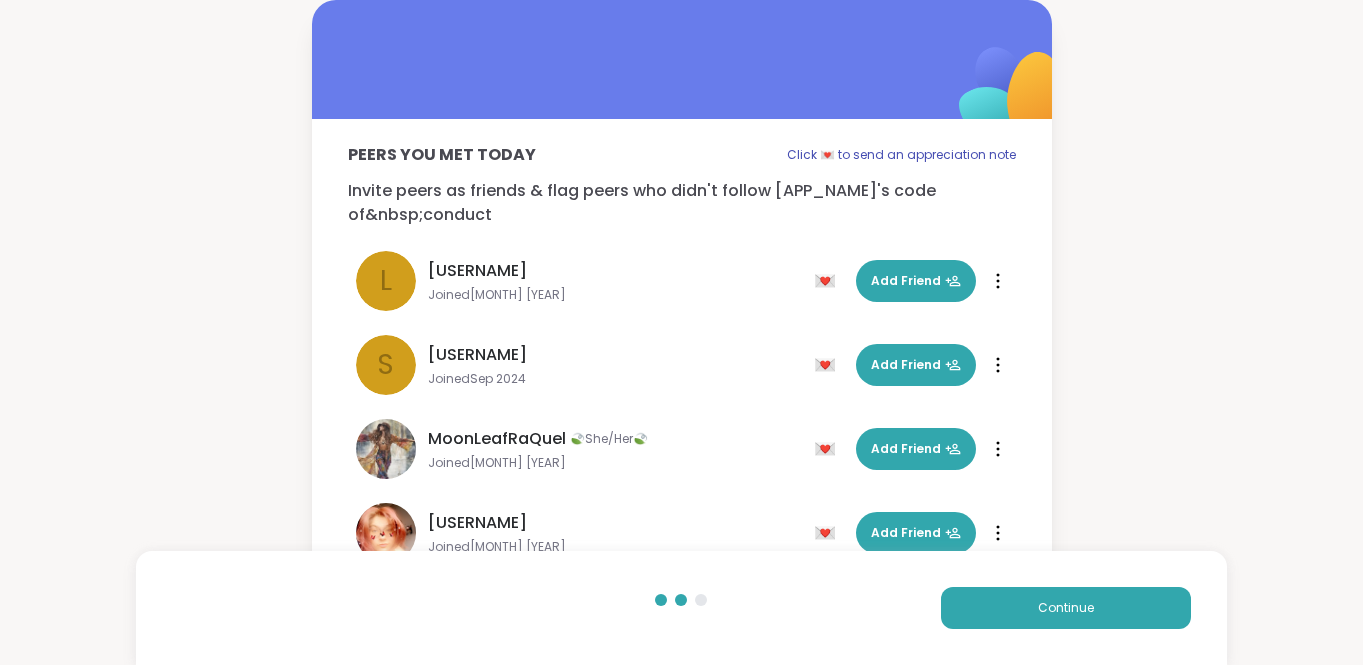 scroll, scrollTop: 60, scrollLeft: 0, axis: vertical 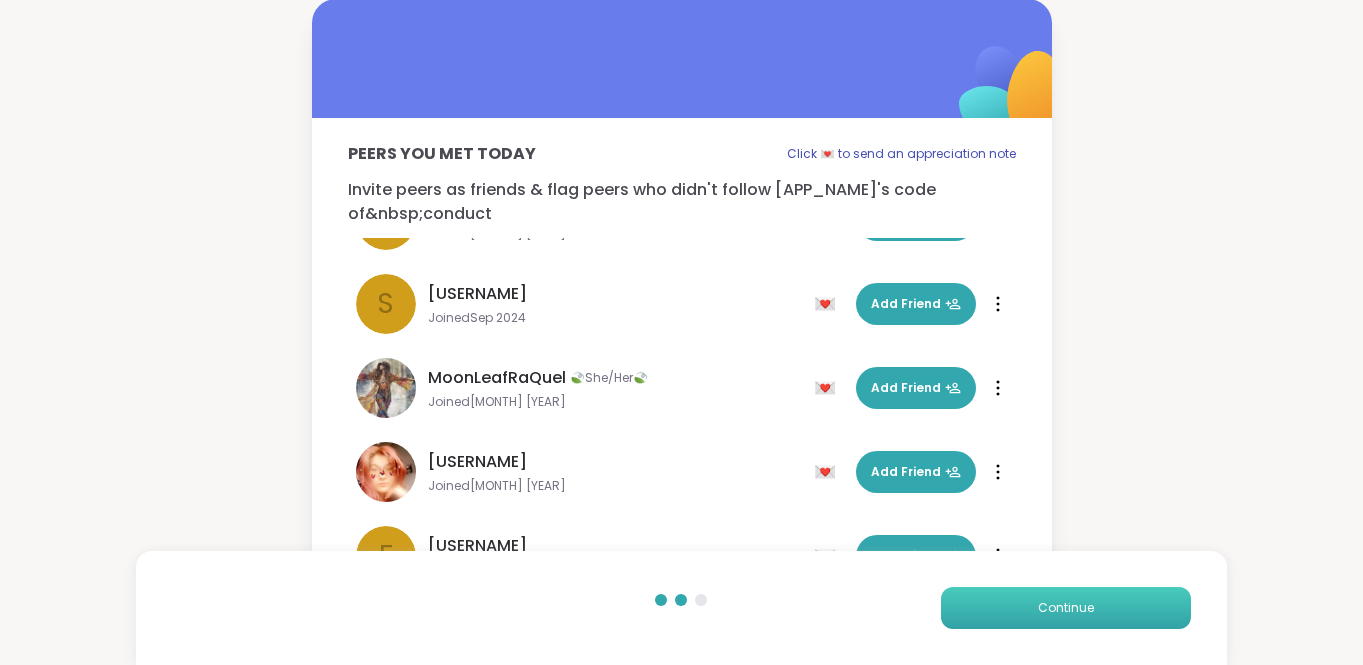 click on "Continue" at bounding box center (1066, 608) 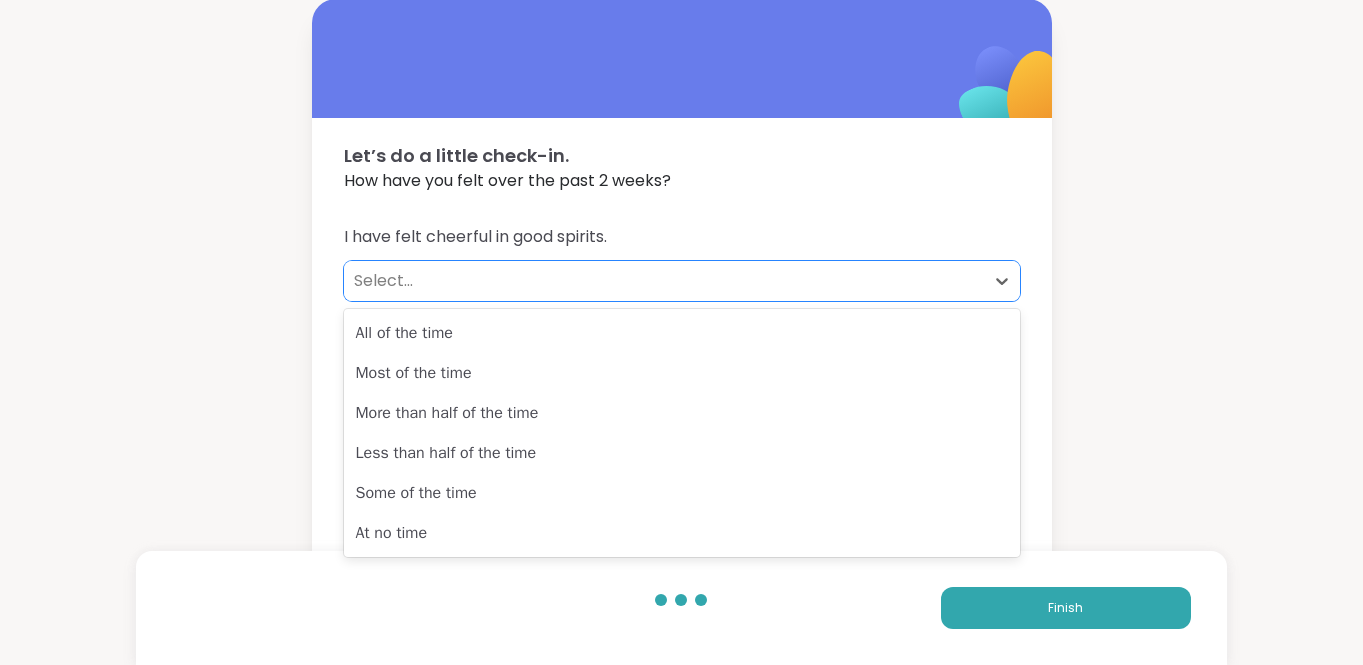 click on "Select..." at bounding box center [664, 281] 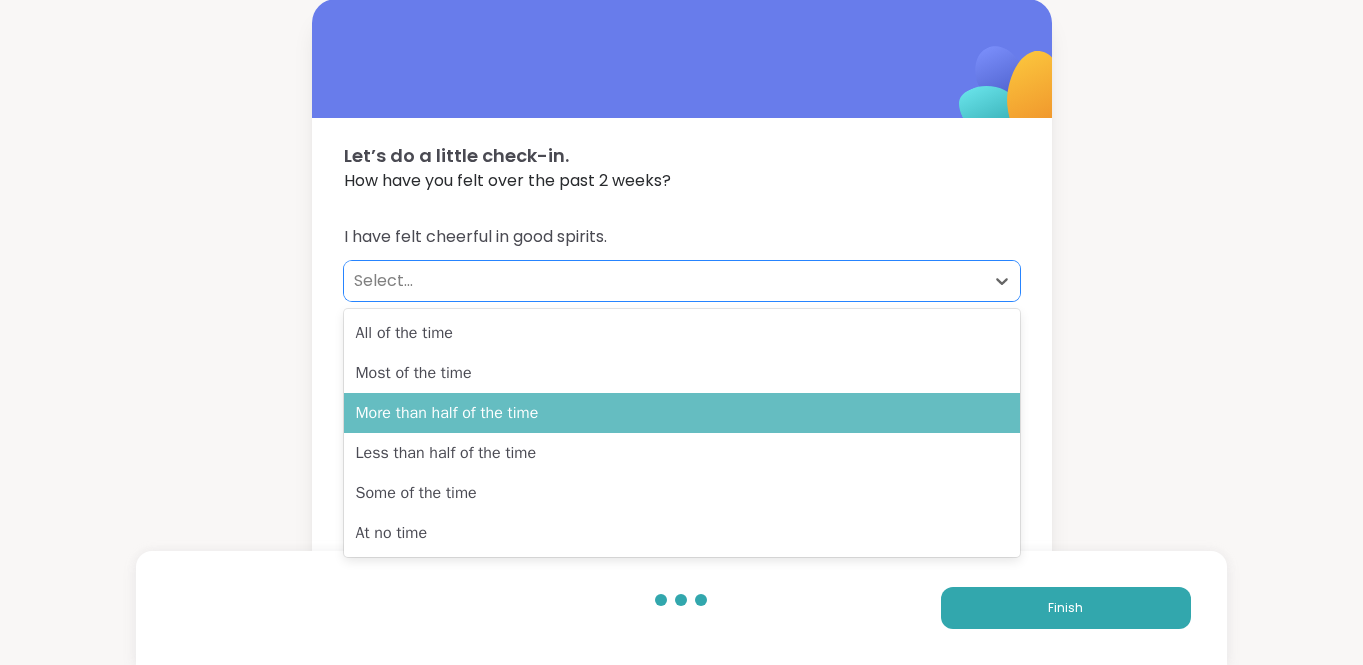 click on "More than half of the time" at bounding box center [682, 413] 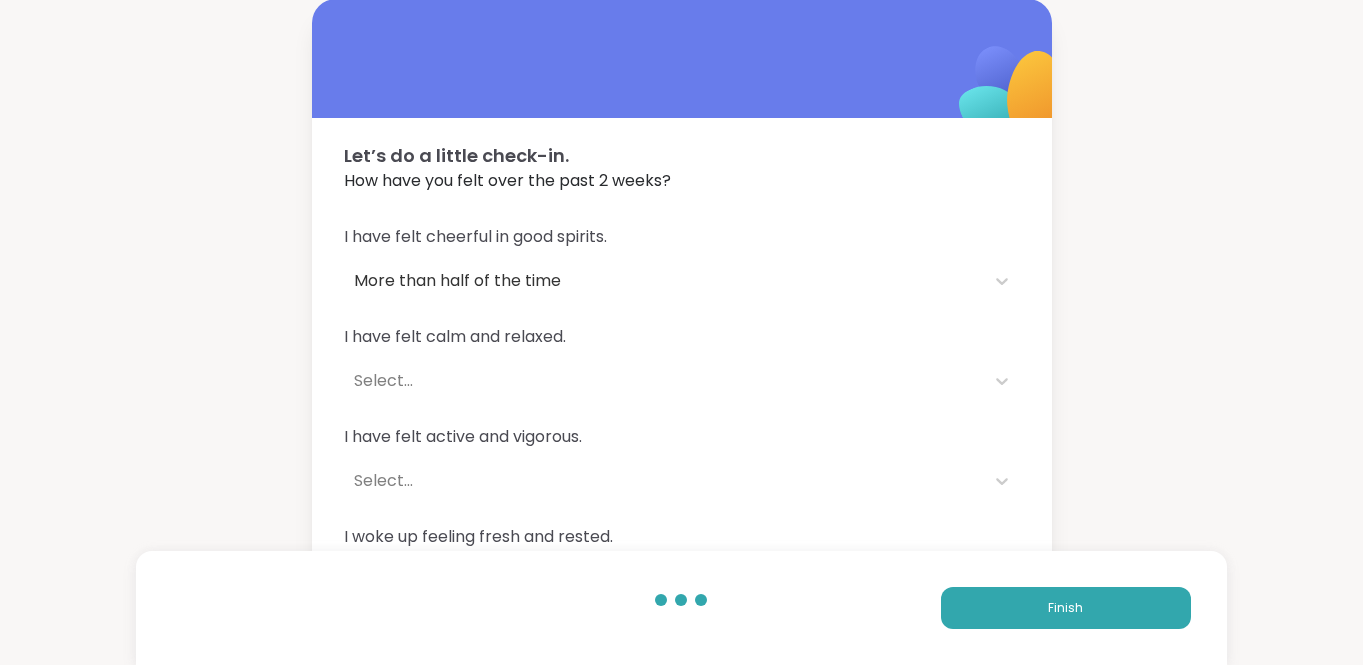 click on "I have felt calm and relaxed." at bounding box center [682, 337] 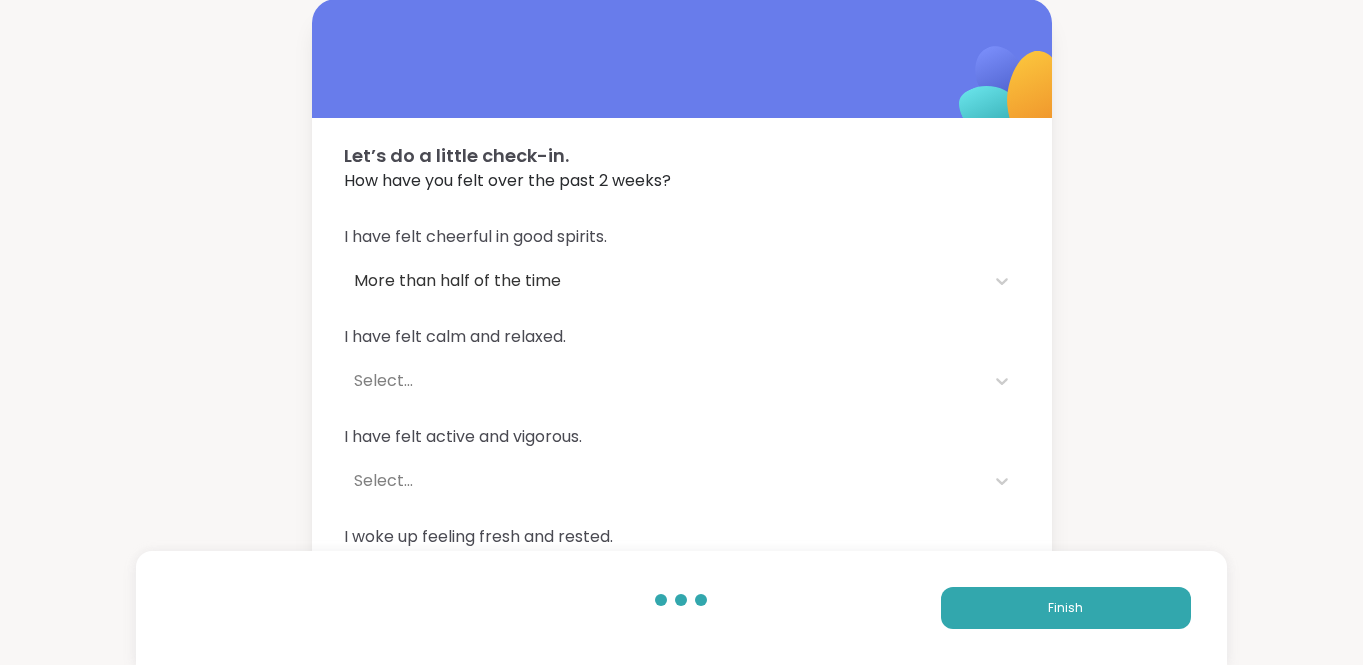 click on "Select..." at bounding box center [664, 381] 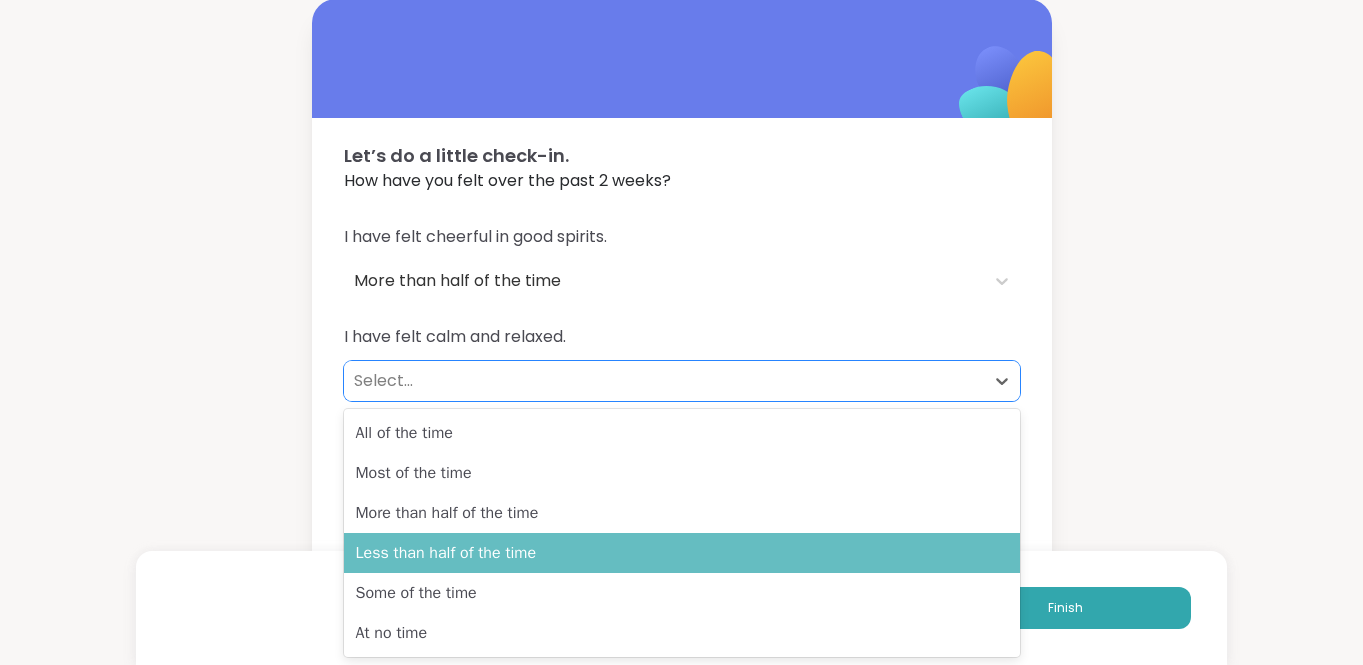 click on "Less than half of the time" at bounding box center [682, 553] 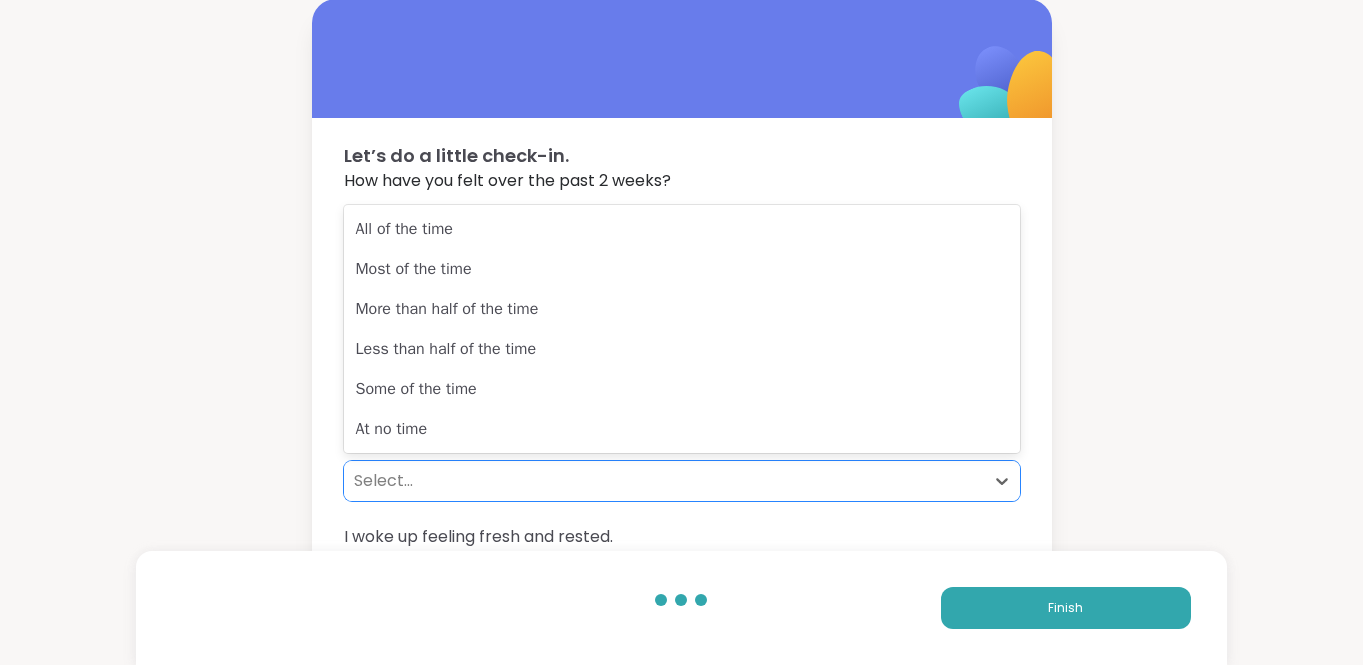 click on "Select..." at bounding box center (664, 481) 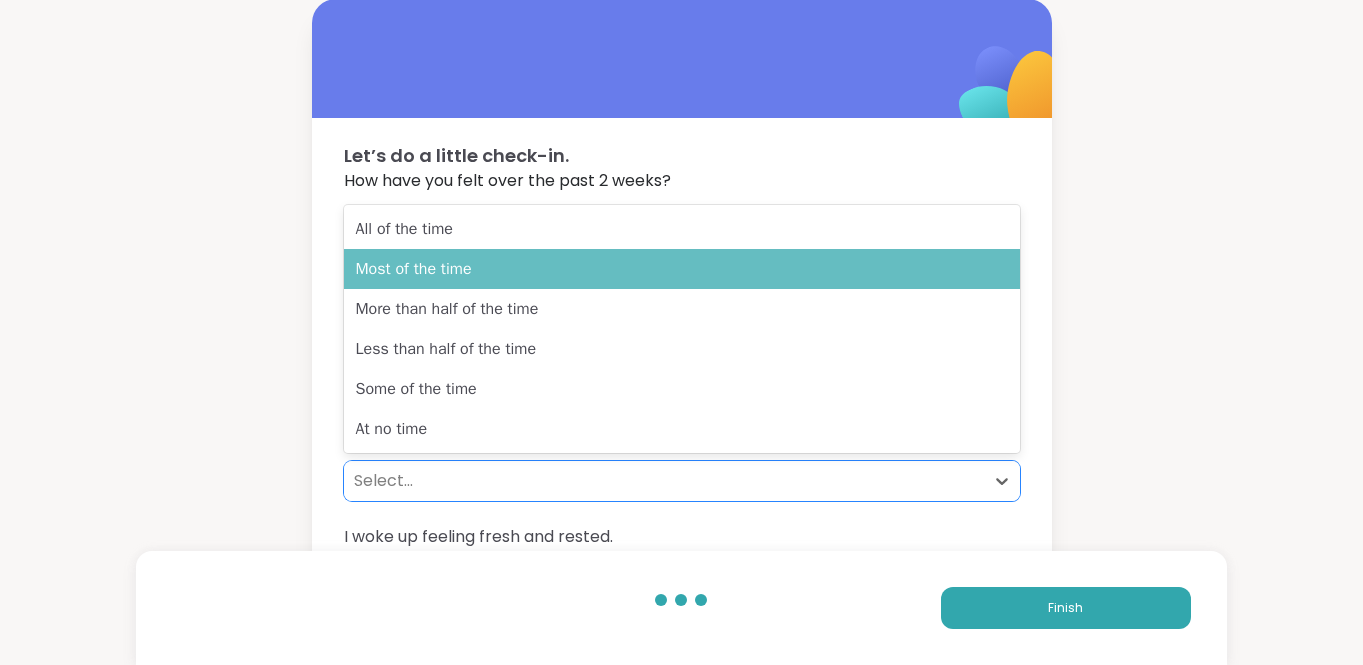 click on "Most of the time" at bounding box center [682, 269] 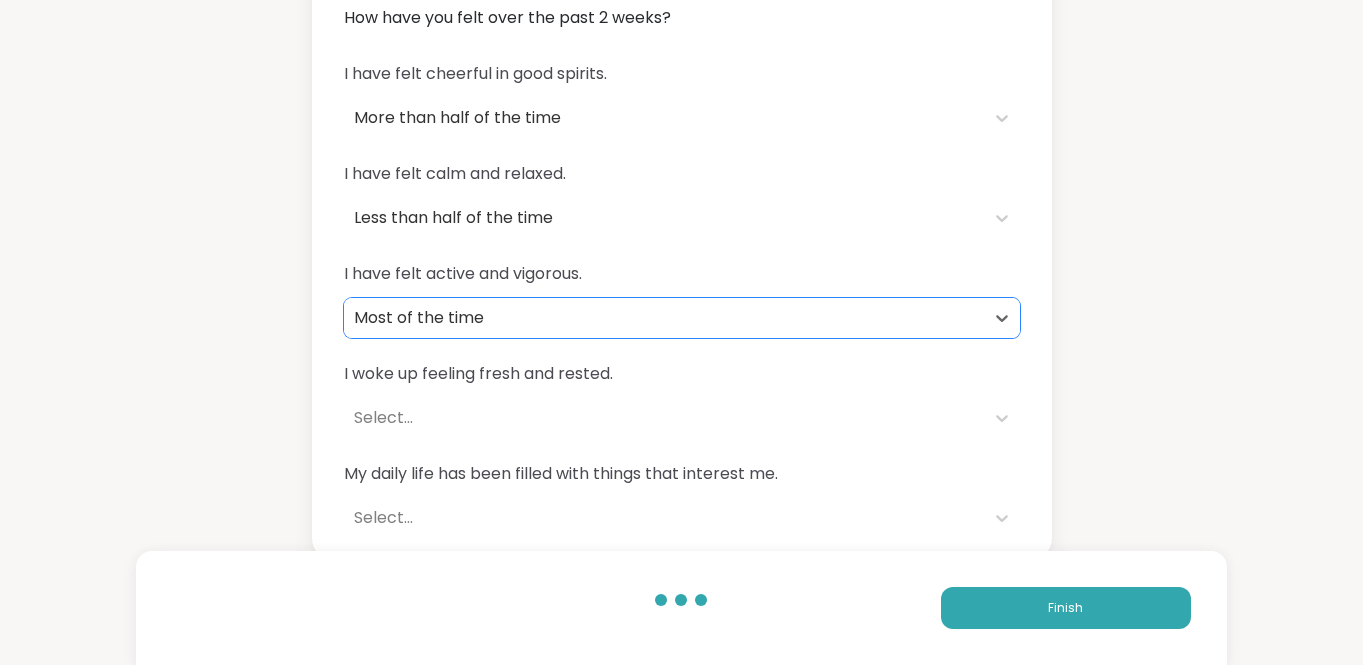scroll, scrollTop: 173, scrollLeft: 0, axis: vertical 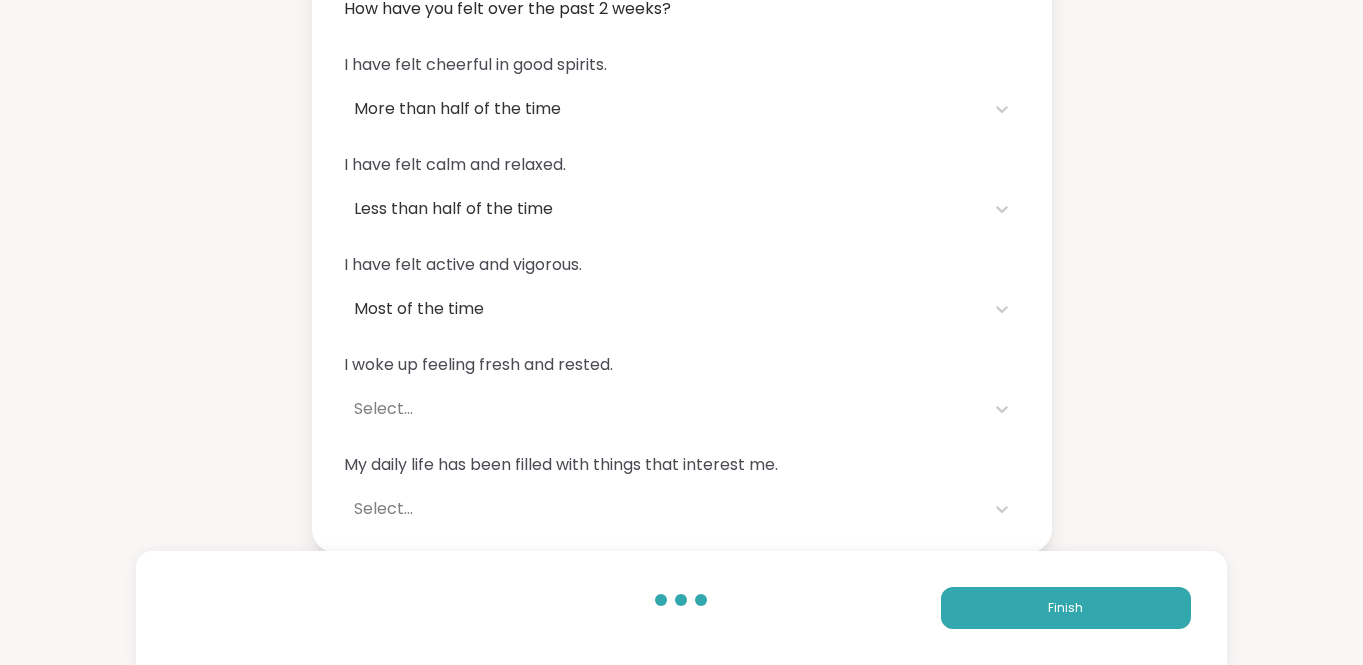 click on "I woke up feeling fresh and rested." at bounding box center [682, 365] 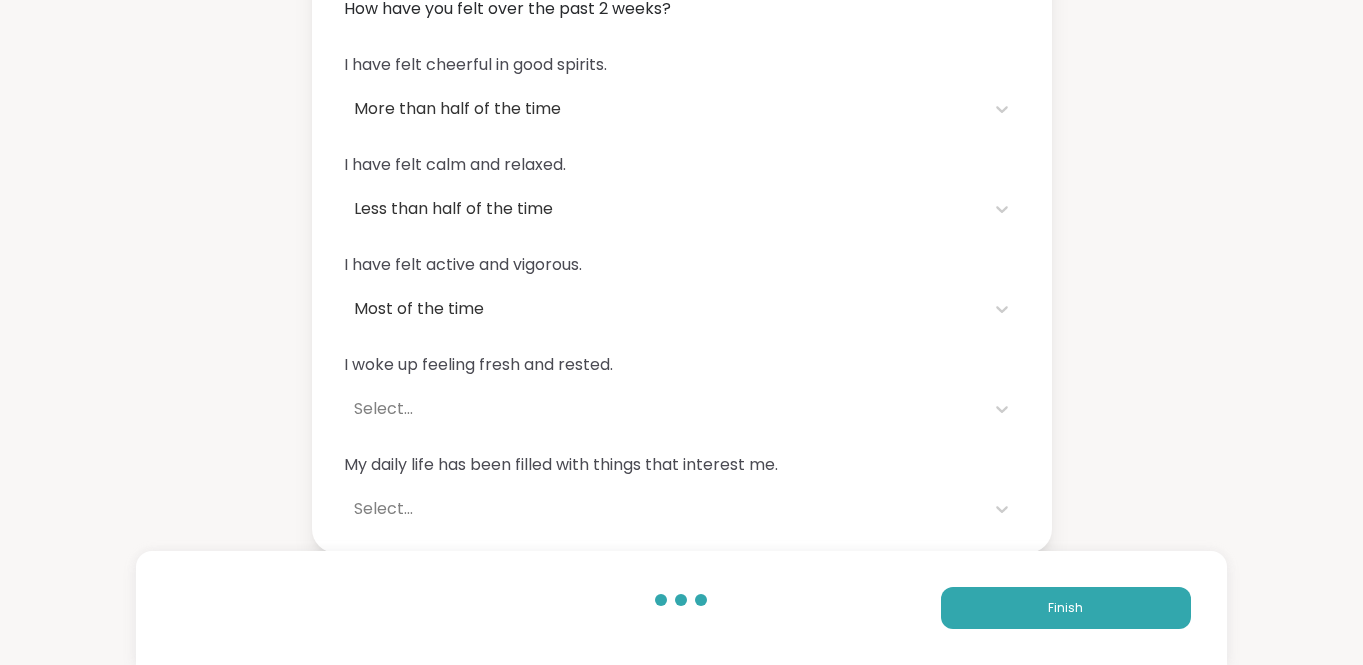 click on "Select..." at bounding box center [664, 409] 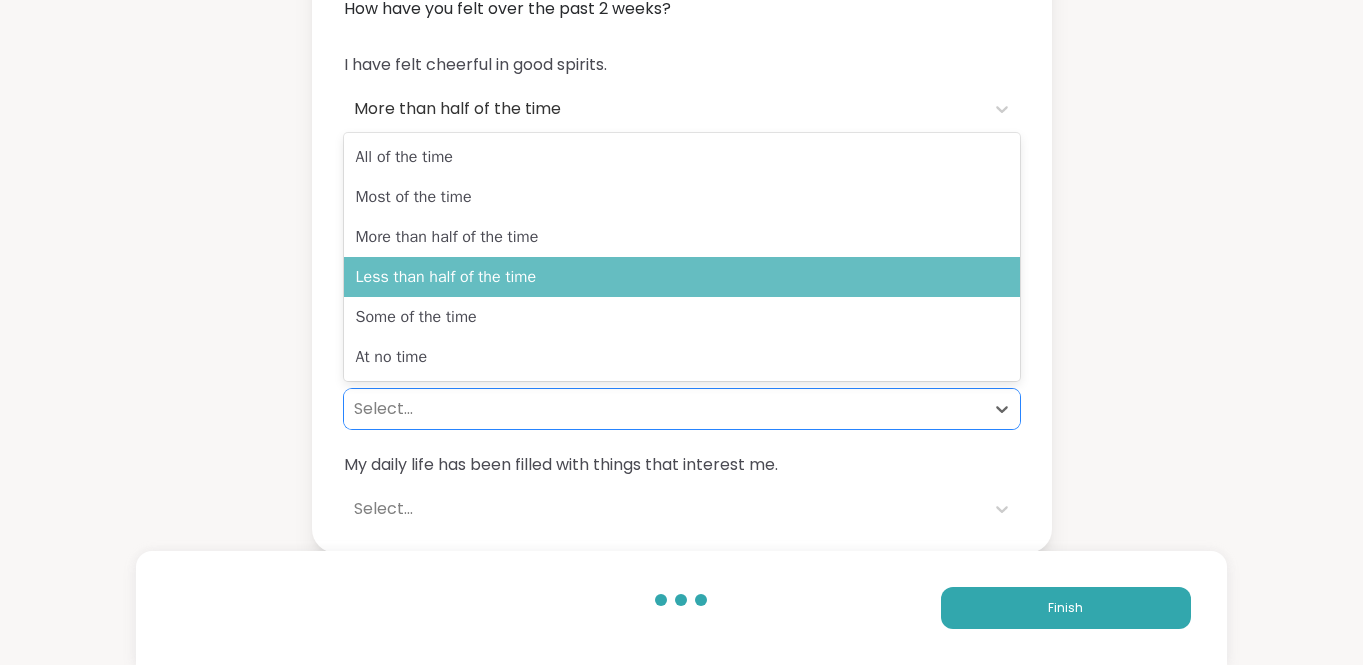 click on "Less than half of the time" at bounding box center (682, 277) 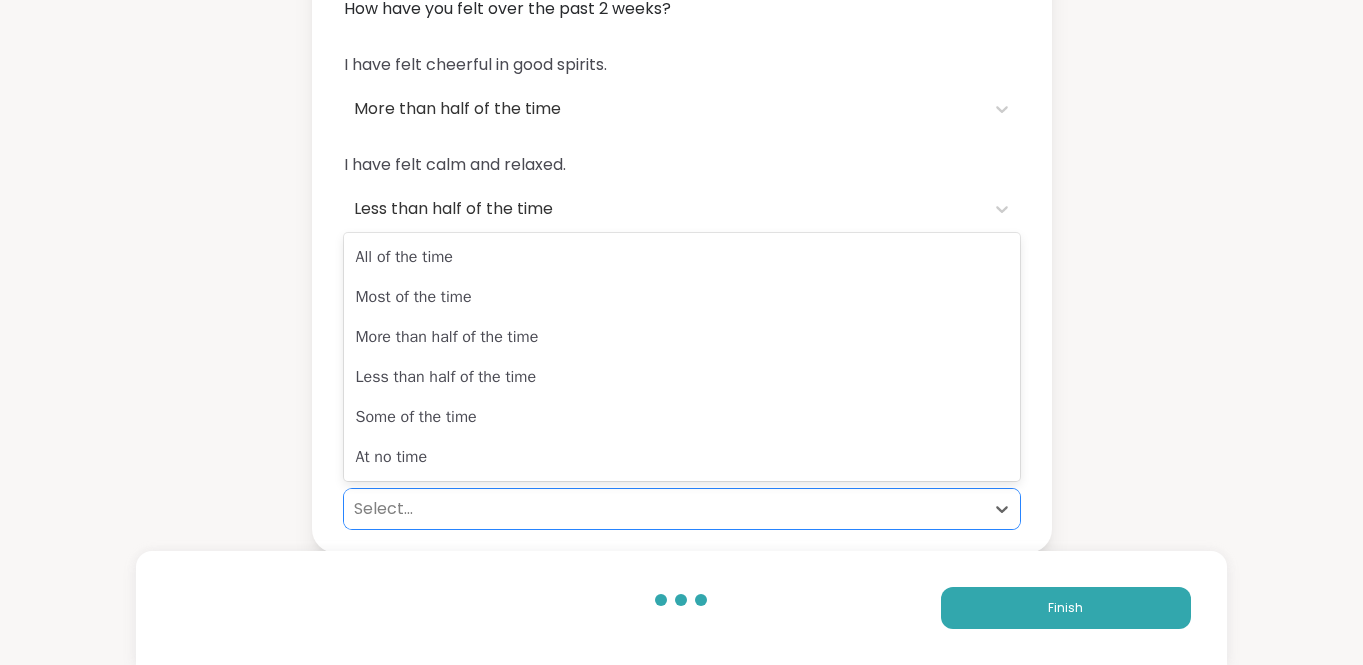 click on "Select..." at bounding box center (664, 509) 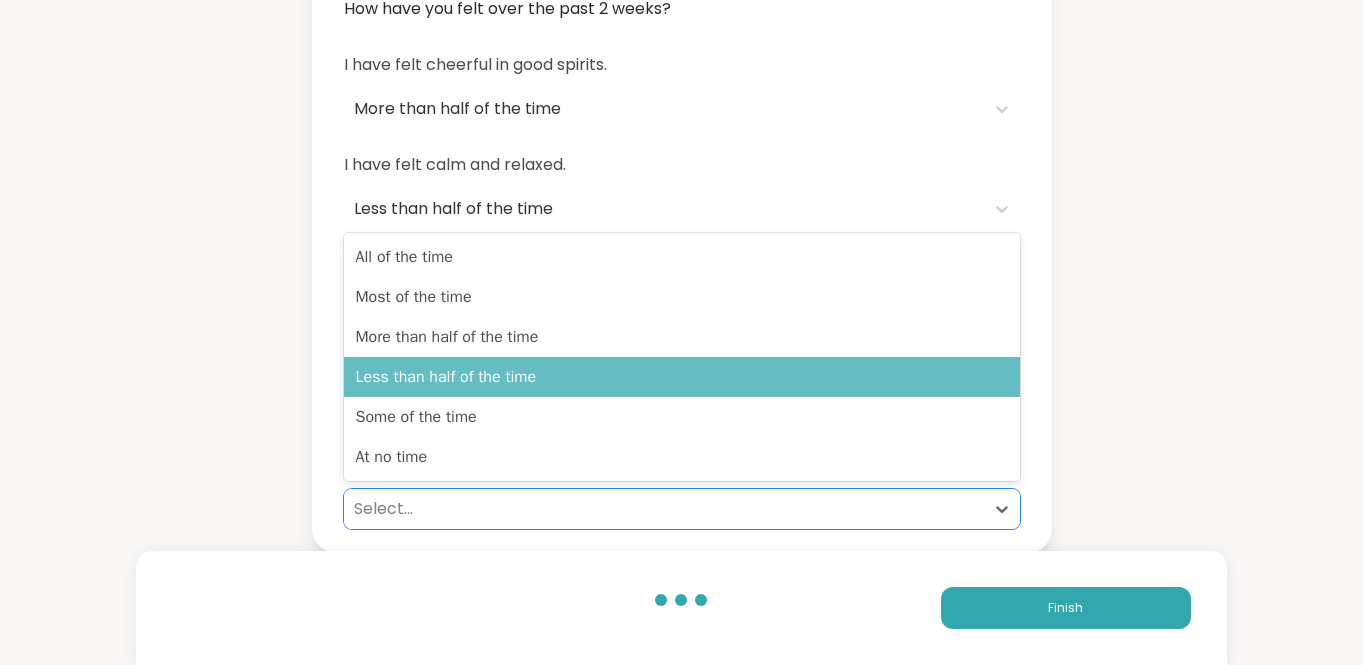 click on "Less than half of the time" at bounding box center (682, 377) 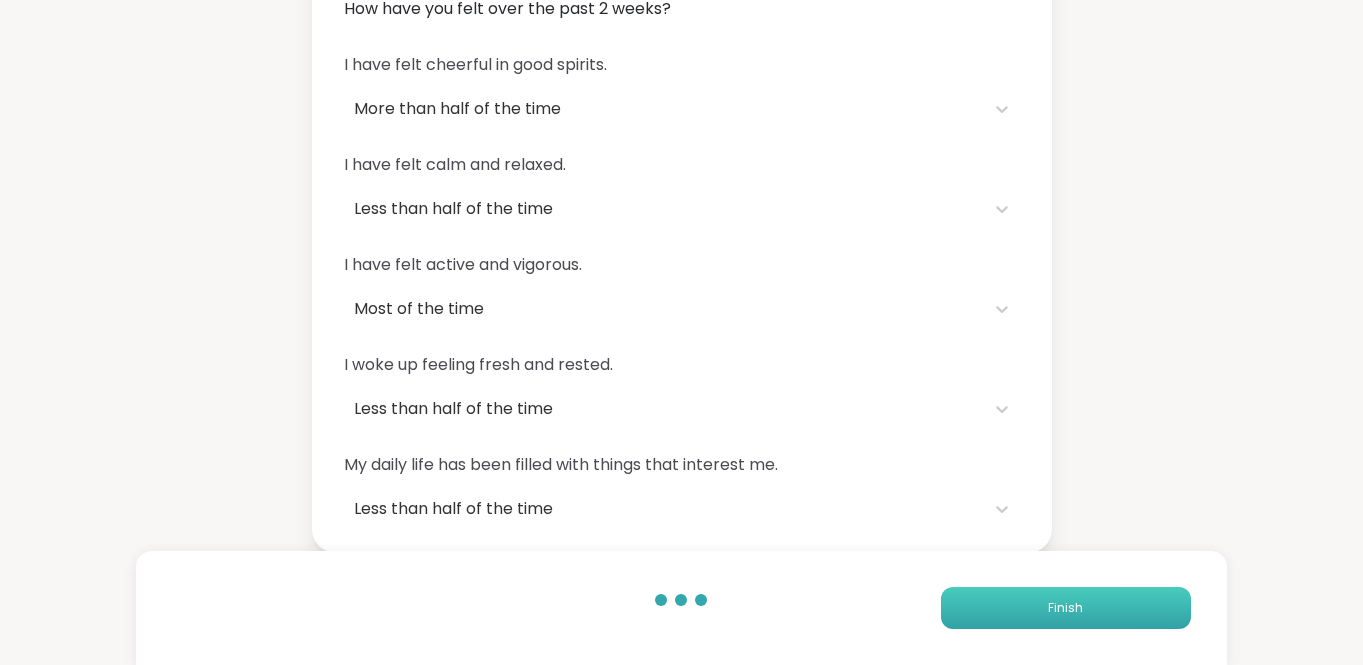 click on "Finish" at bounding box center (1066, 608) 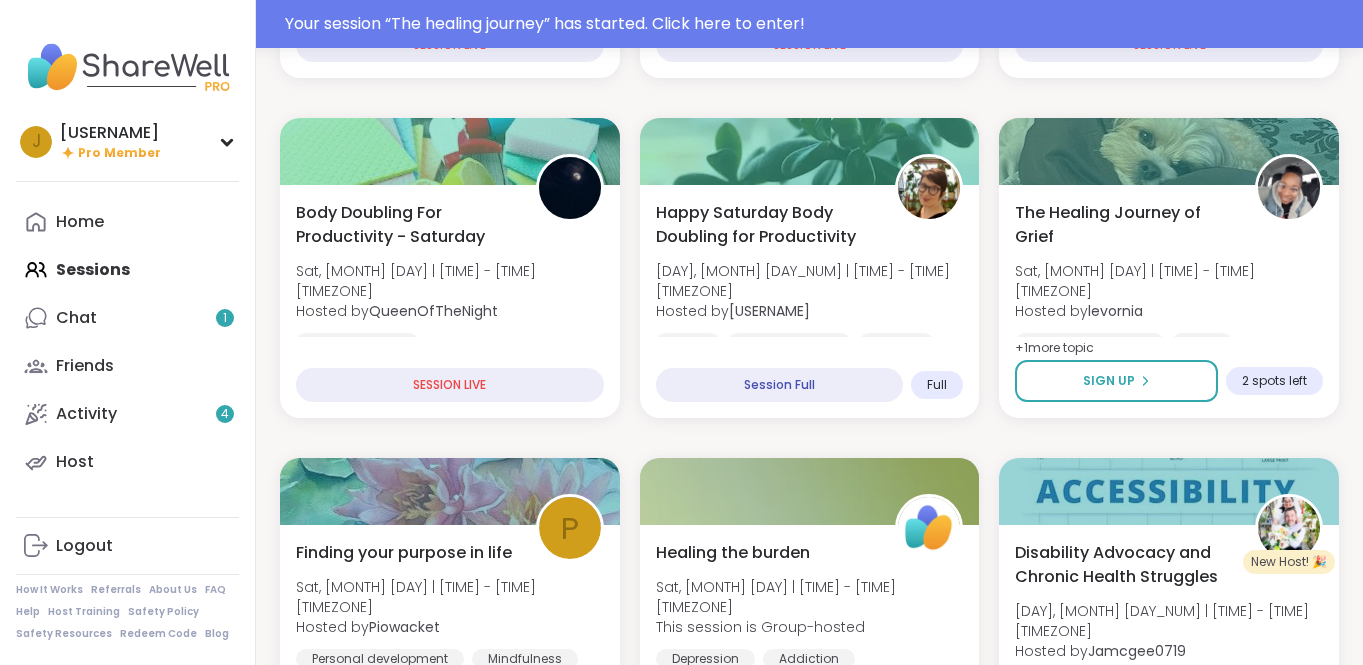 scroll, scrollTop: 577, scrollLeft: 0, axis: vertical 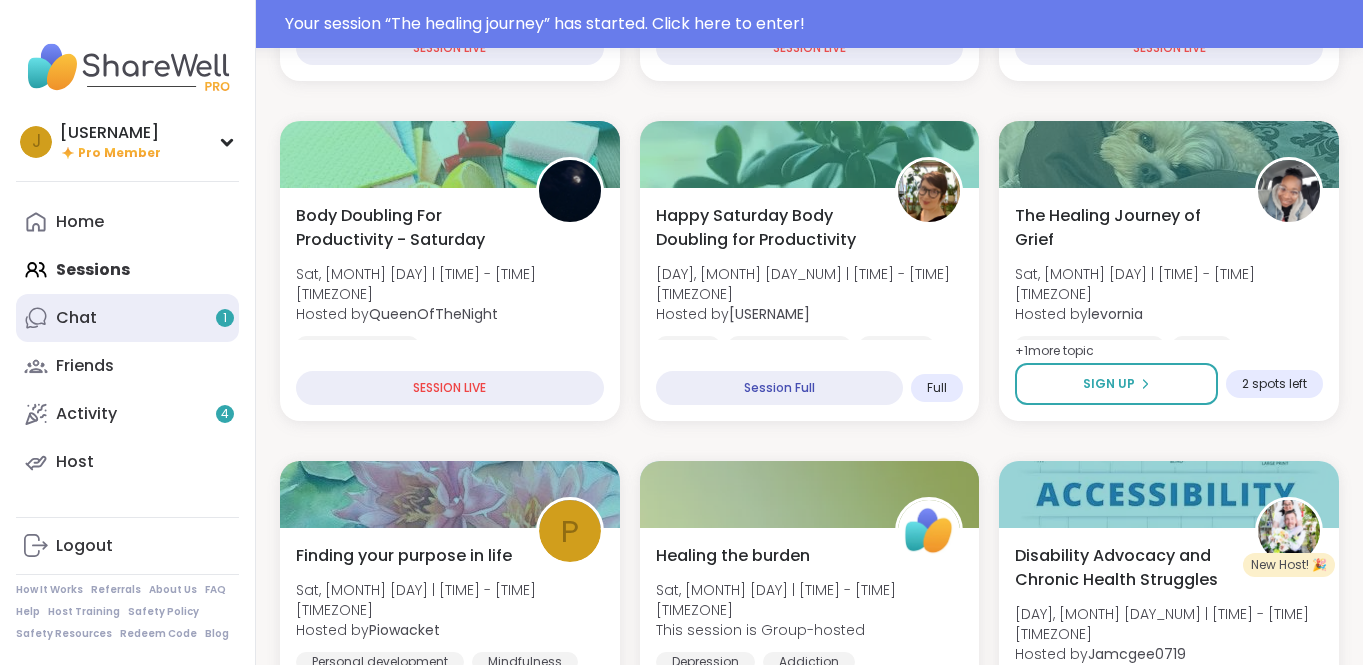 click on "Chat 1" at bounding box center [76, 318] 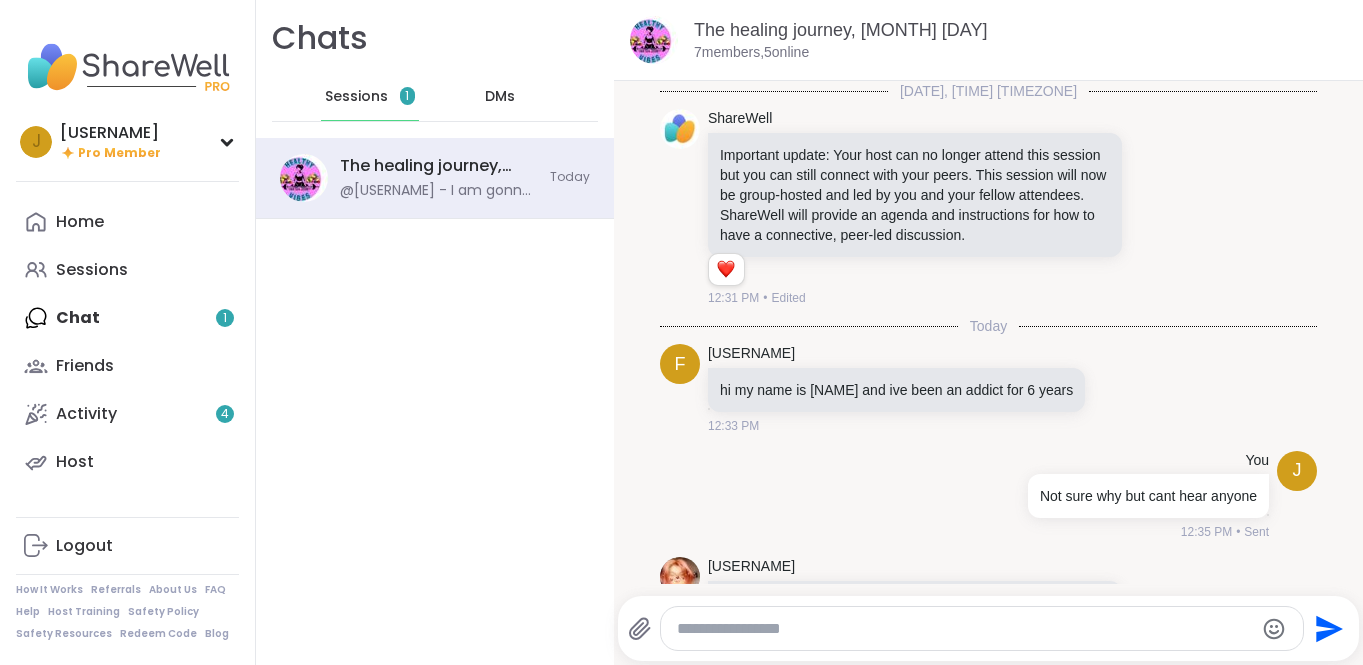 scroll, scrollTop: 0, scrollLeft: 0, axis: both 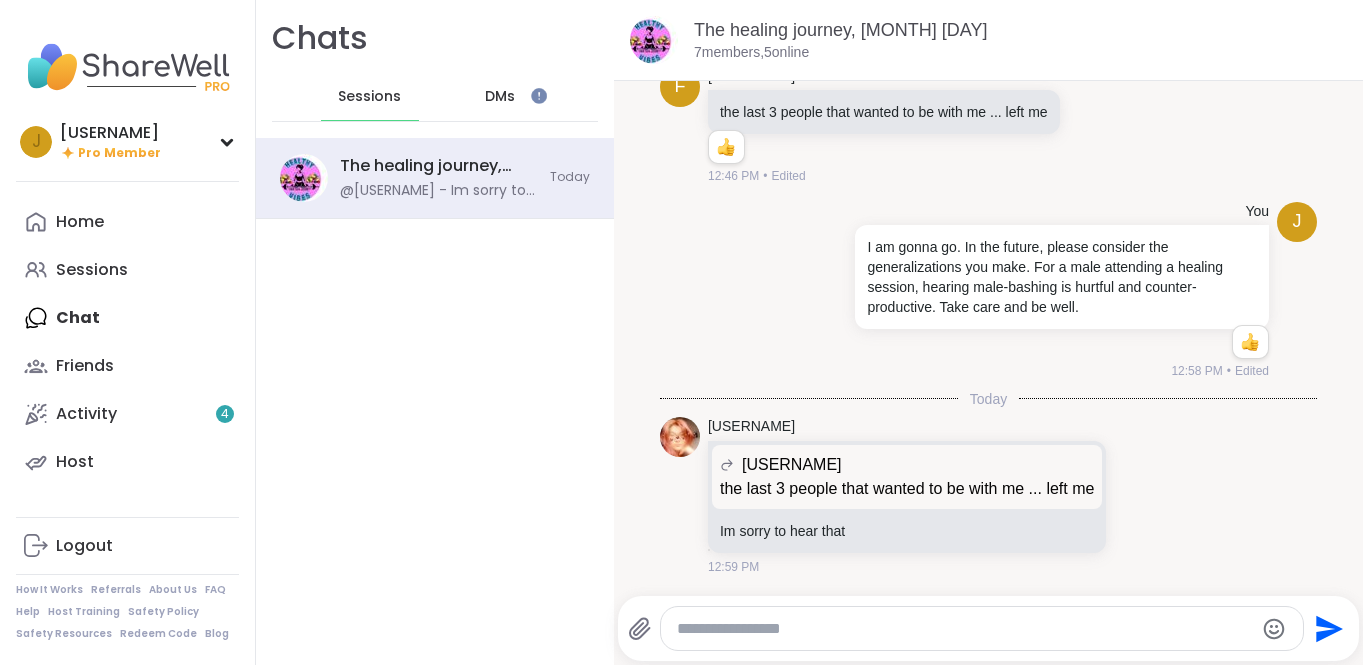 click at bounding box center (127, 67) 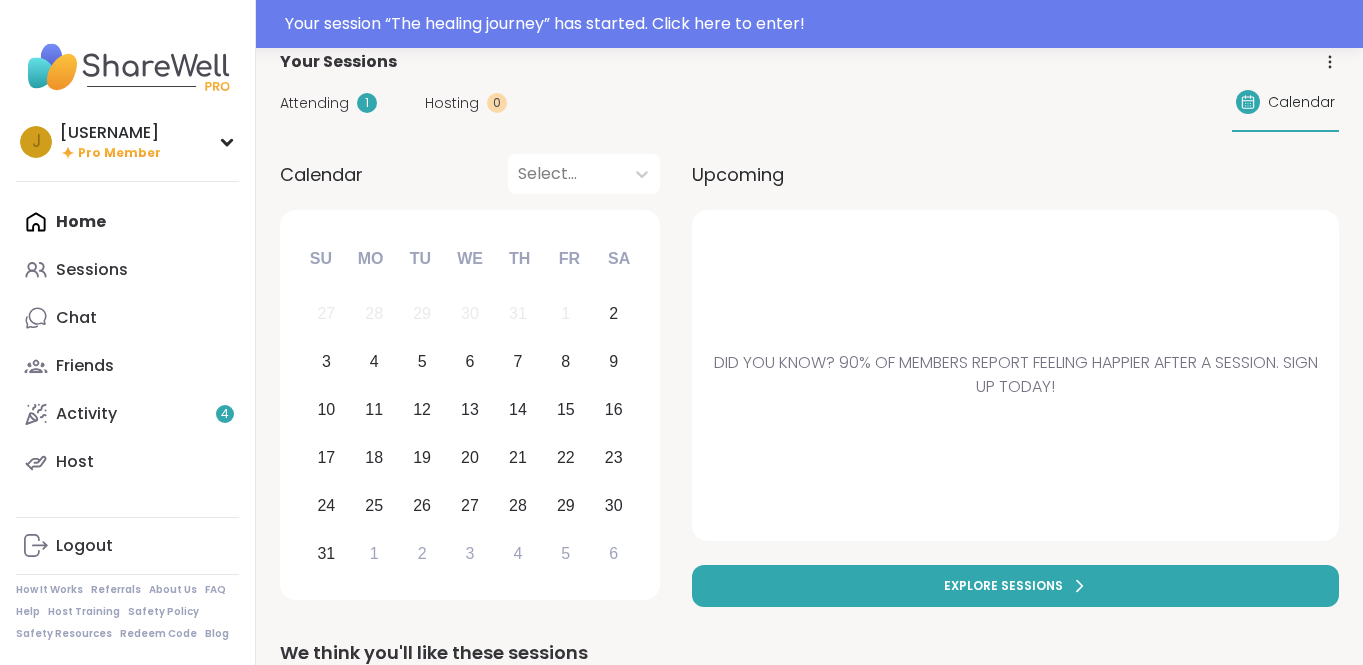 scroll, scrollTop: 334, scrollLeft: 0, axis: vertical 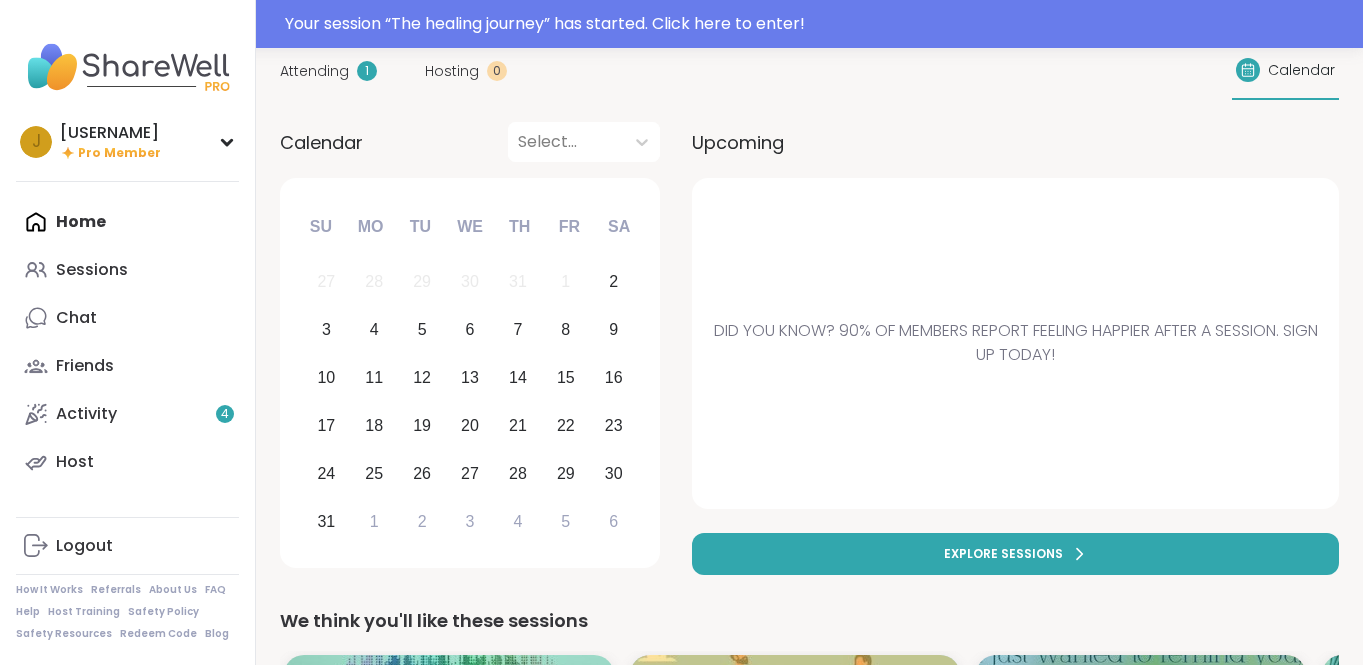 click at bounding box center [127, 67] 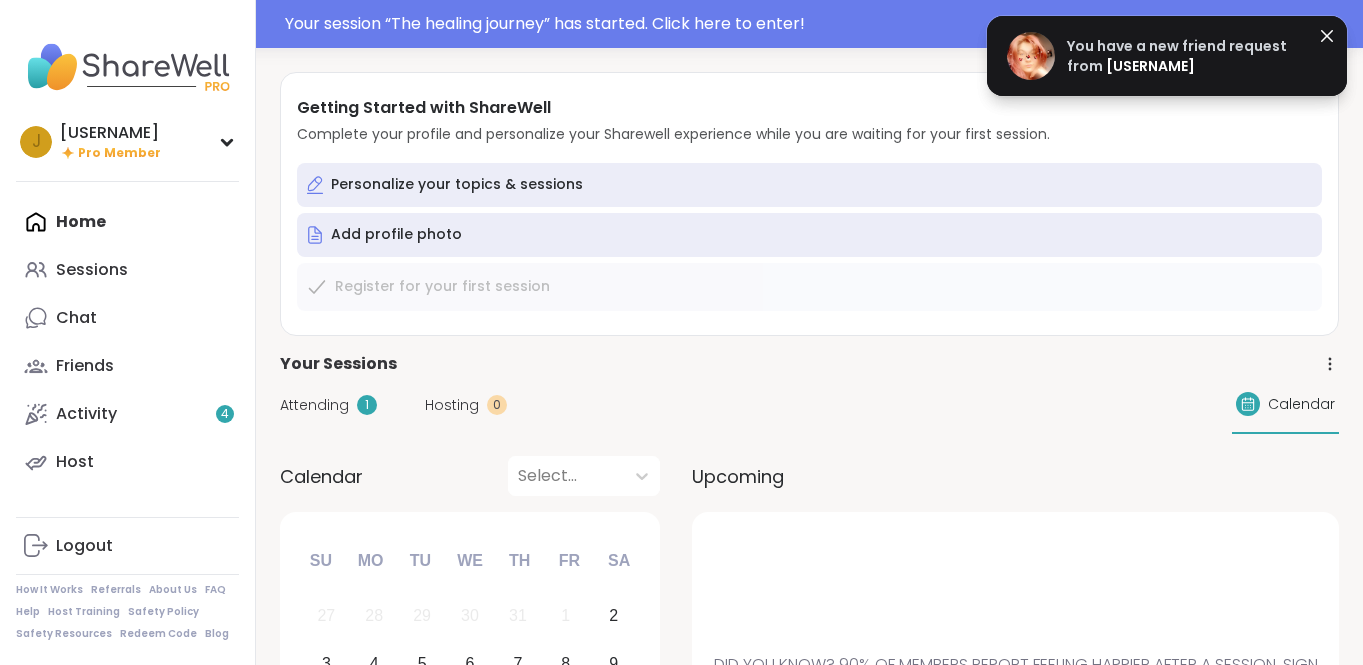 click at bounding box center (127, 67) 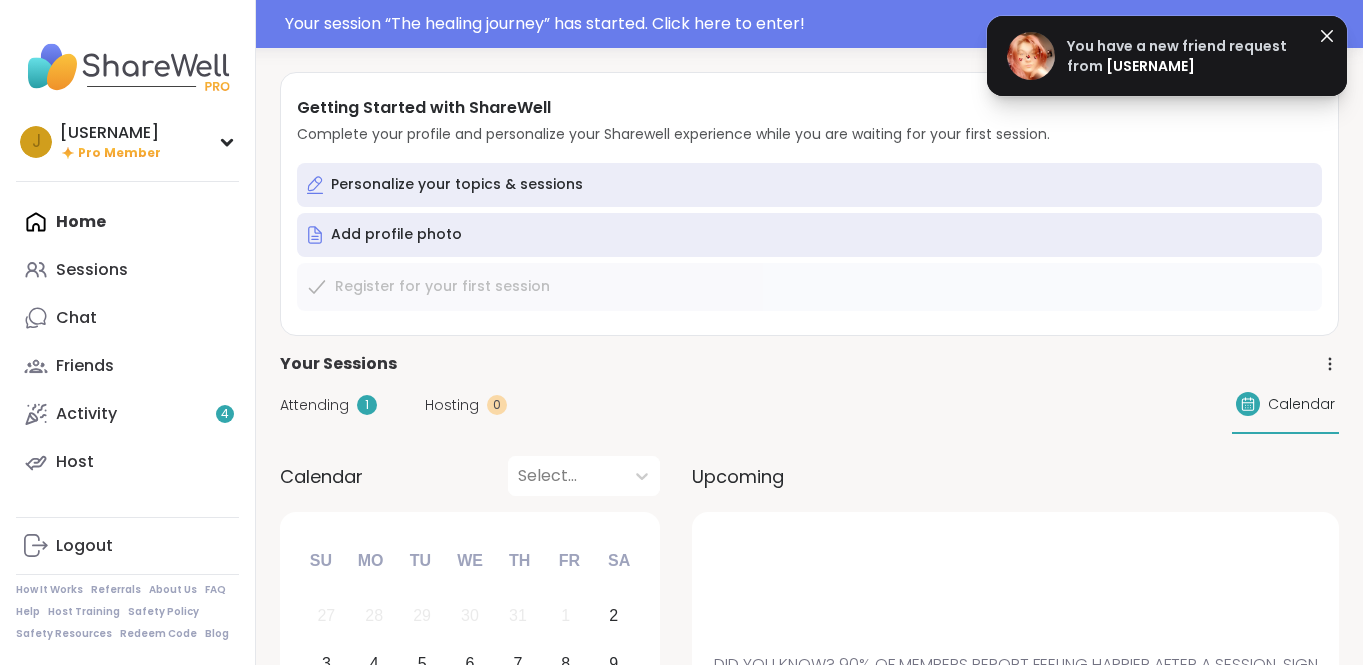 click on "You have a new friend request from" at bounding box center [1177, 56] 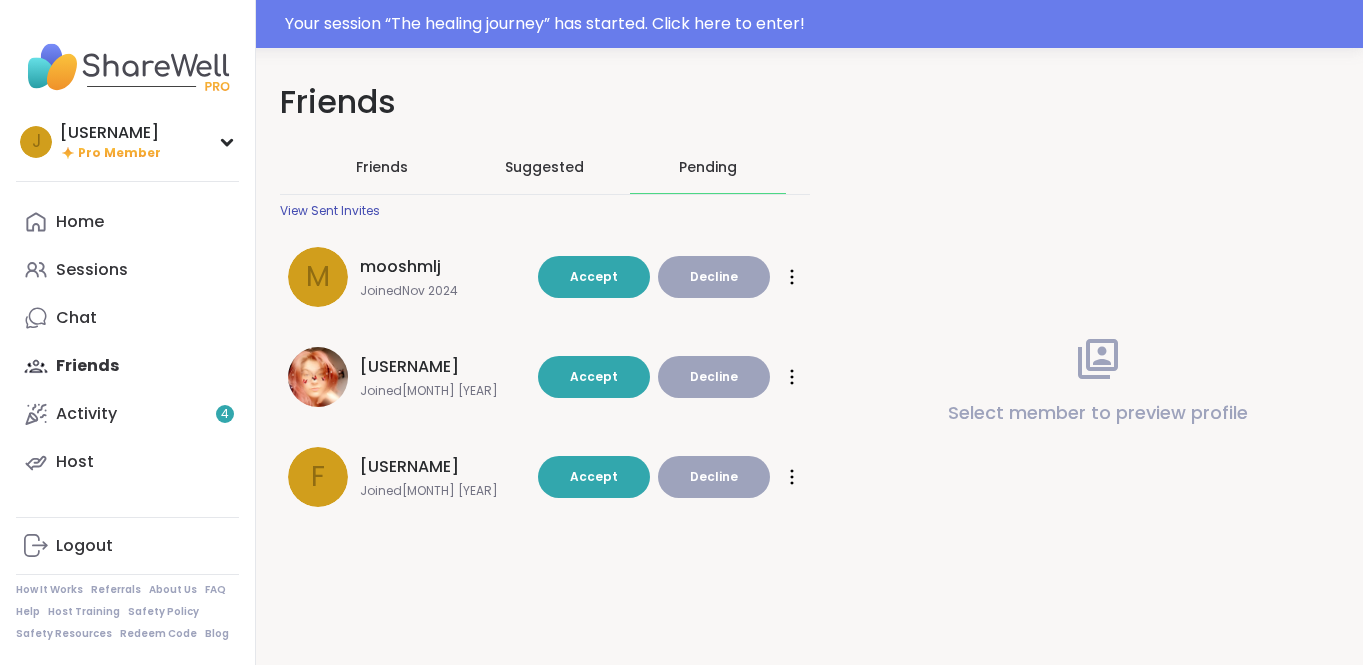 click on "Decline" at bounding box center (714, 377) 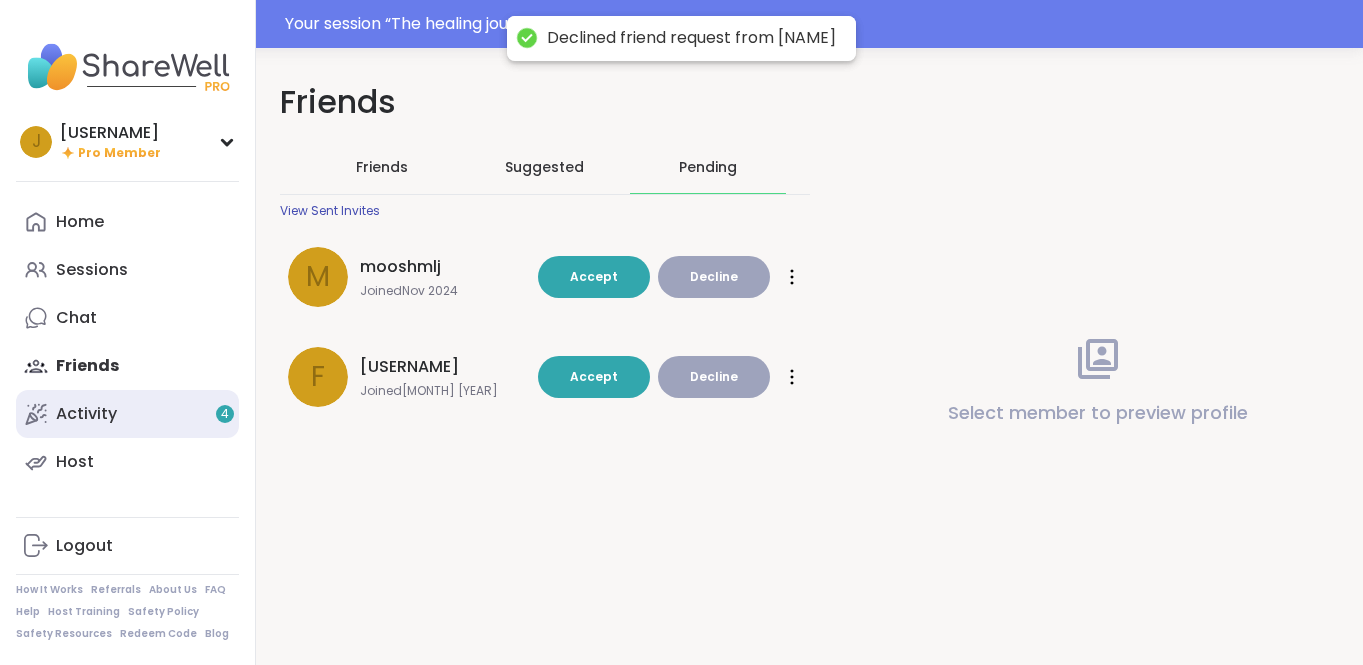 click on "Activity 4" at bounding box center (86, 414) 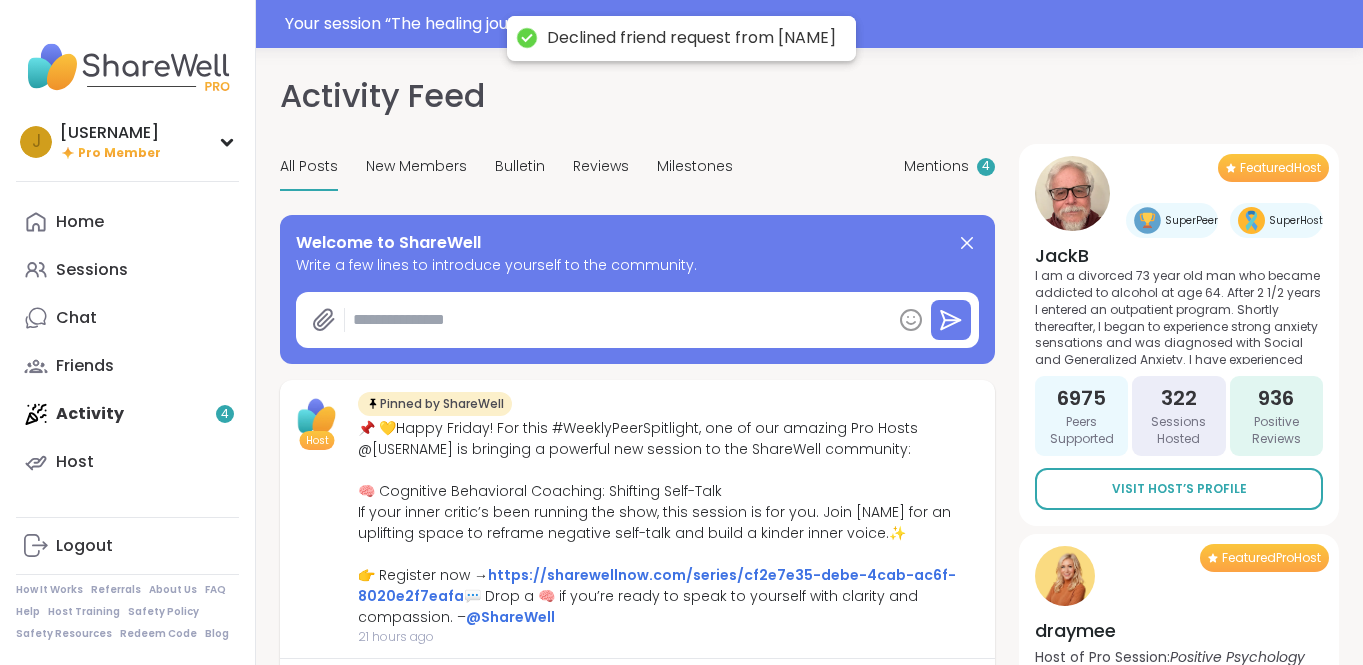 type on "*" 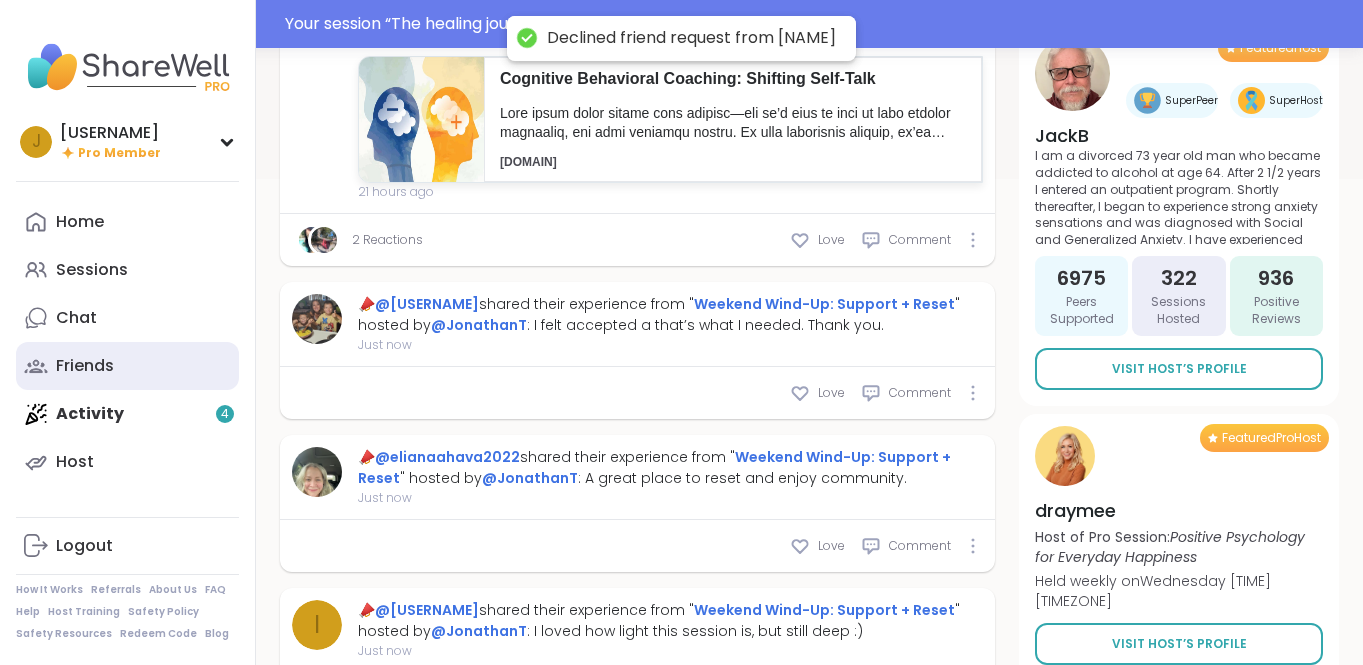 scroll, scrollTop: 556, scrollLeft: 0, axis: vertical 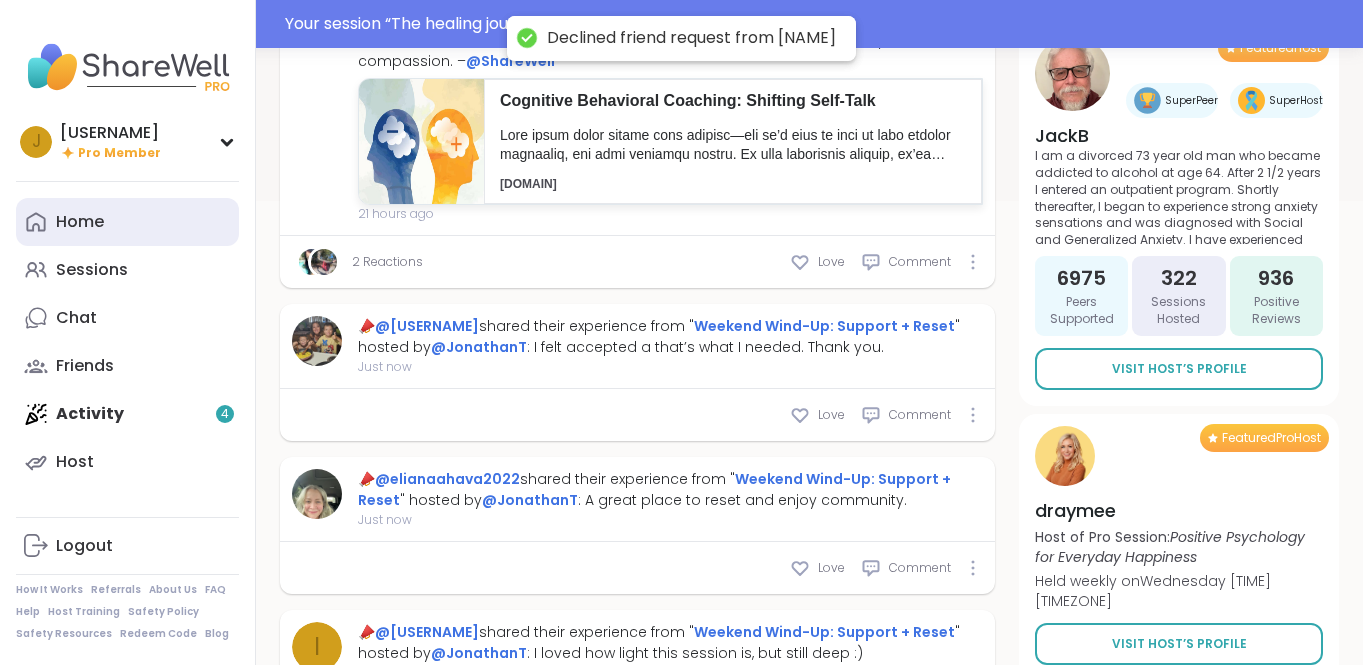 click on "Home" at bounding box center [80, 222] 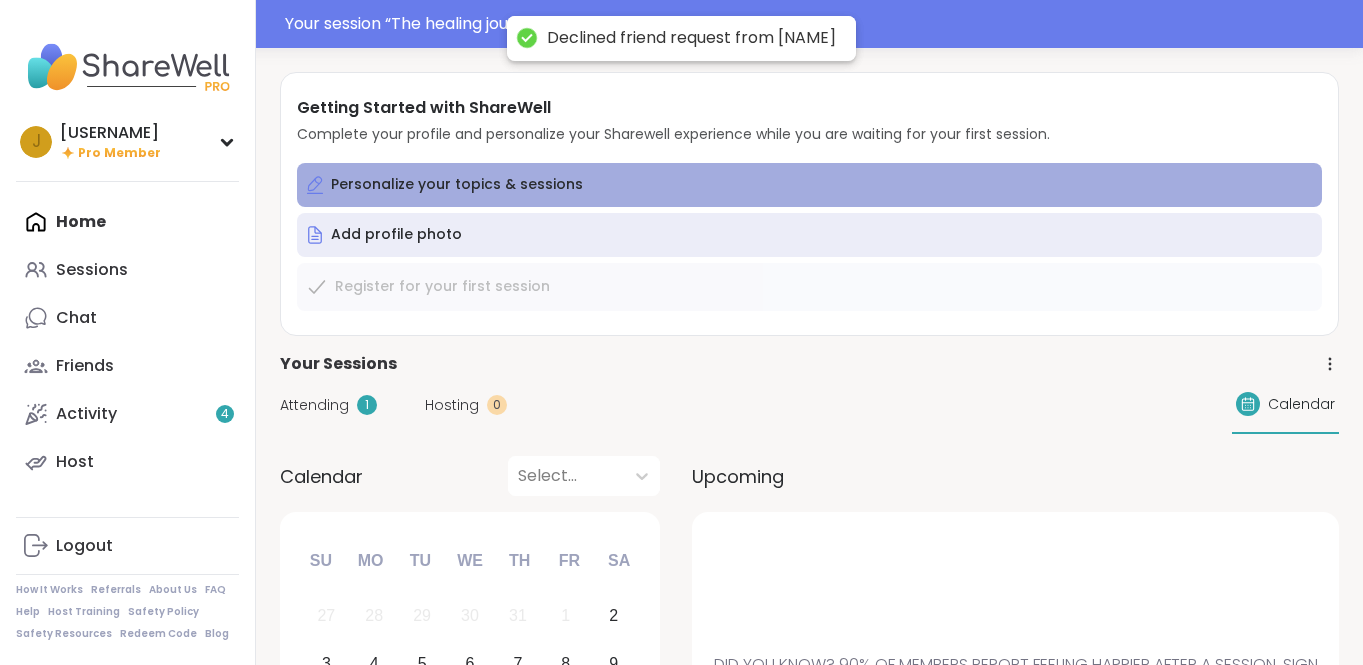 click on "Personalize your topics & sessions" at bounding box center [457, 185] 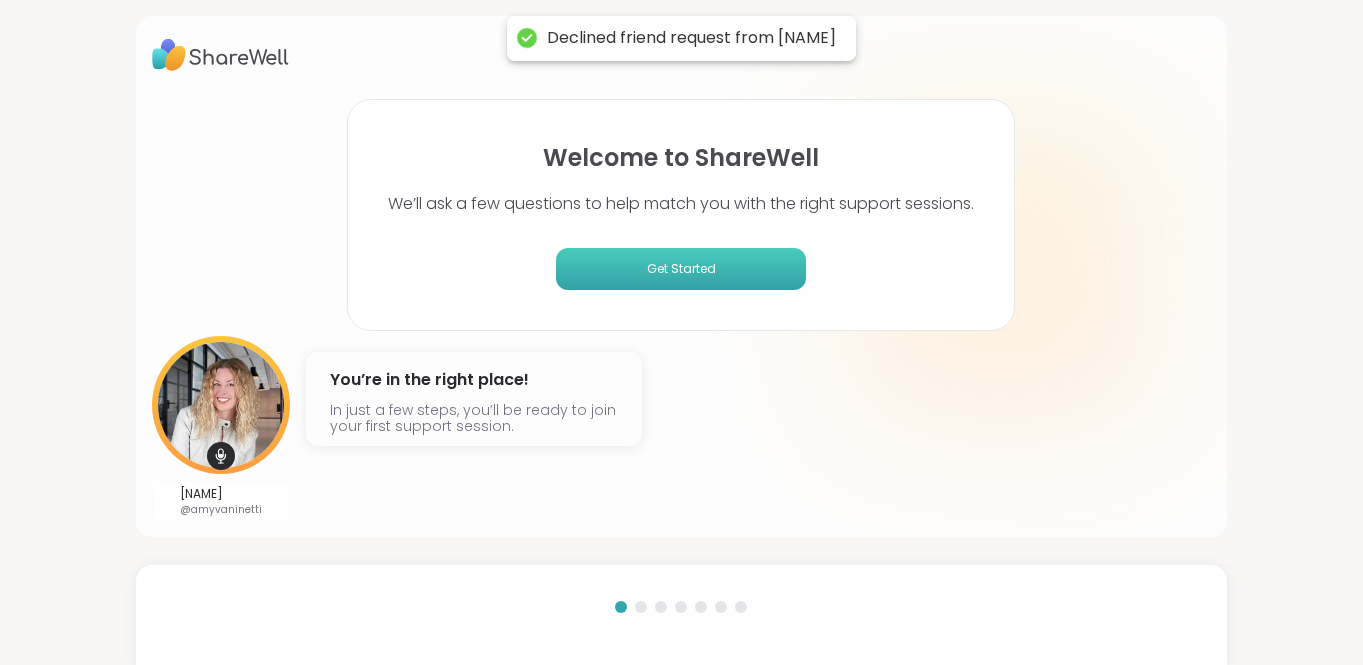 click on "Get Started" at bounding box center (681, 269) 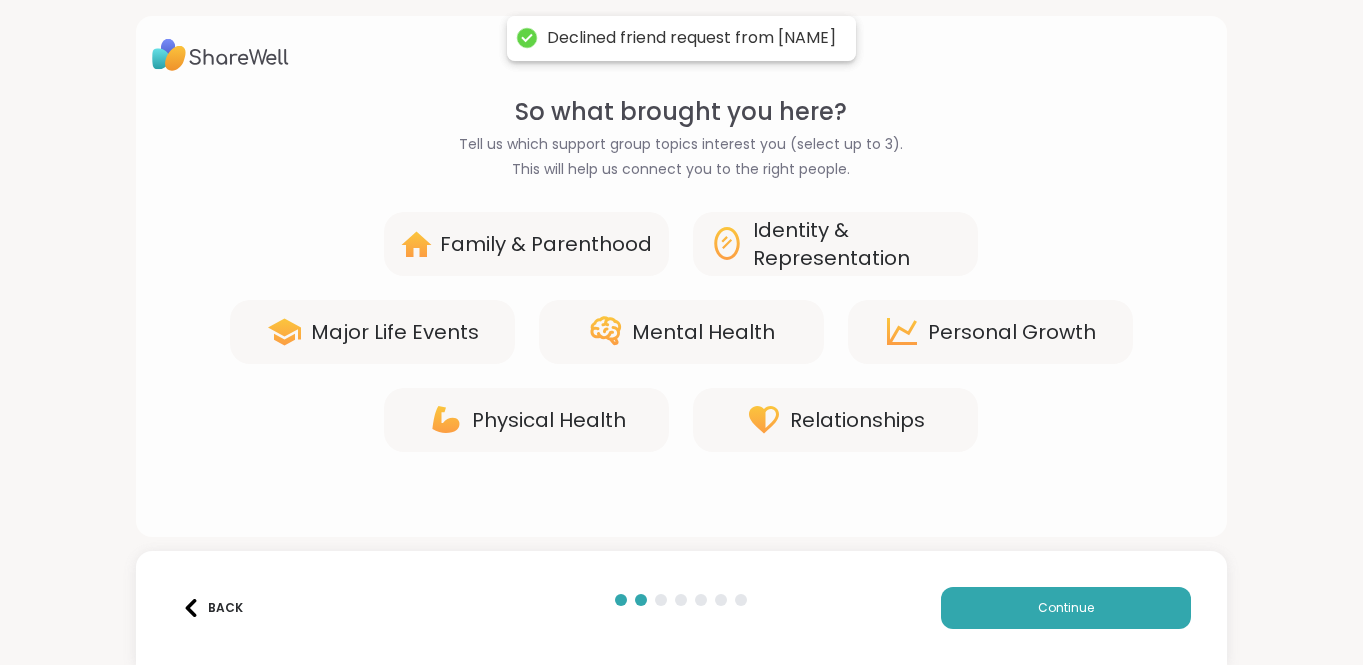 click on "Family & Parenthood" at bounding box center (546, 244) 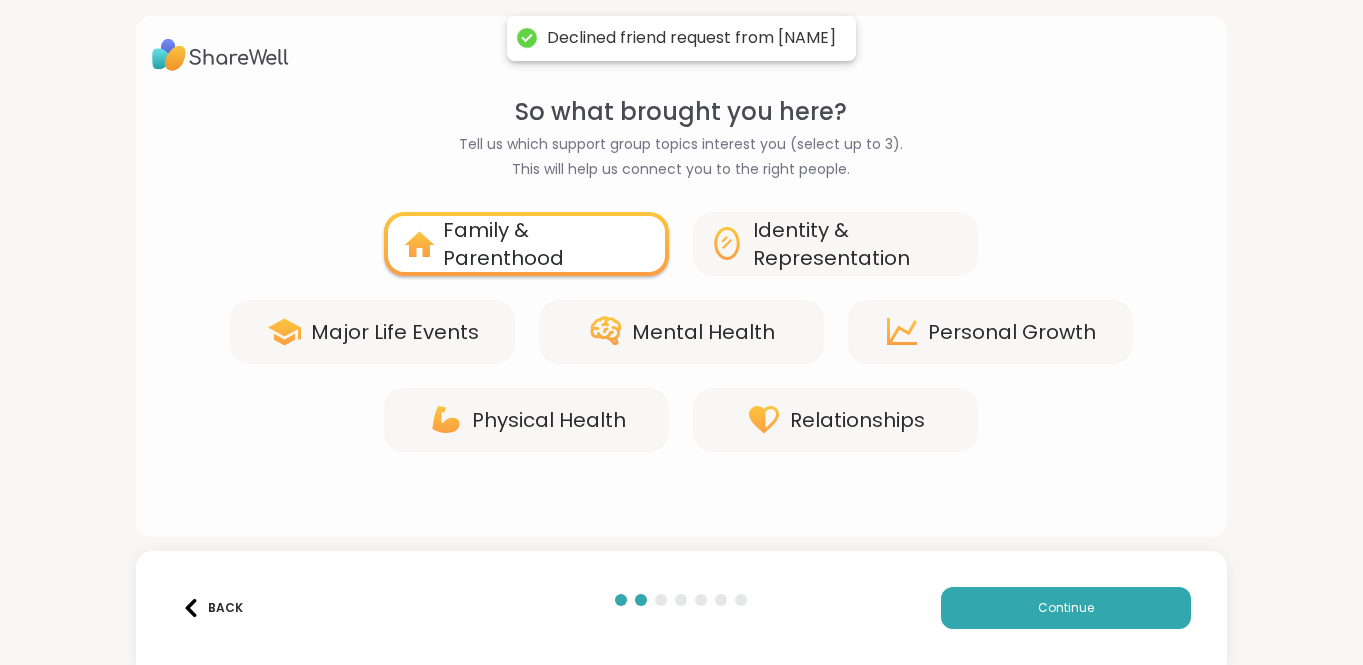 click on "Identity & Representation" at bounding box center [857, 244] 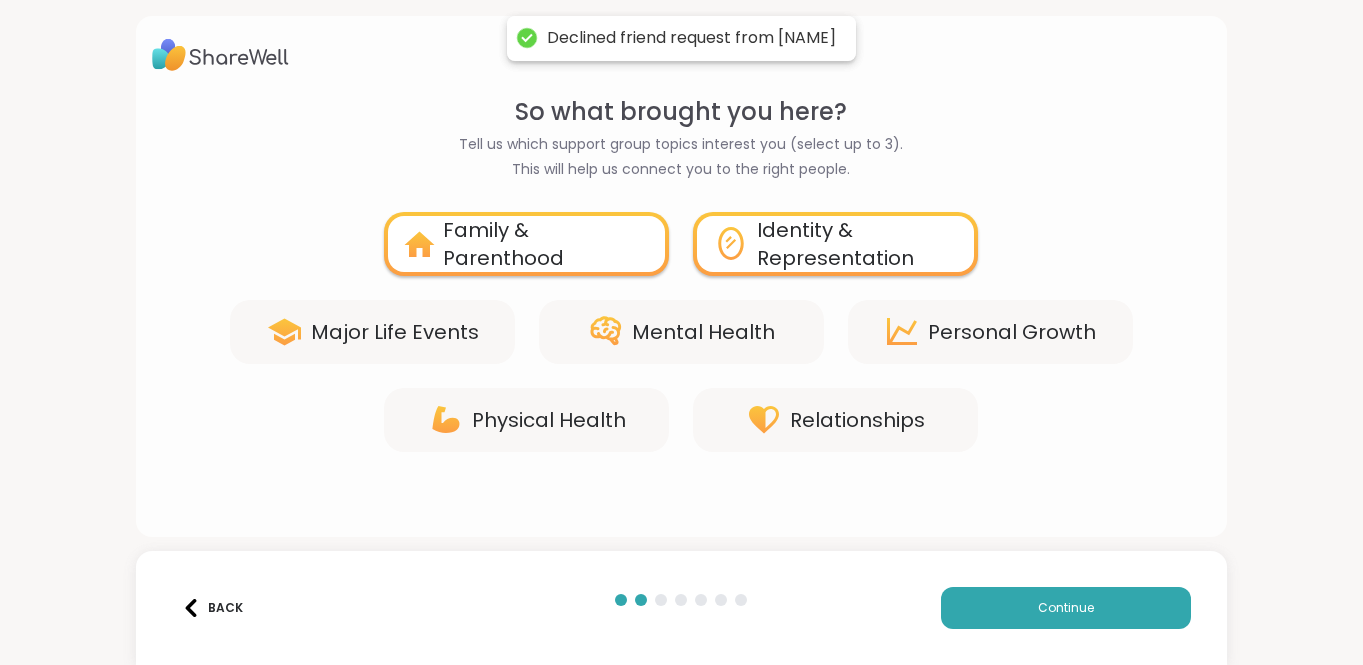 click on "Mental Health" at bounding box center (703, 332) 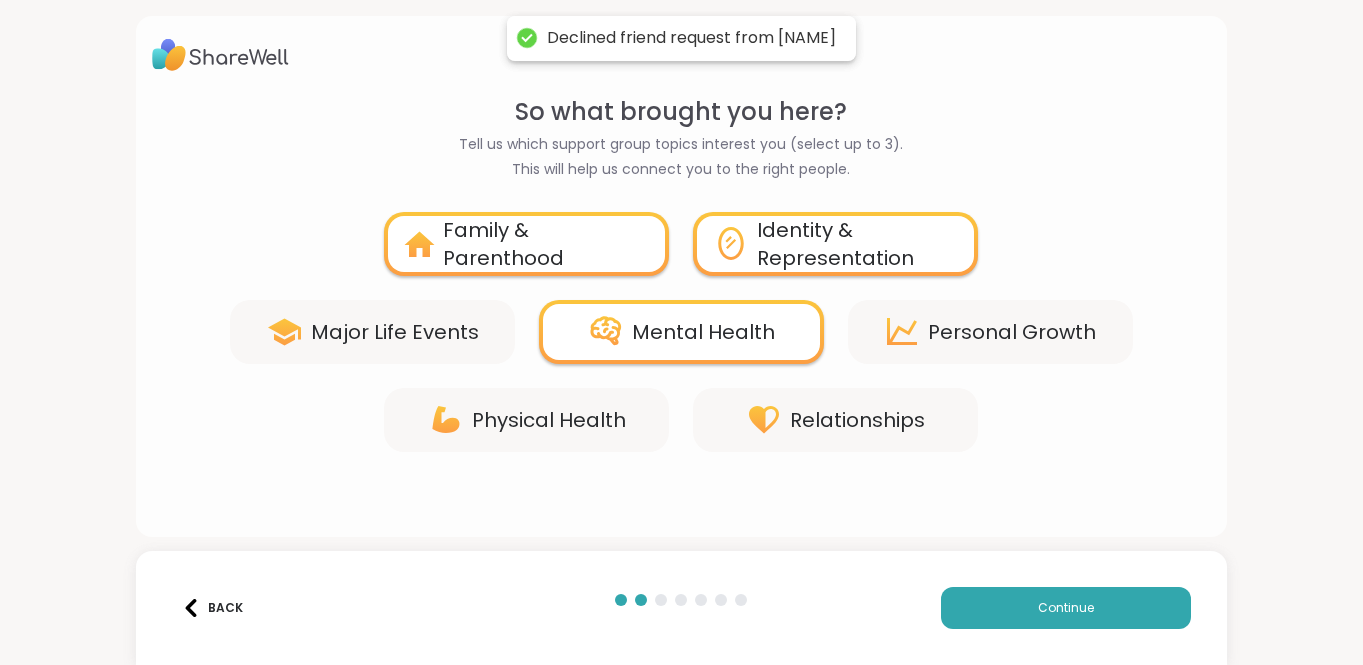 click on "Personal Growth" at bounding box center [1012, 332] 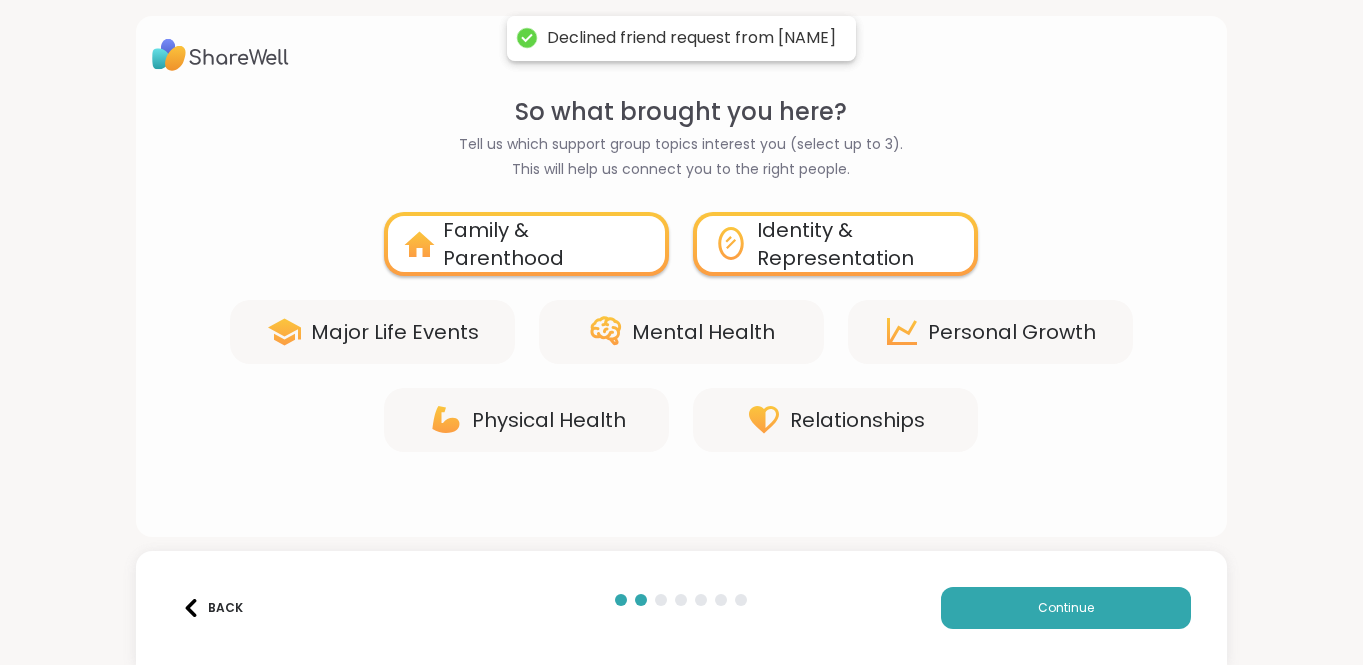 click on "Relationships" at bounding box center (857, 420) 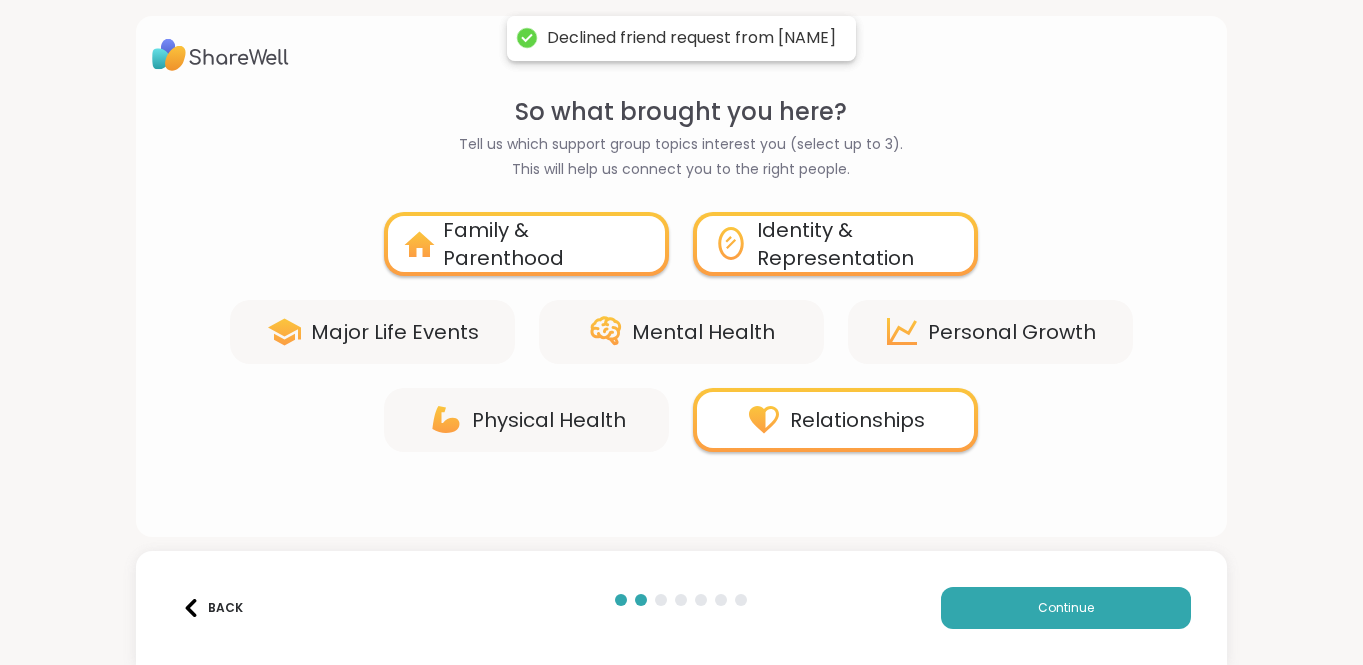 click on "Identity & Representation" at bounding box center [857, 244] 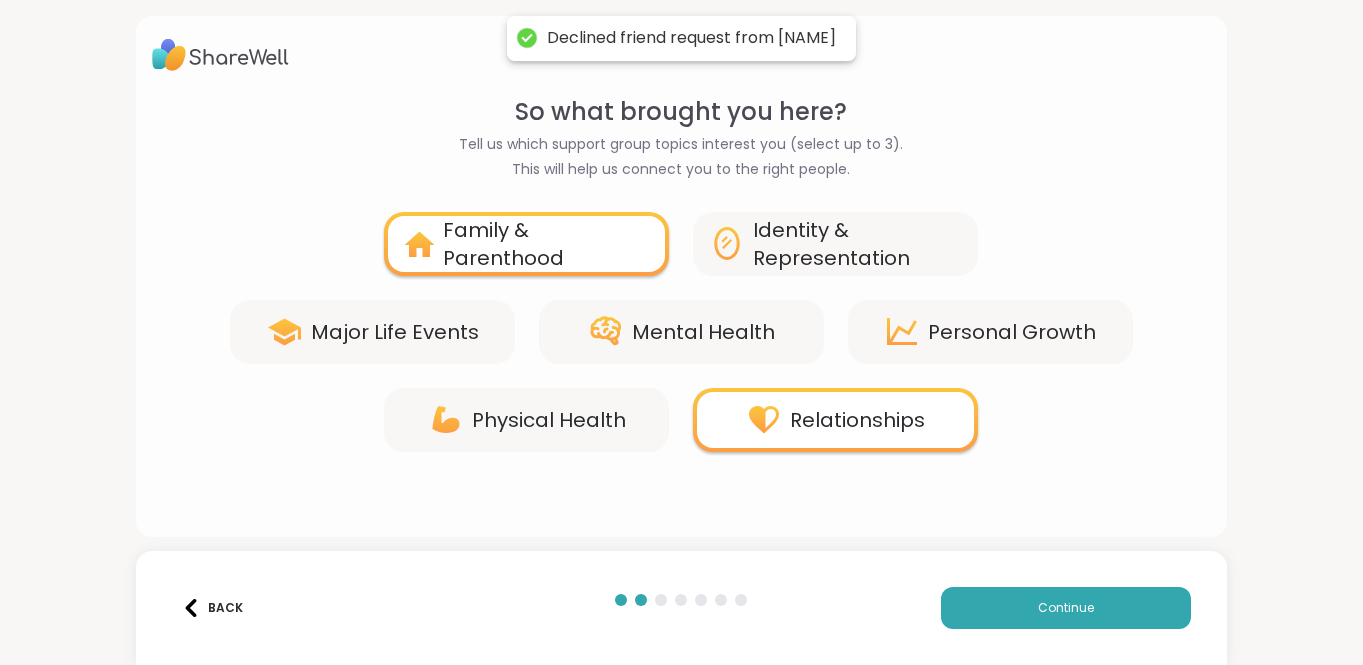 click on "Mental Health" at bounding box center [703, 332] 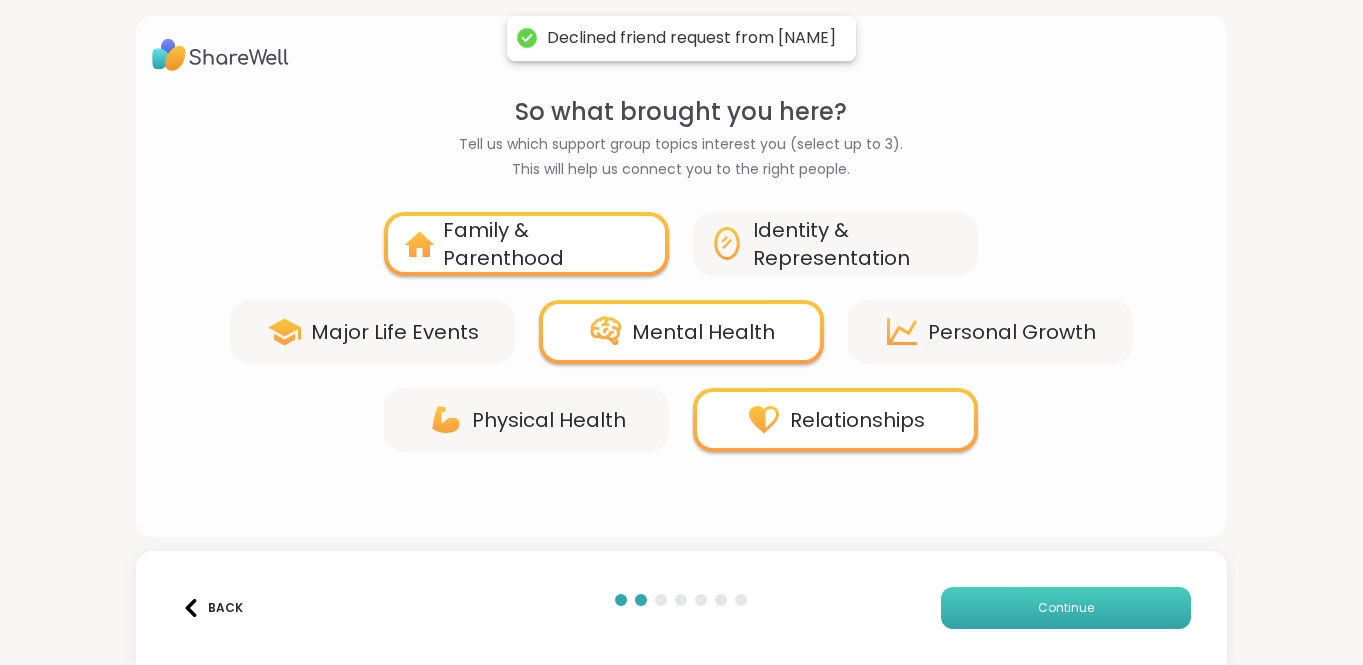 click on "Continue" at bounding box center (1066, 608) 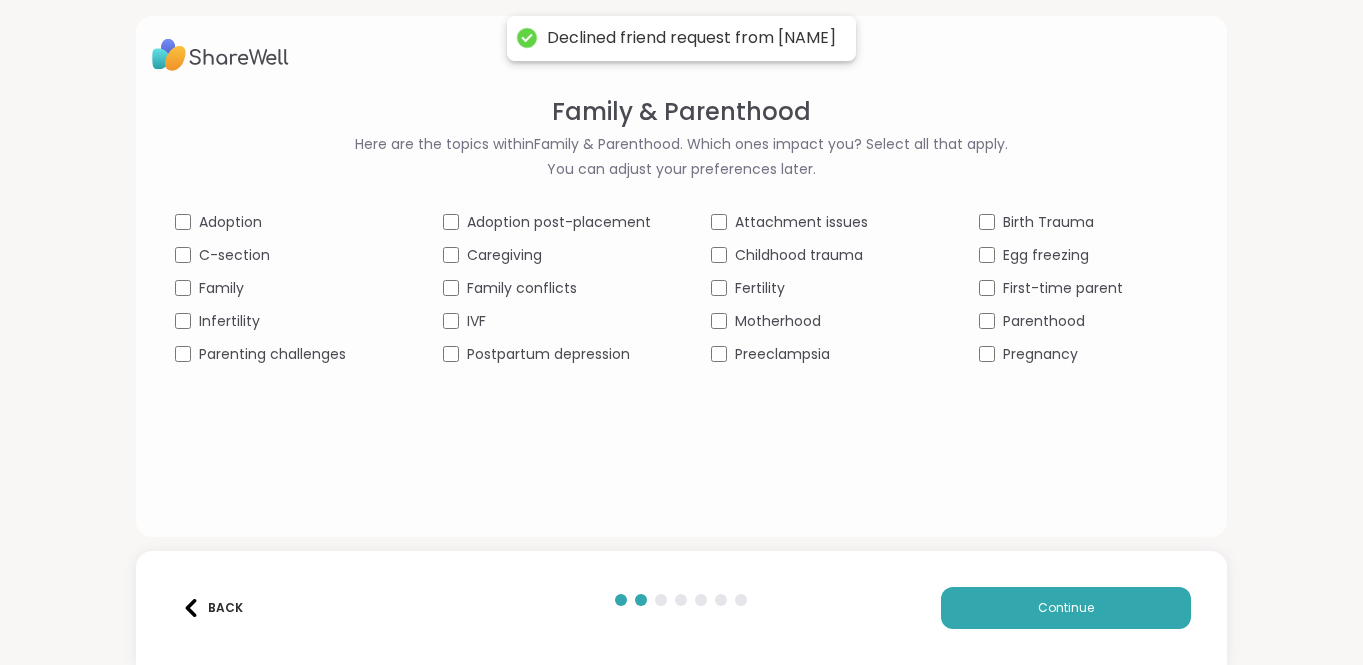 click on "Parenting challenges" at bounding box center (272, 354) 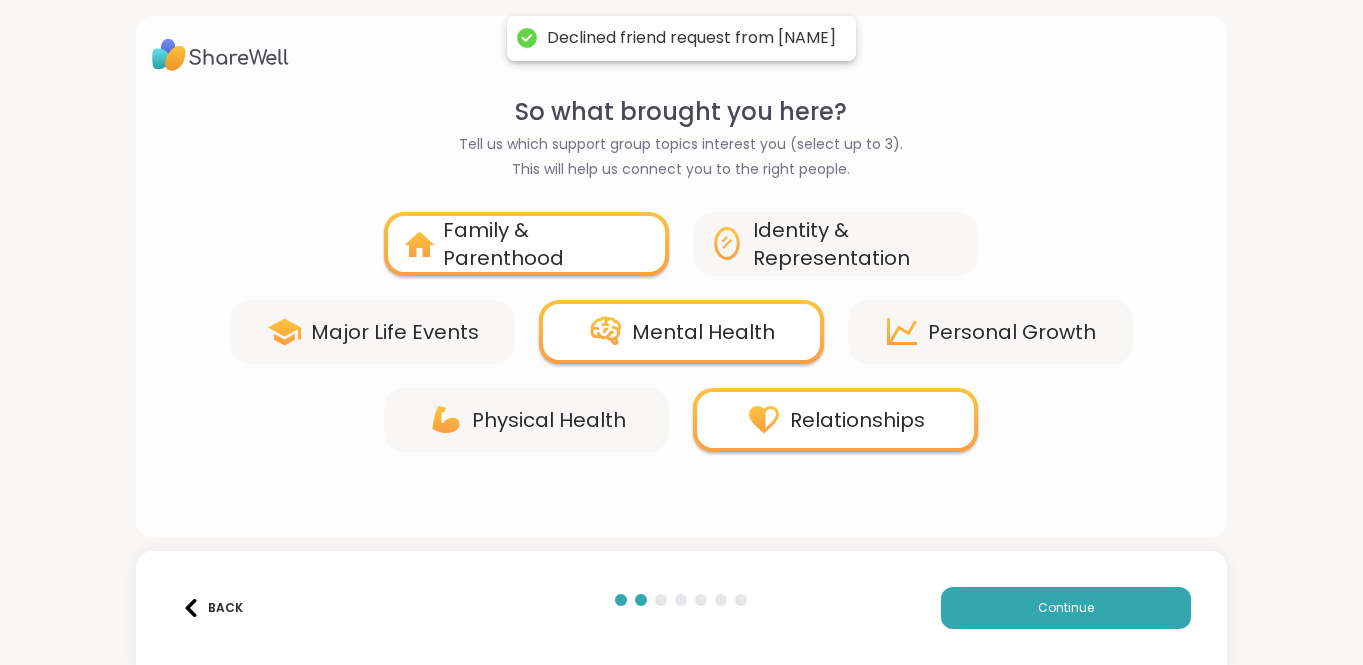 click on "Major Life Events" at bounding box center (395, 332) 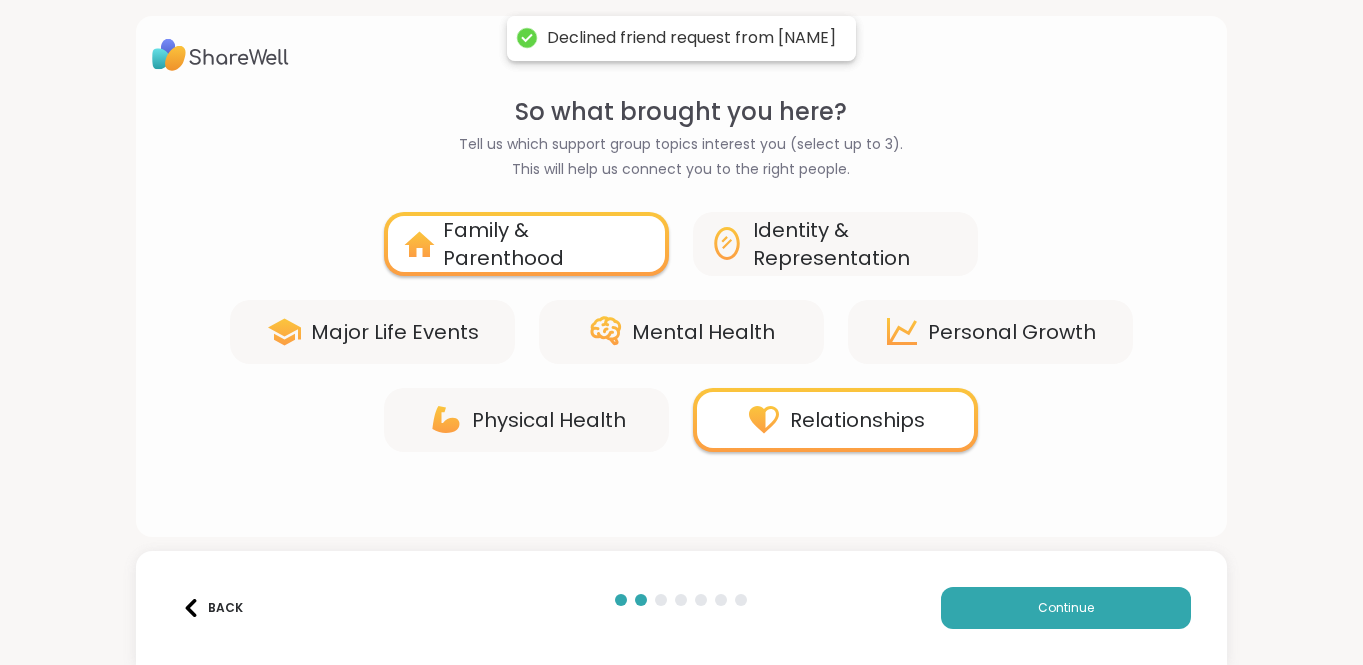 click on "Major Life Events" at bounding box center (372, 332) 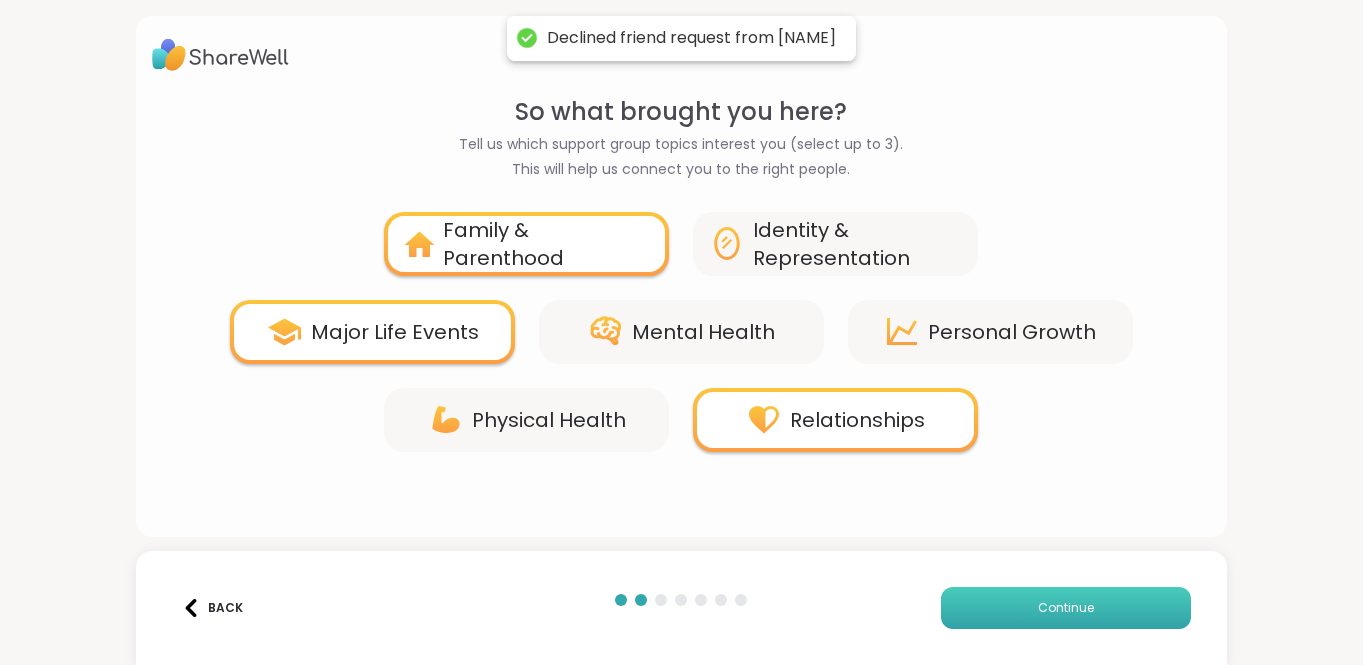 click on "Continue" at bounding box center [1066, 608] 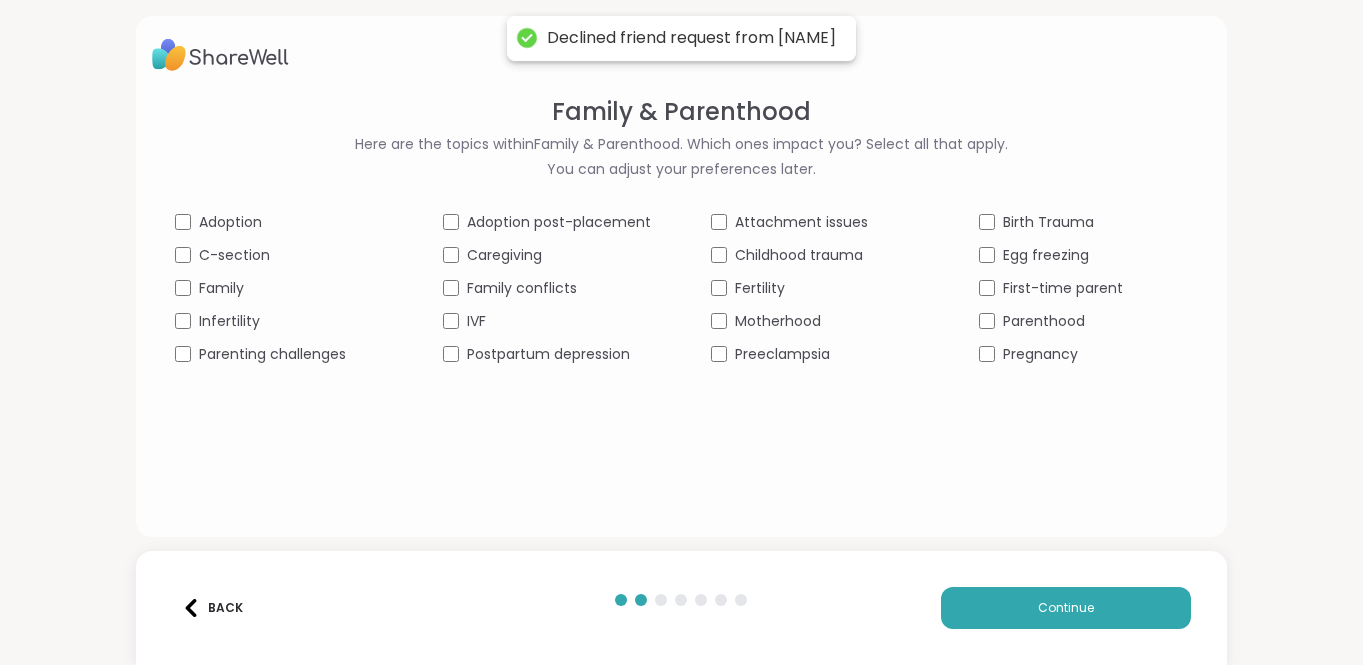 click on "Attachment issues" at bounding box center [801, 222] 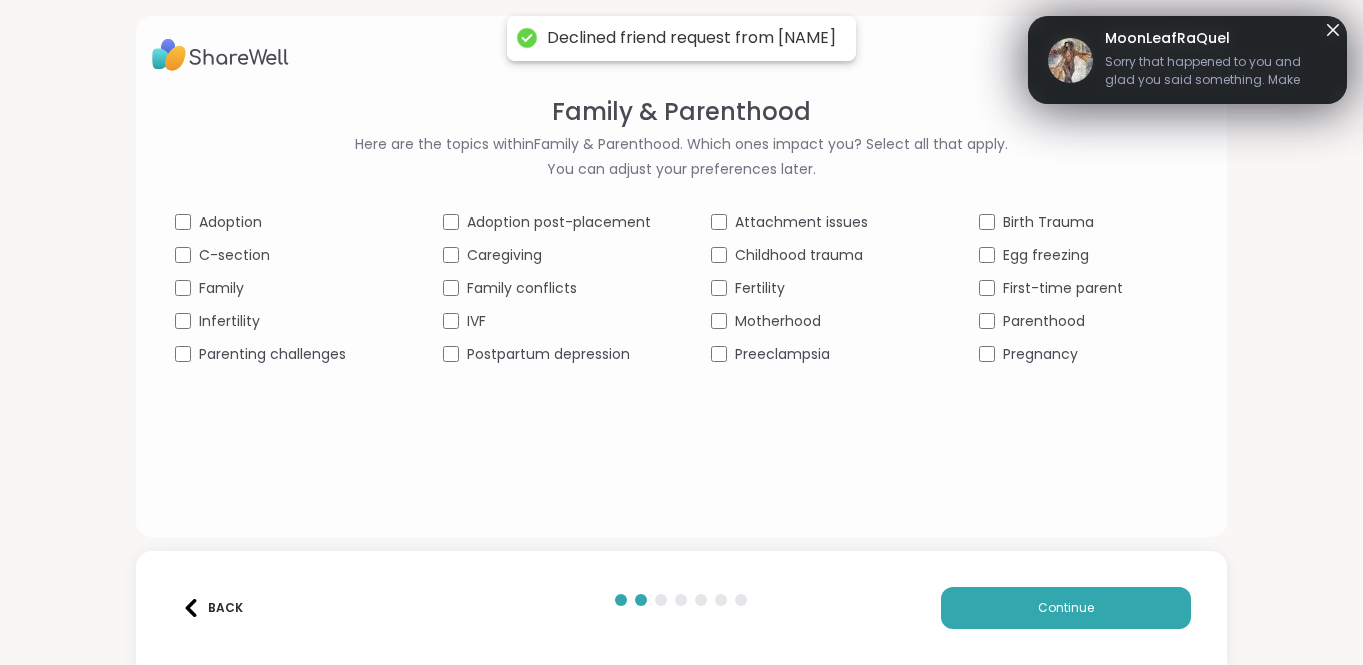 click on "Sorry that happened to you and glad you said something. Make women aware." at bounding box center (1216, 73) 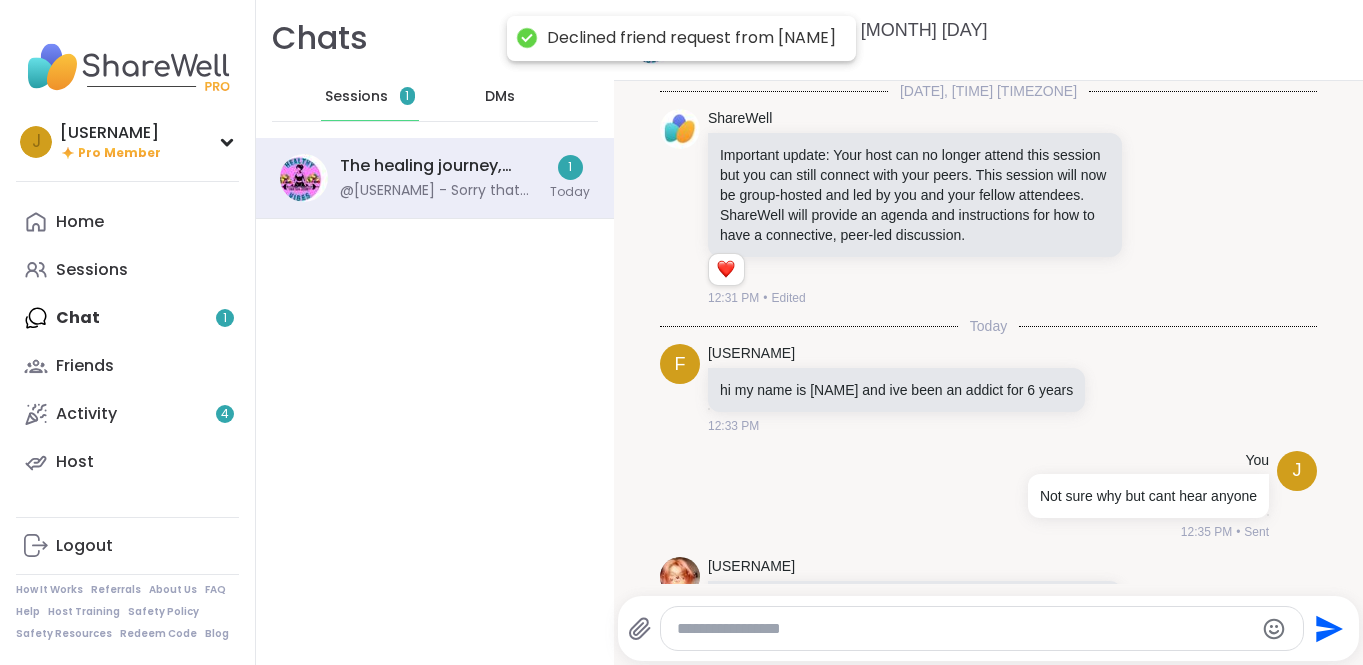 scroll, scrollTop: 1194, scrollLeft: 0, axis: vertical 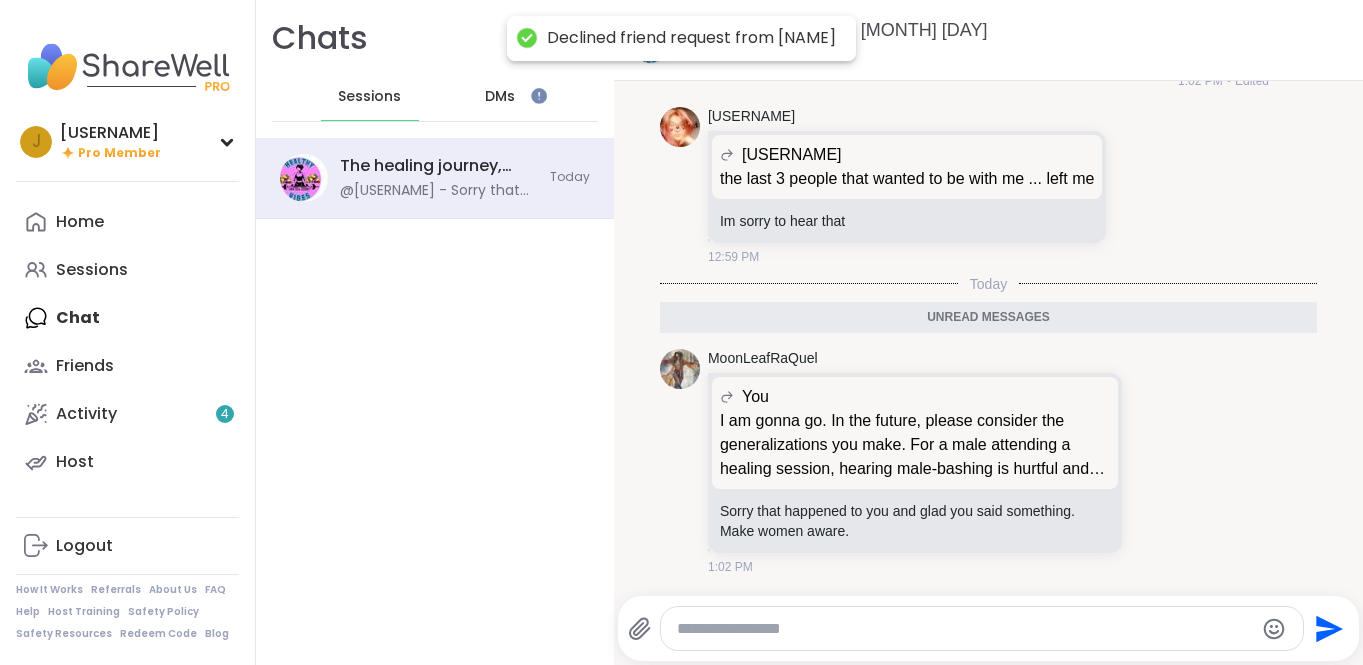click at bounding box center [965, 629] 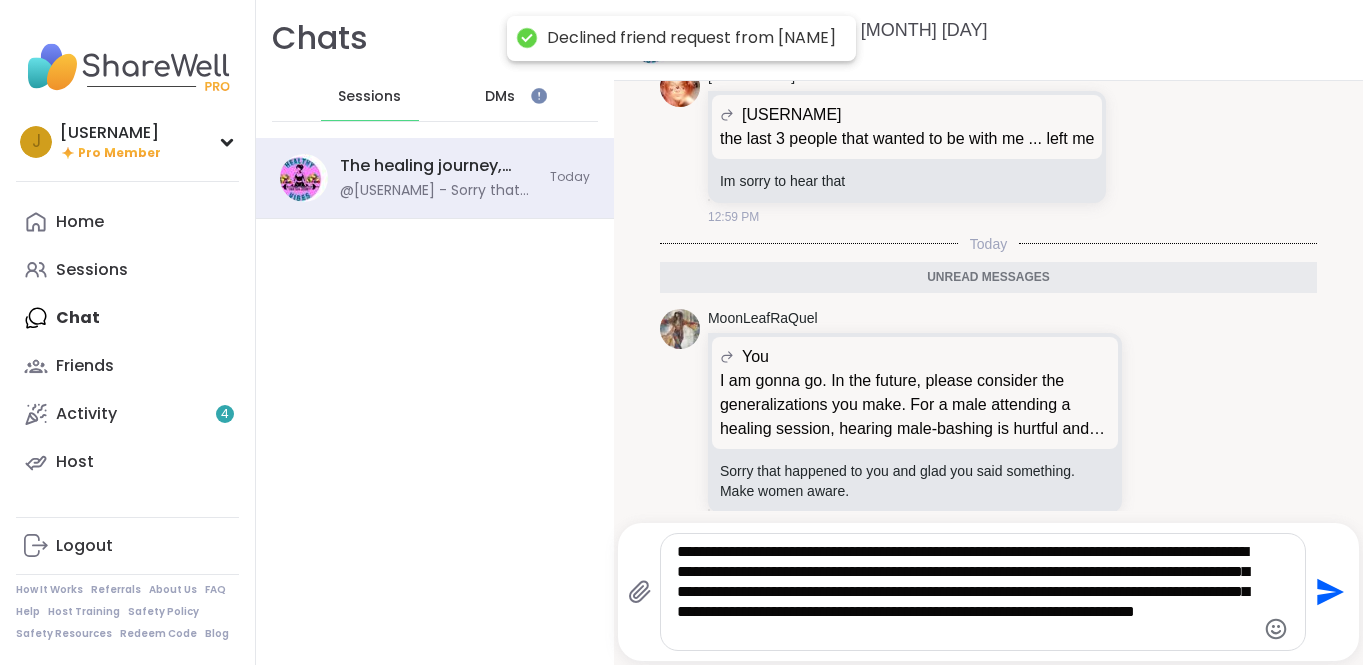 click on "**********" at bounding box center (983, 592) 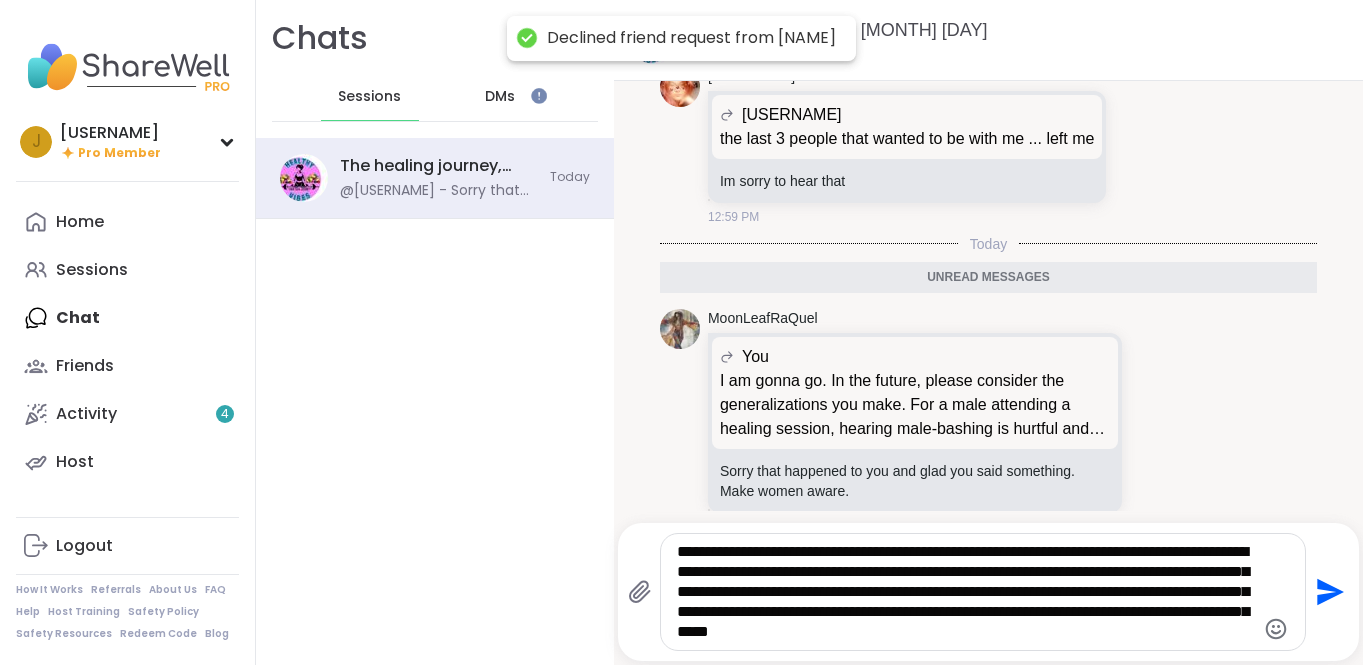 click on "**********" at bounding box center [965, 592] 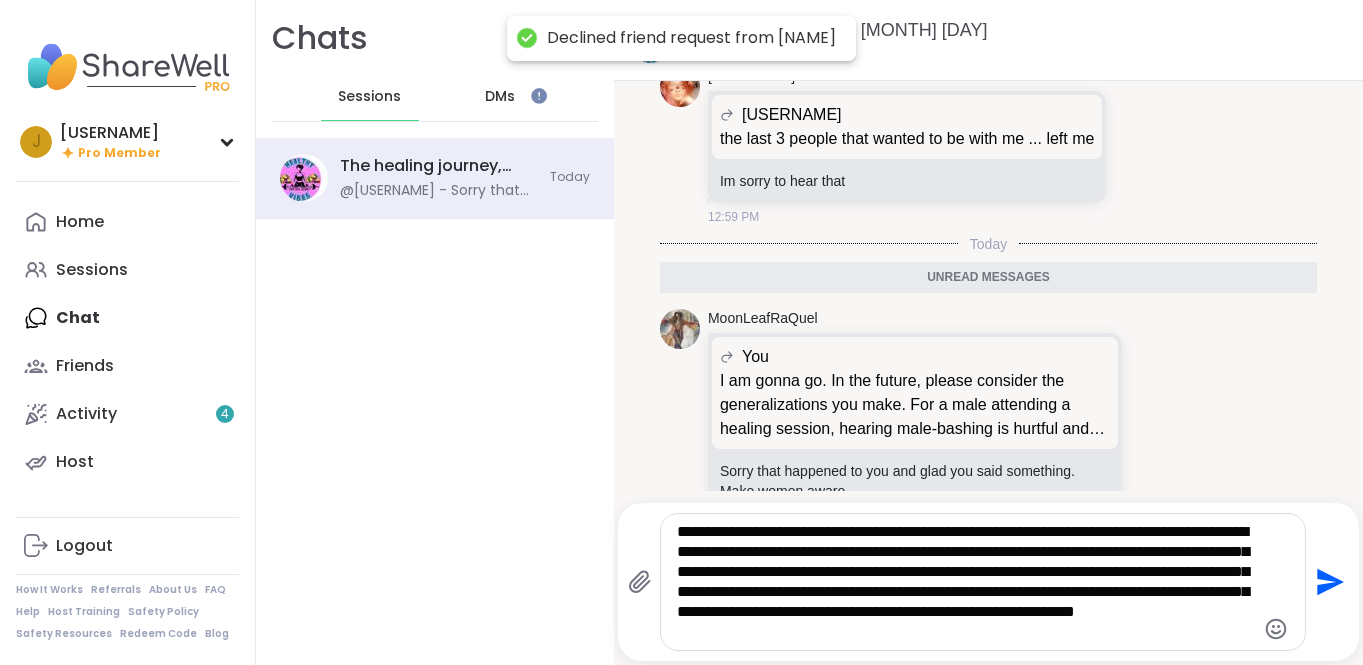 click on "**********" at bounding box center (965, 582) 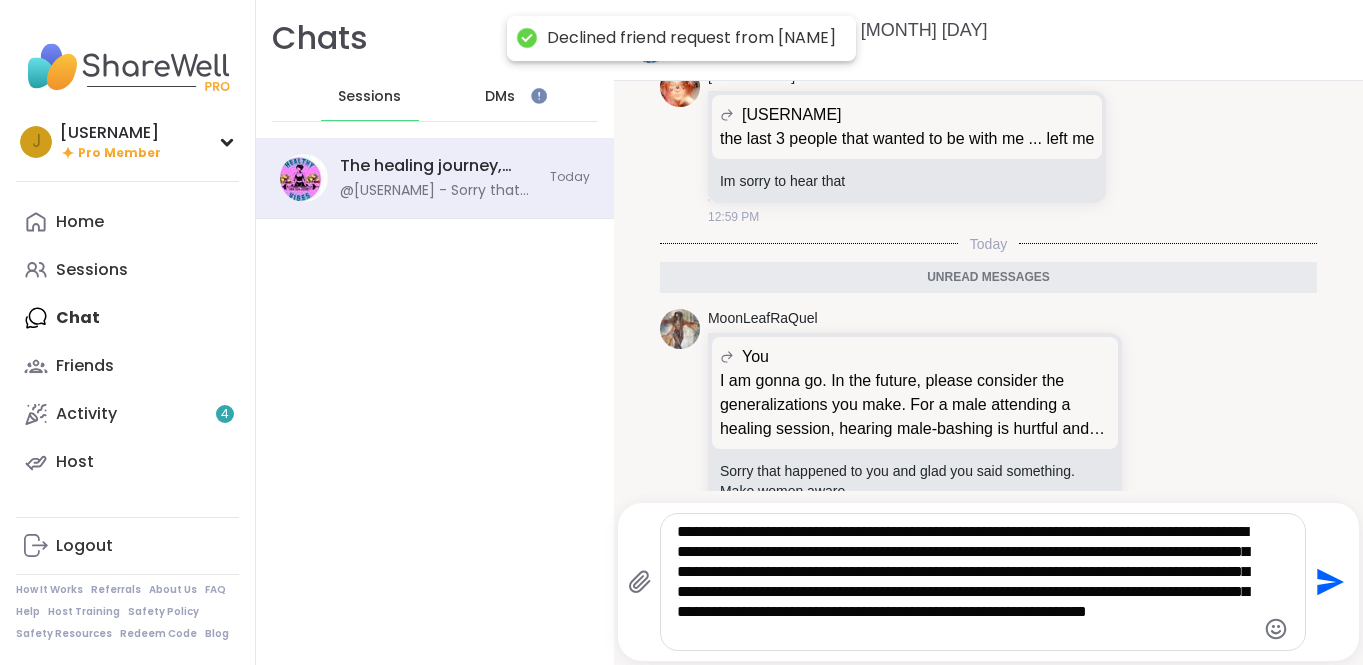 type on "**********" 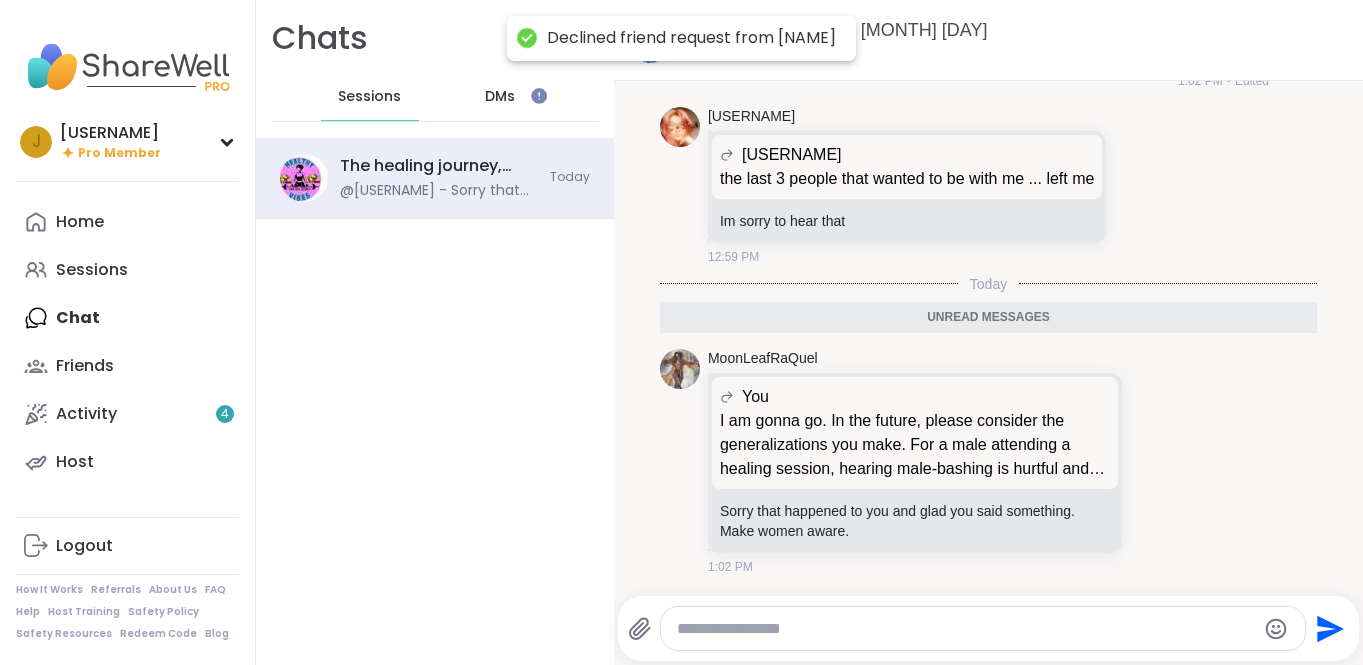 scroll, scrollTop: 1393, scrollLeft: 0, axis: vertical 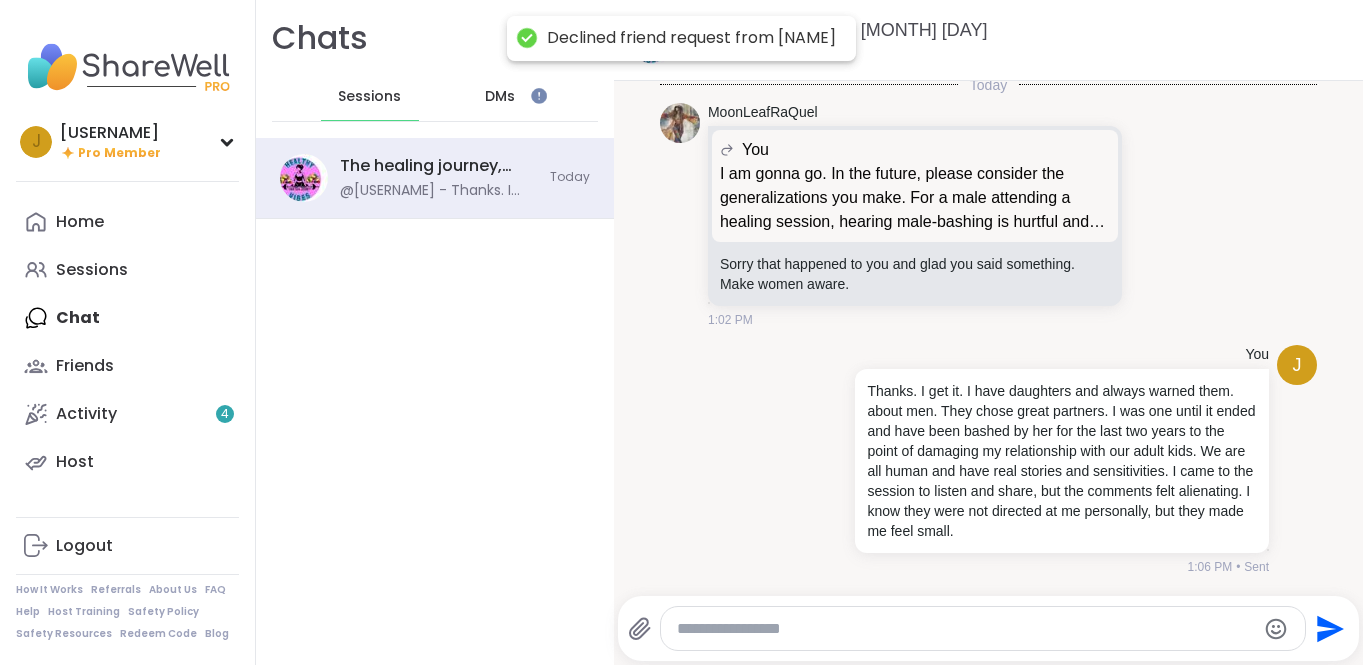 click at bounding box center (127, 67) 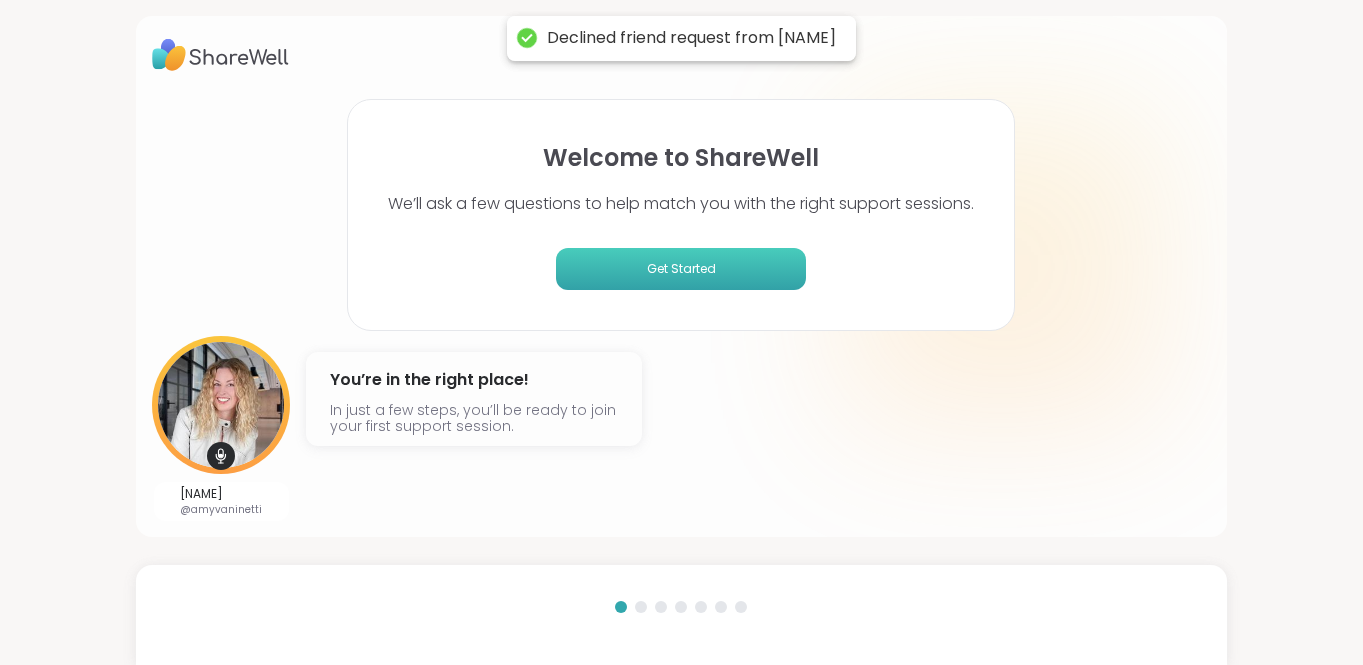 click on "Get Started" at bounding box center [681, 269] 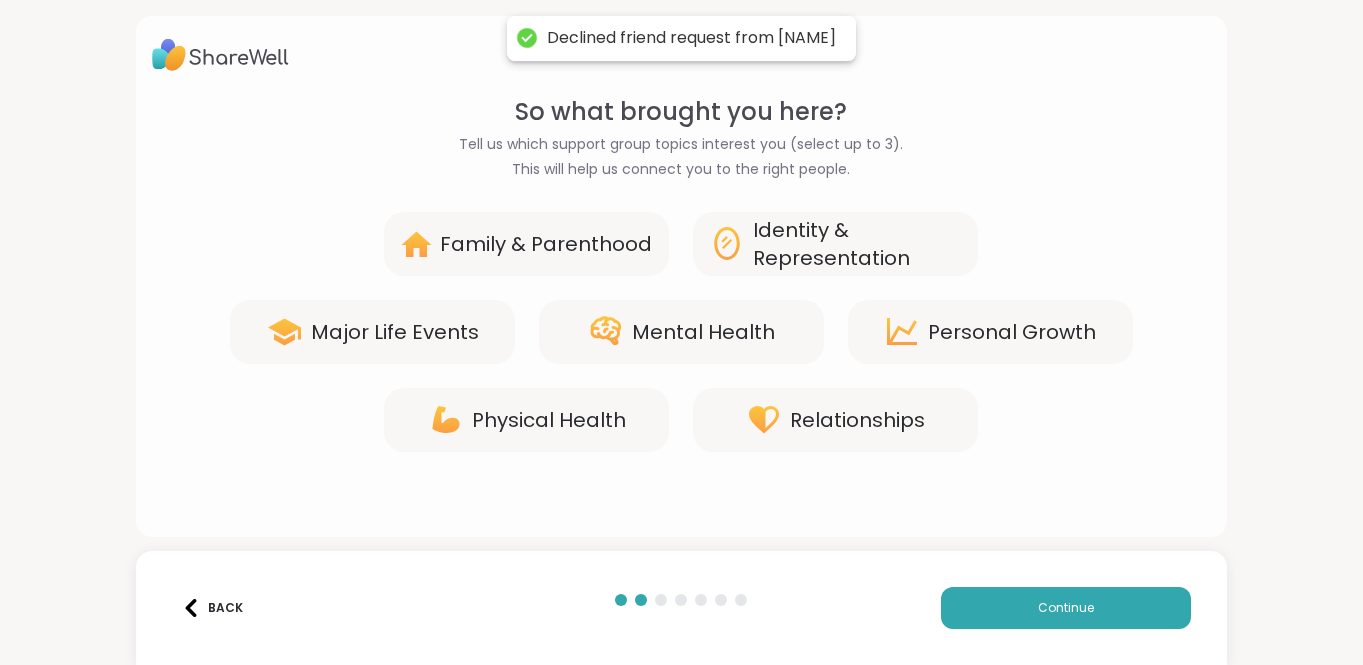 click on "Major Life Events" at bounding box center (372, 332) 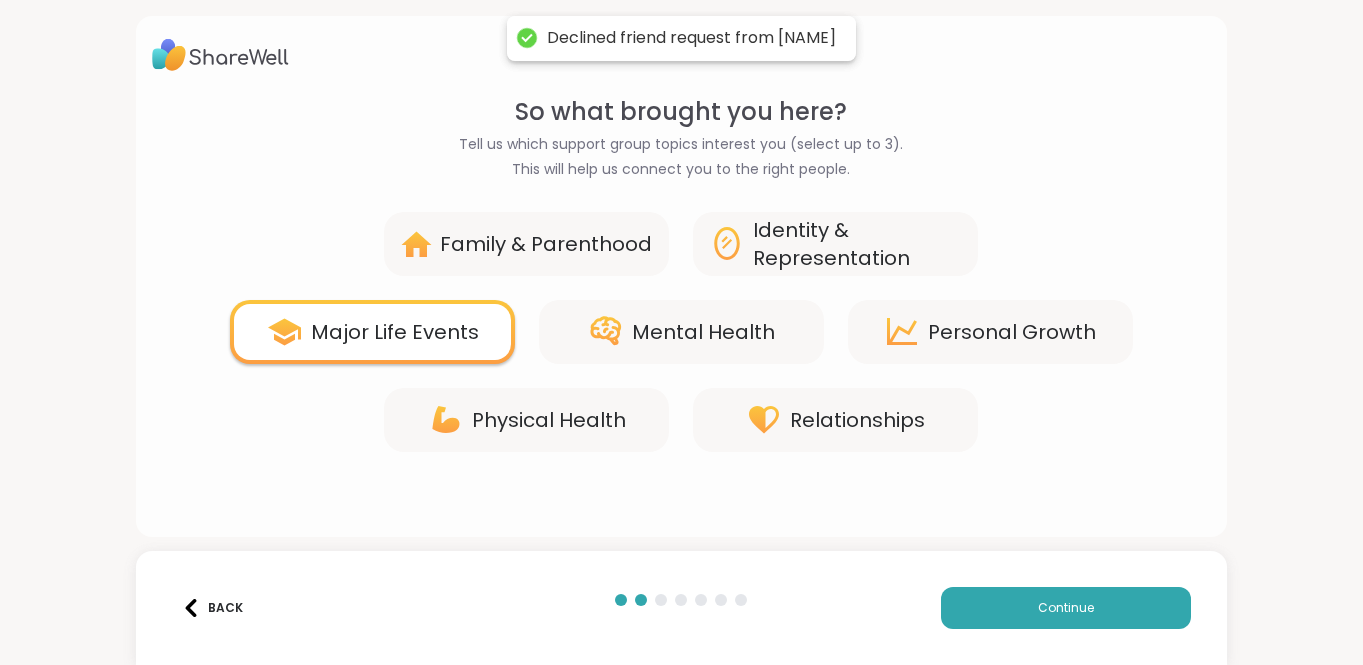 click on "Mental Health" at bounding box center (703, 332) 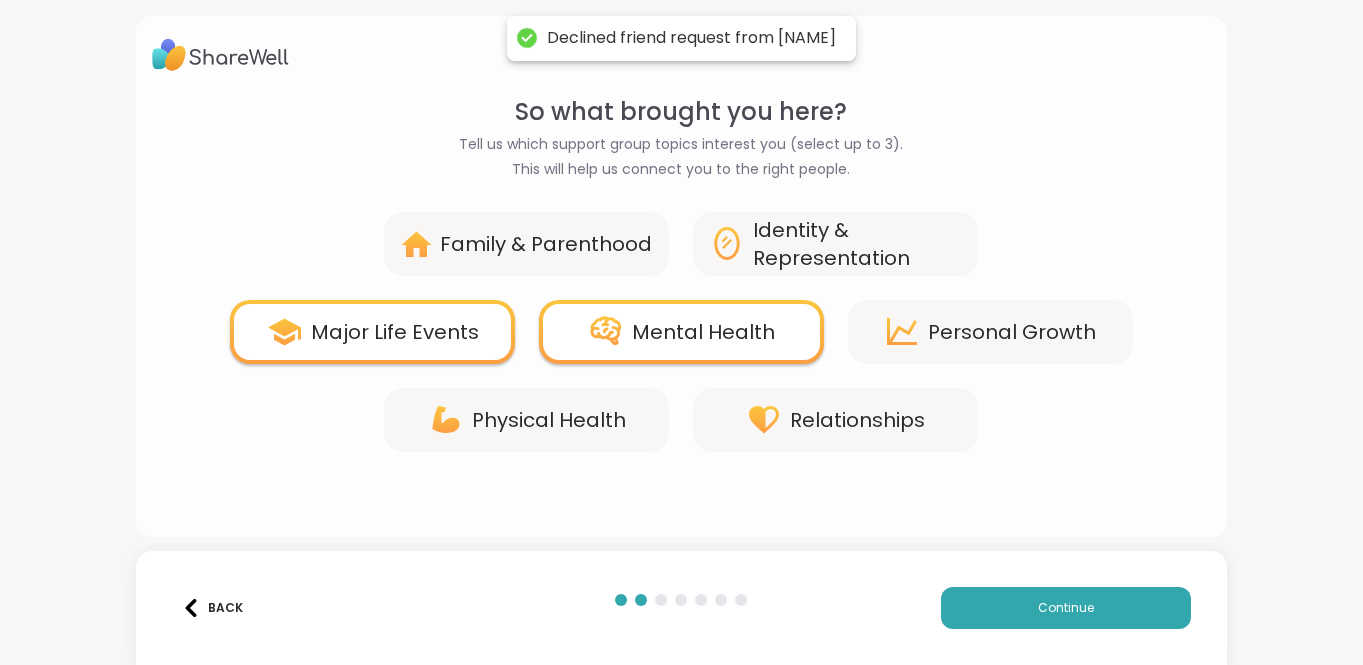 click on "Relationships" at bounding box center (857, 420) 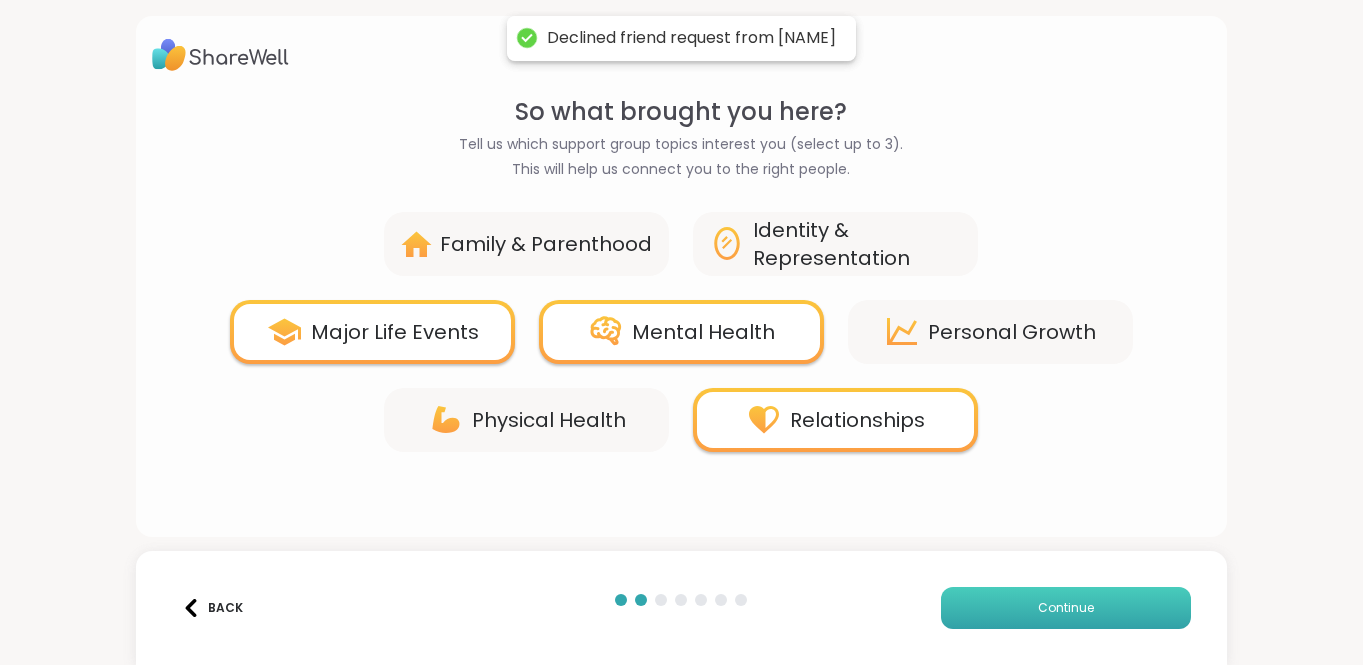 click on "Continue" at bounding box center (1066, 608) 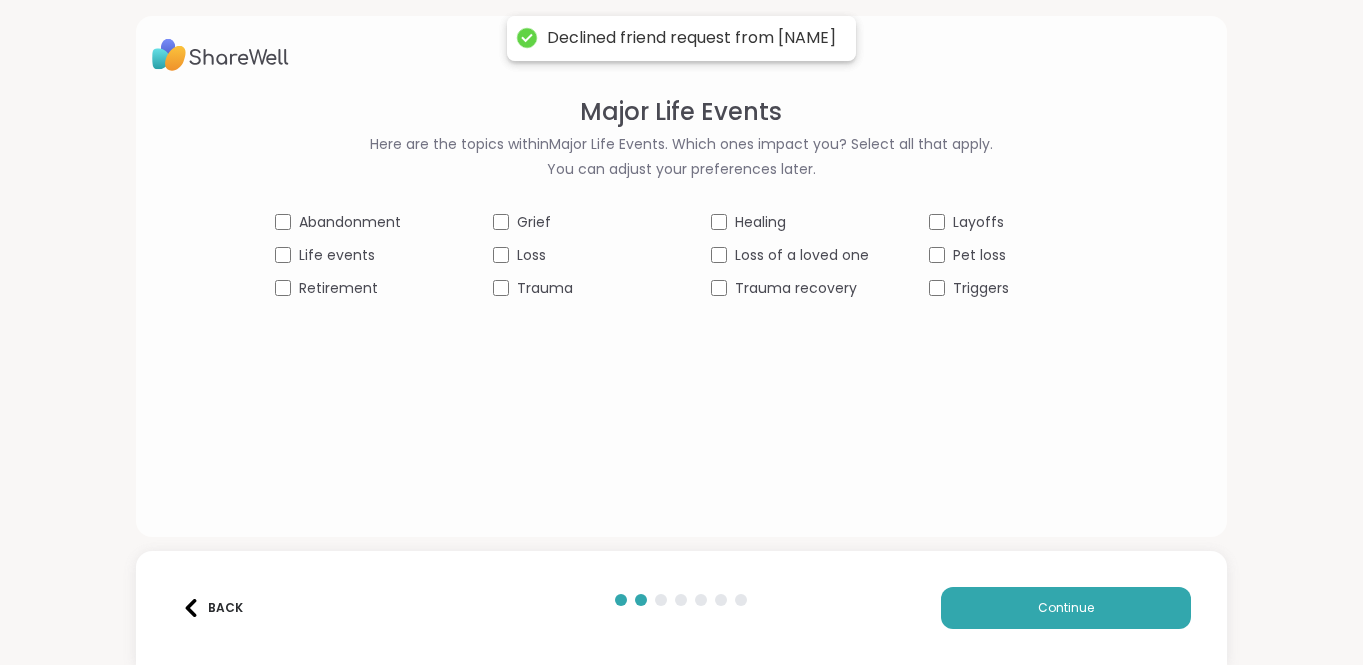 click on "Back" at bounding box center [212, 608] 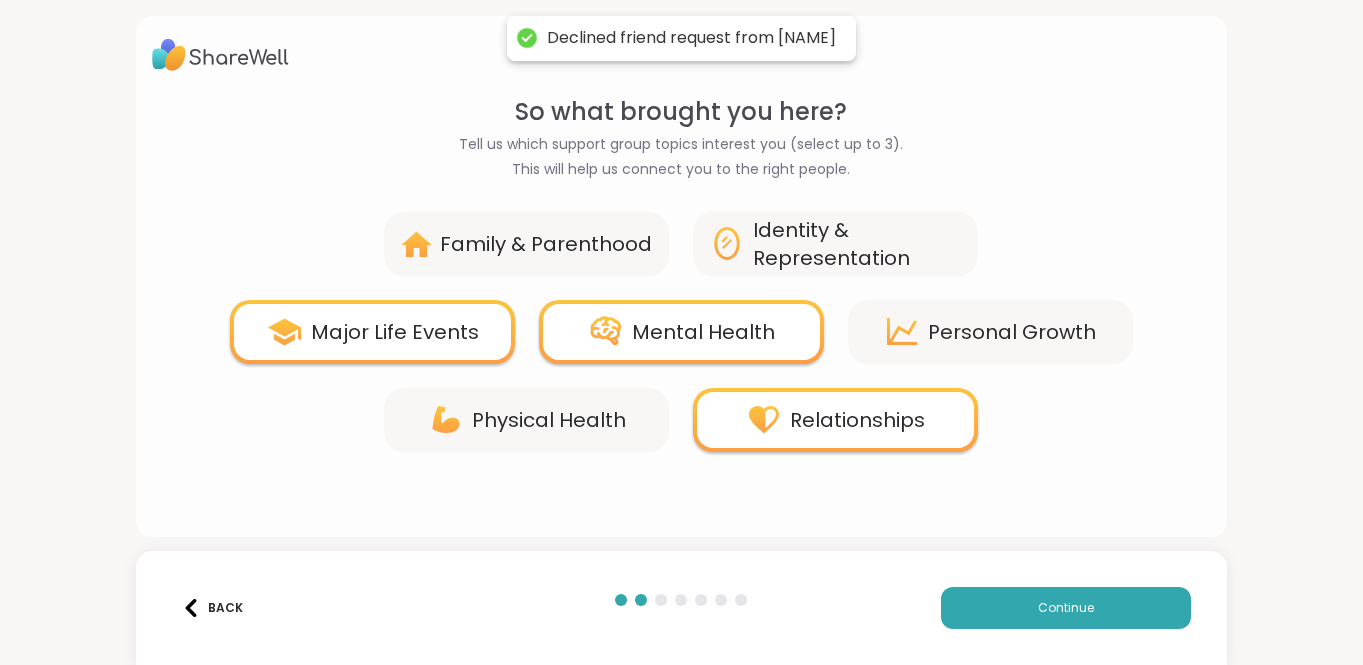 click on "Personal Growth" at bounding box center (1012, 332) 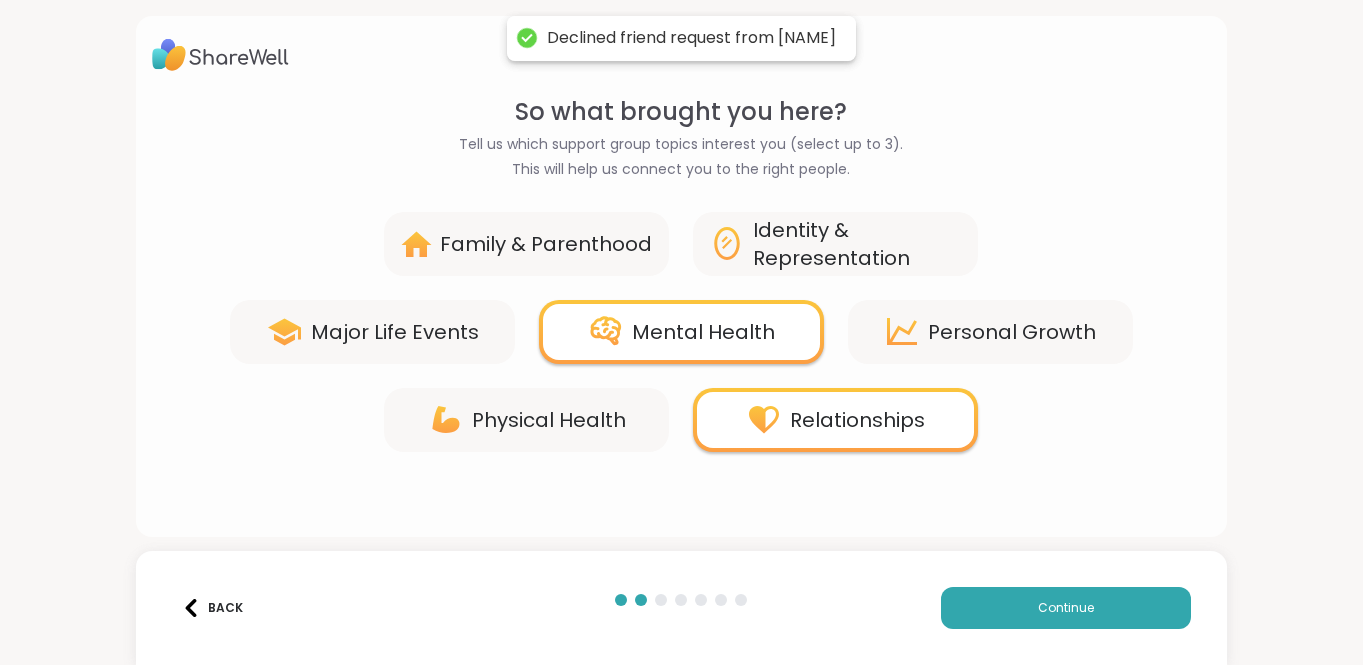 click on "Personal Growth" at bounding box center (1012, 332) 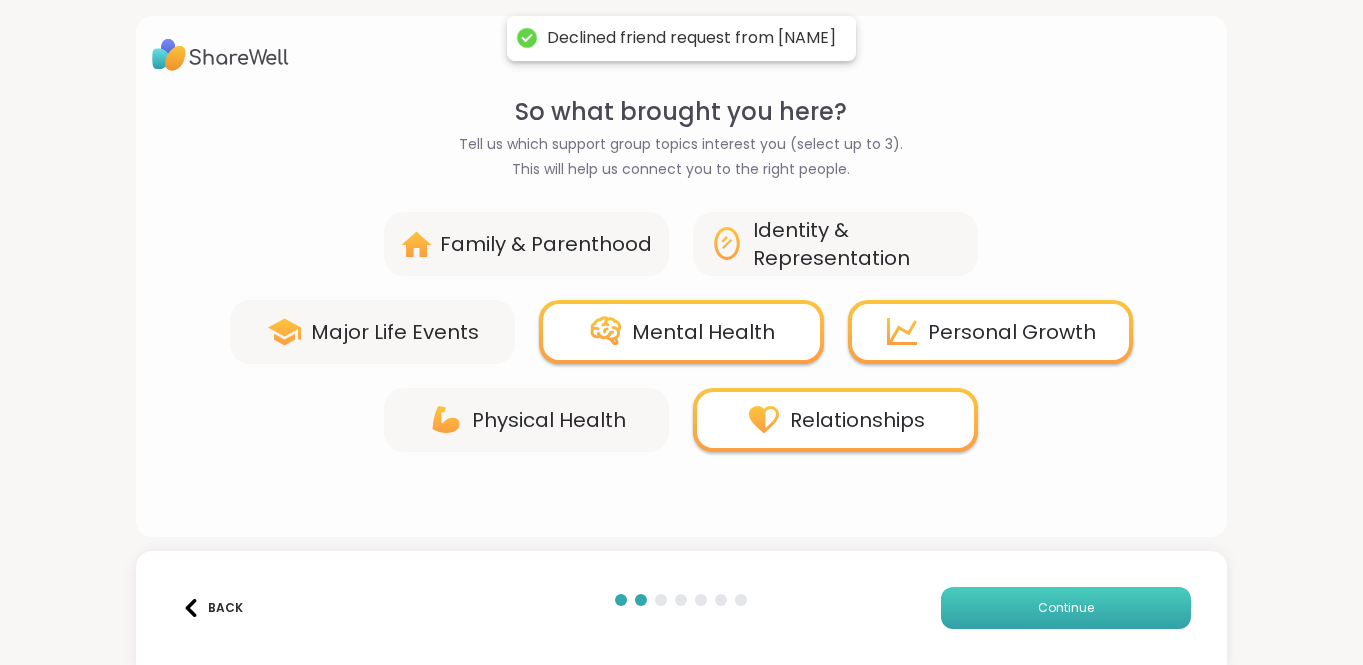 click on "Continue" at bounding box center [1066, 608] 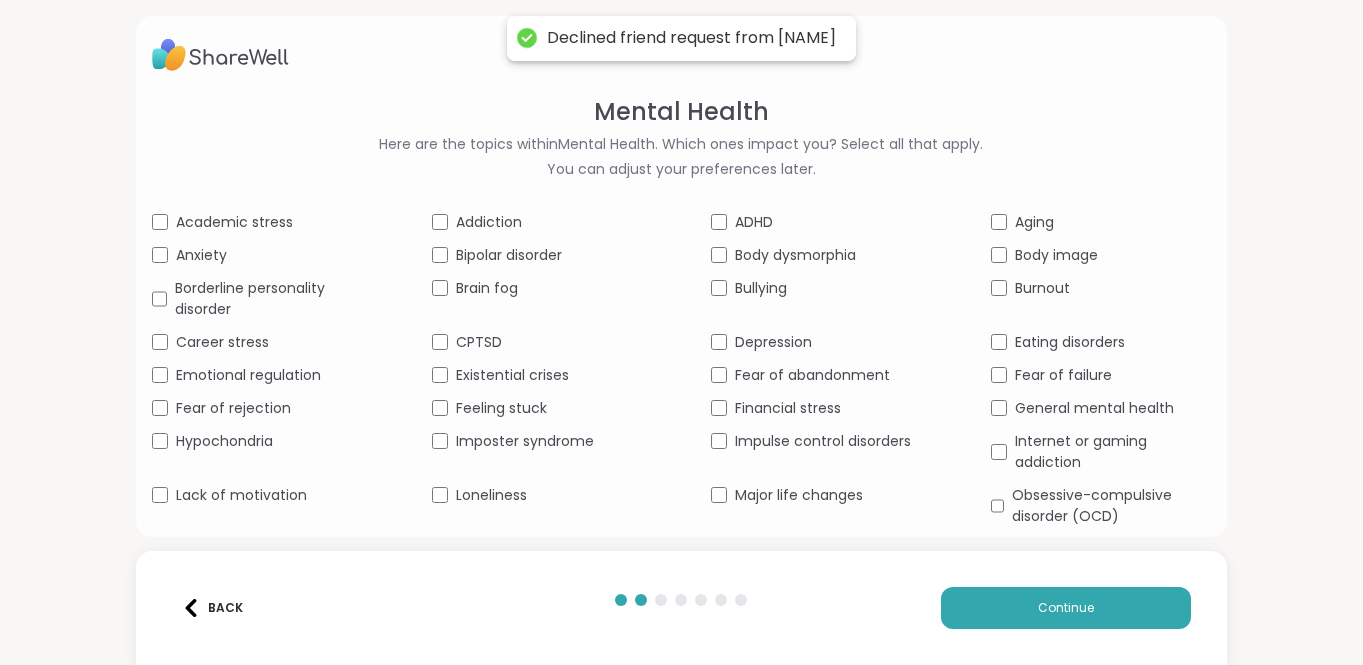 click on "Academic stress" at bounding box center (234, 222) 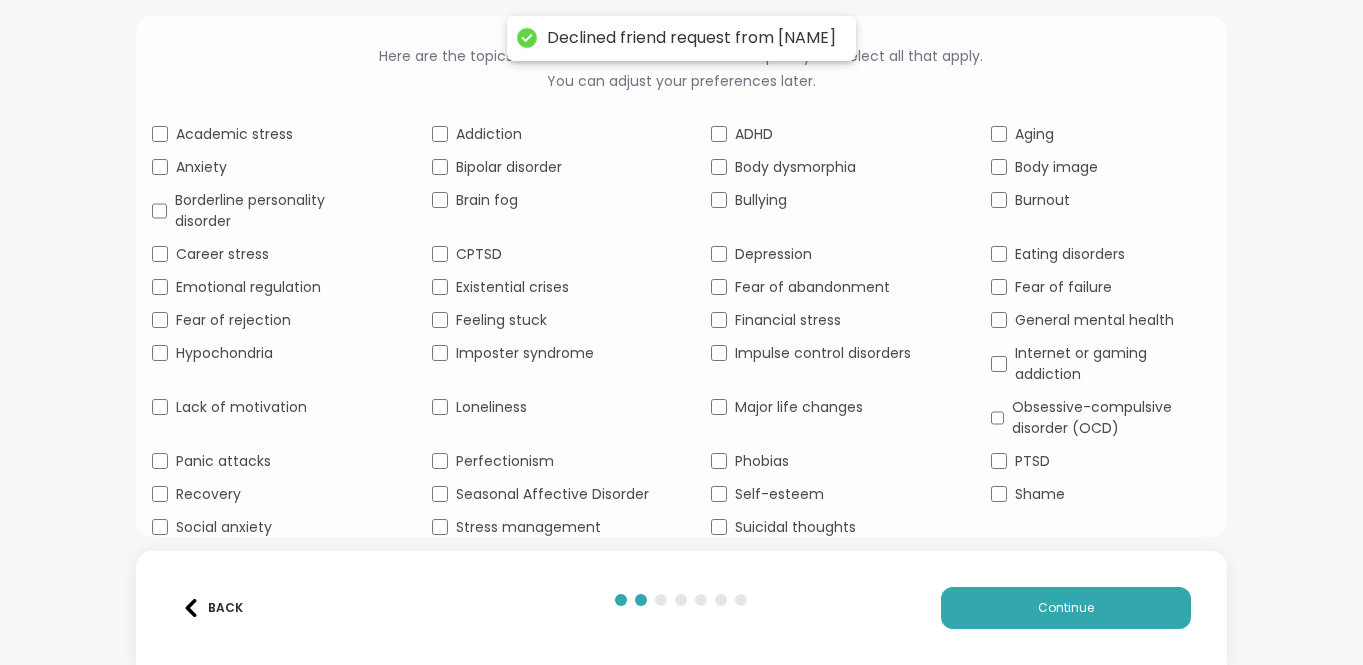 scroll, scrollTop: 89, scrollLeft: 0, axis: vertical 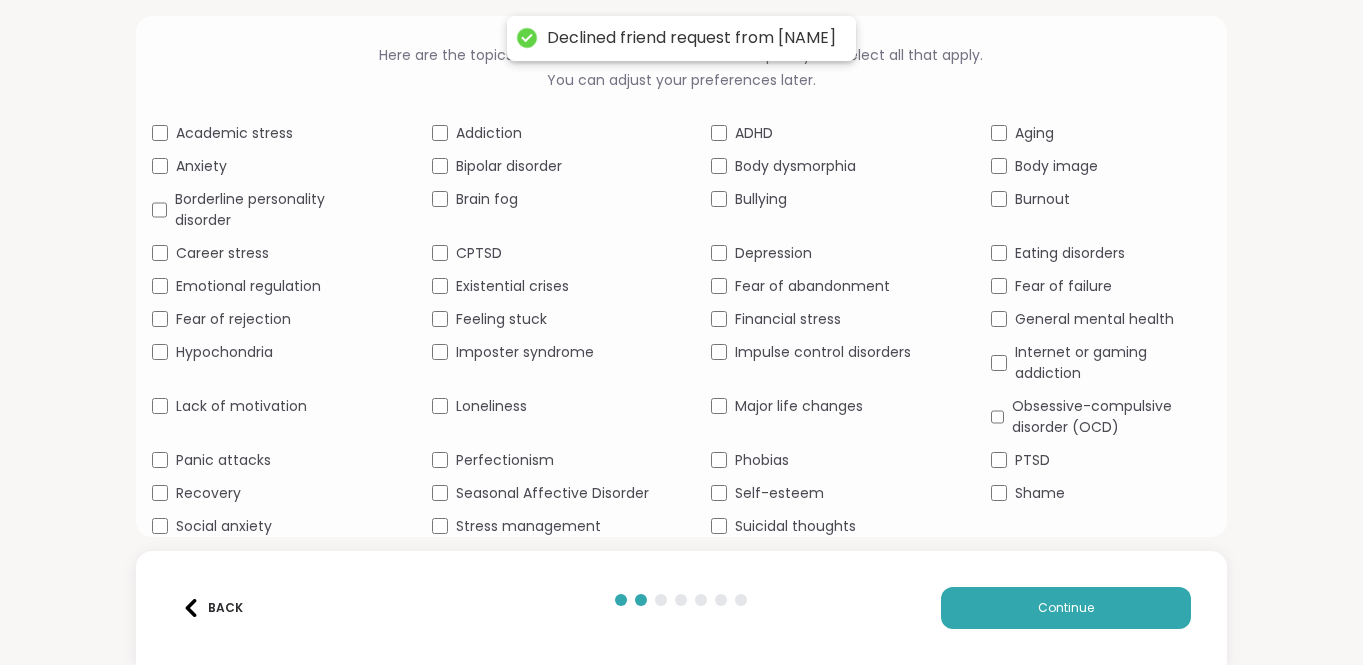 click on "Self-esteem" at bounding box center [821, 493] 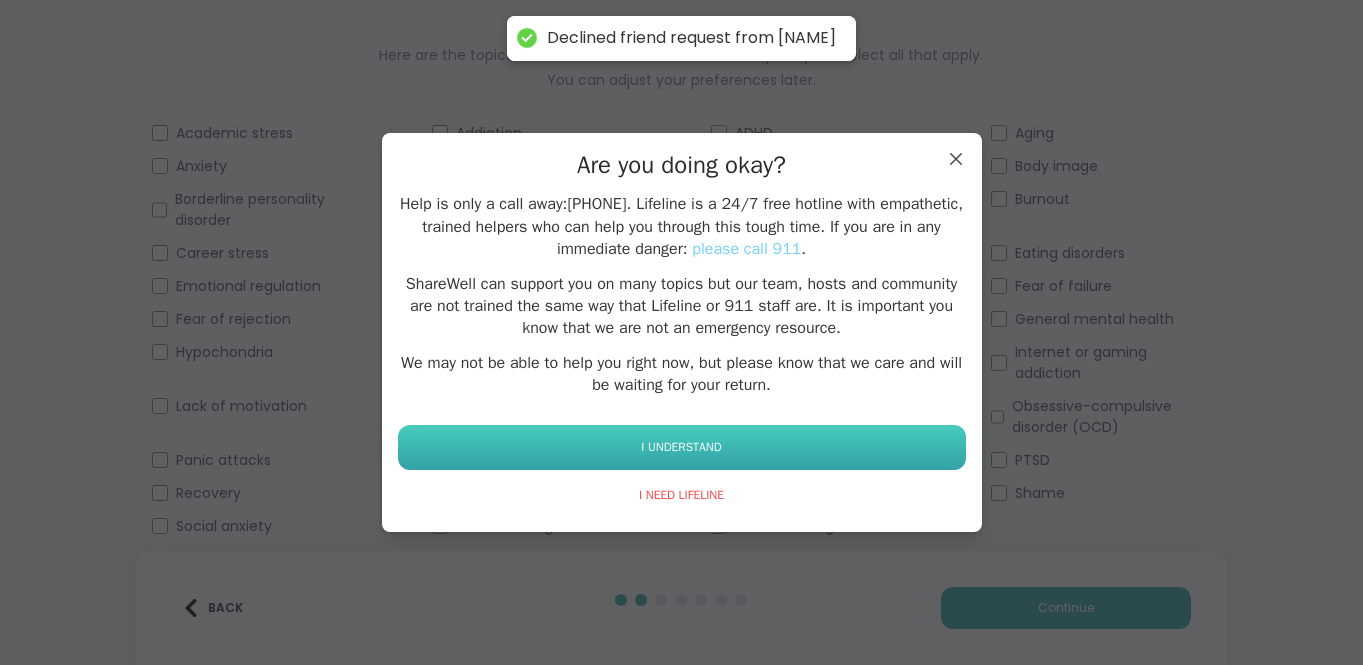 click on "I UNDERSTAND" at bounding box center [681, 447] 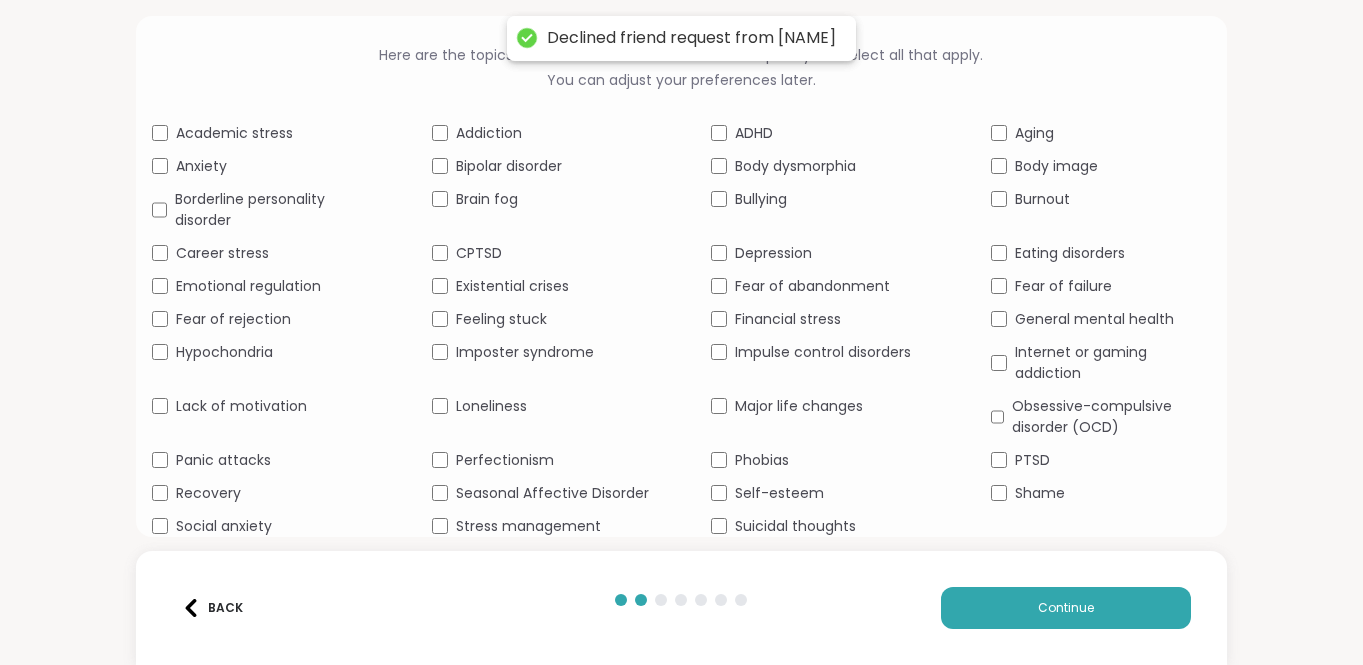click on "Suicidal thoughts" at bounding box center [795, 526] 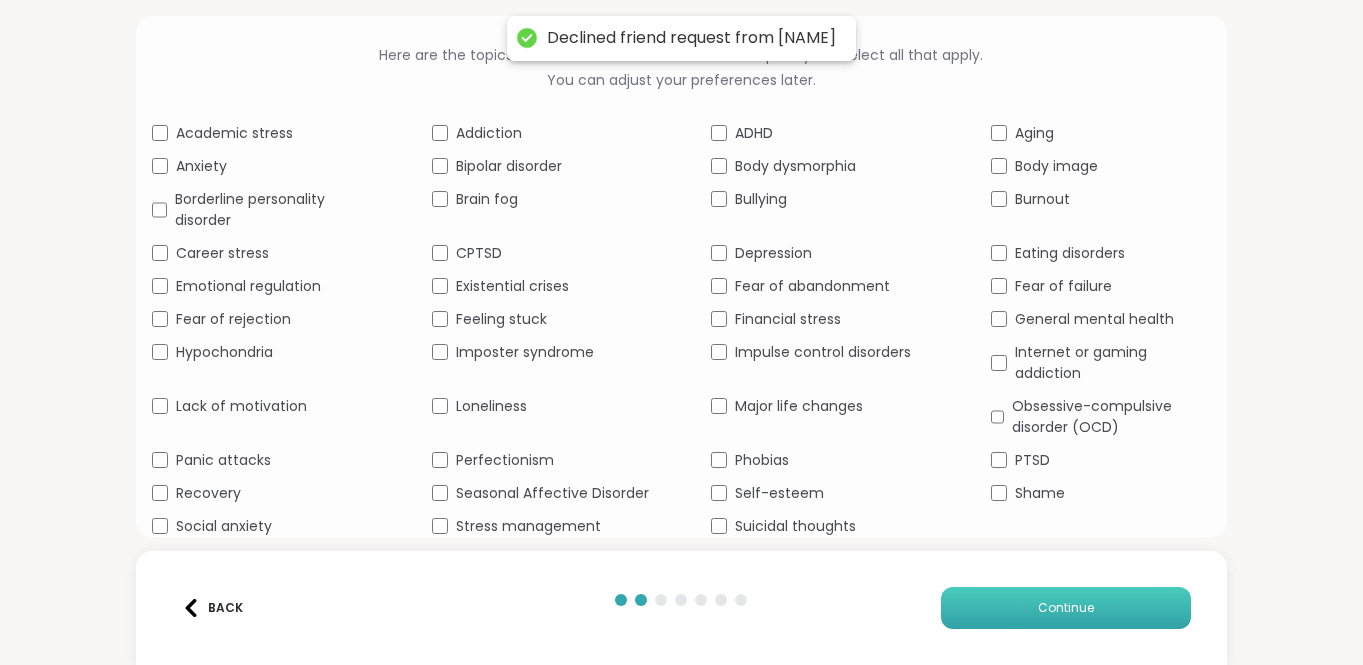 click on "Continue" at bounding box center [1066, 608] 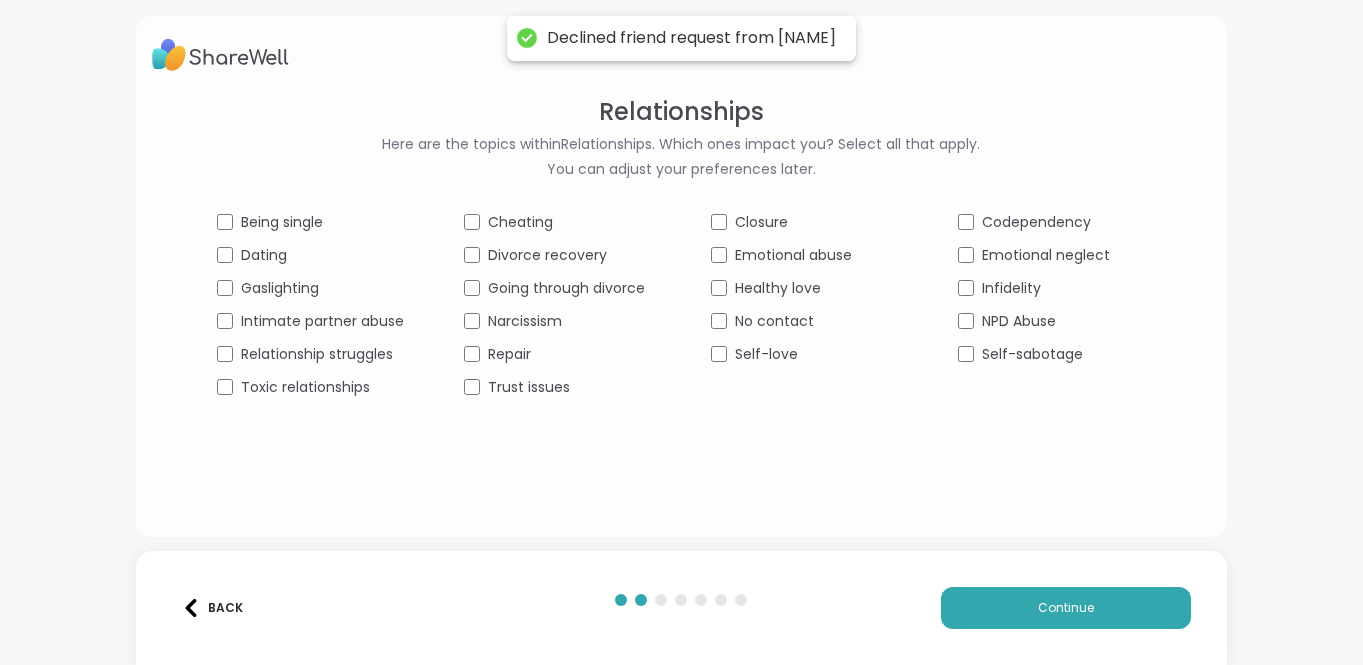 click on "Divorce recovery" at bounding box center [547, 255] 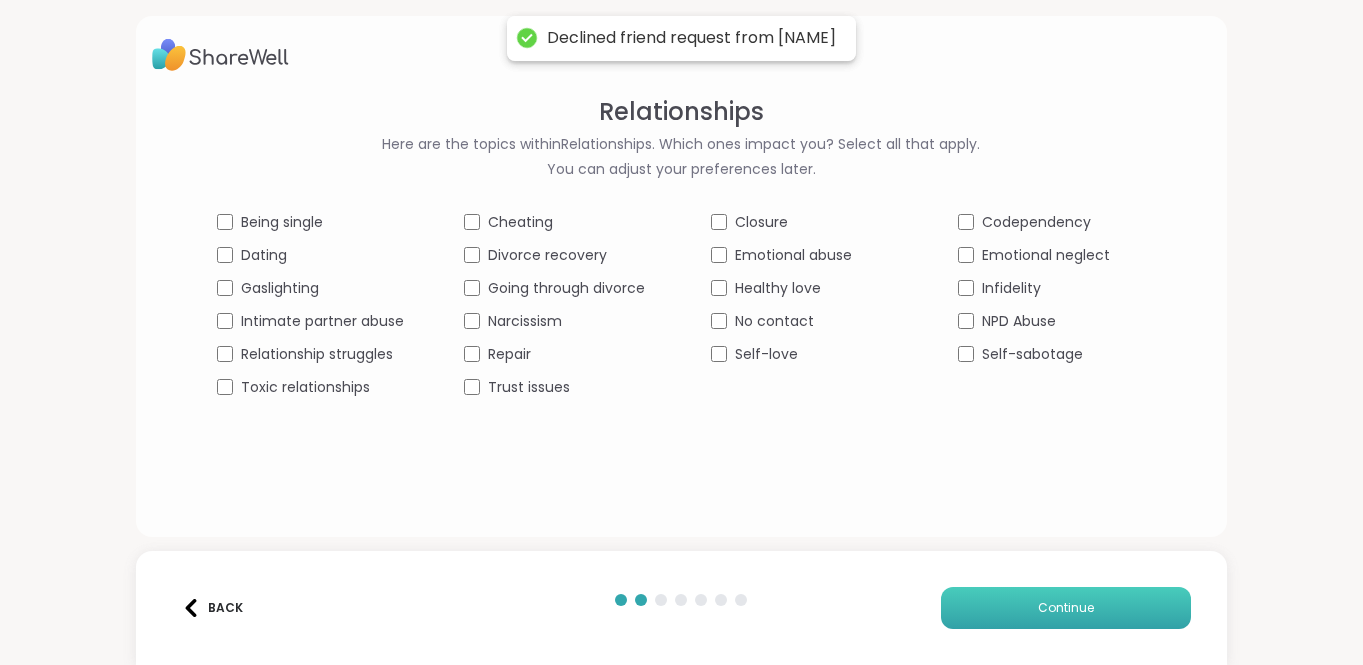click on "Continue" at bounding box center [1066, 608] 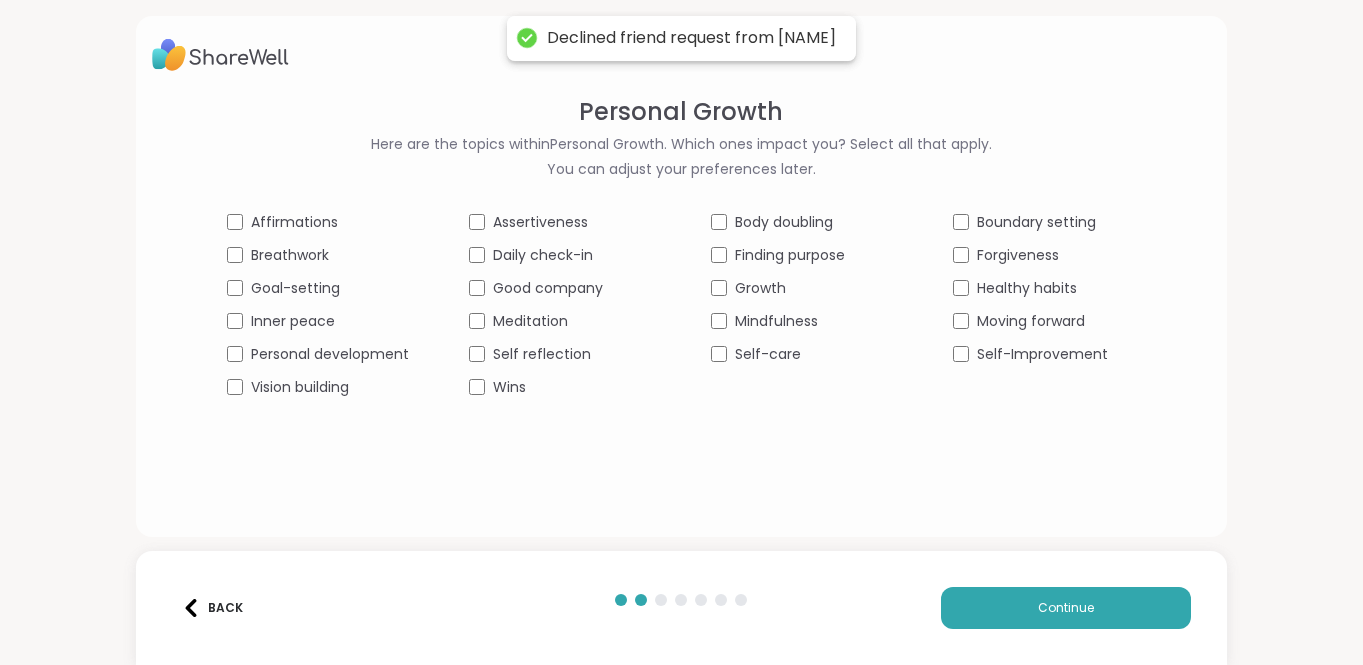 click on "Affirmations" at bounding box center (294, 222) 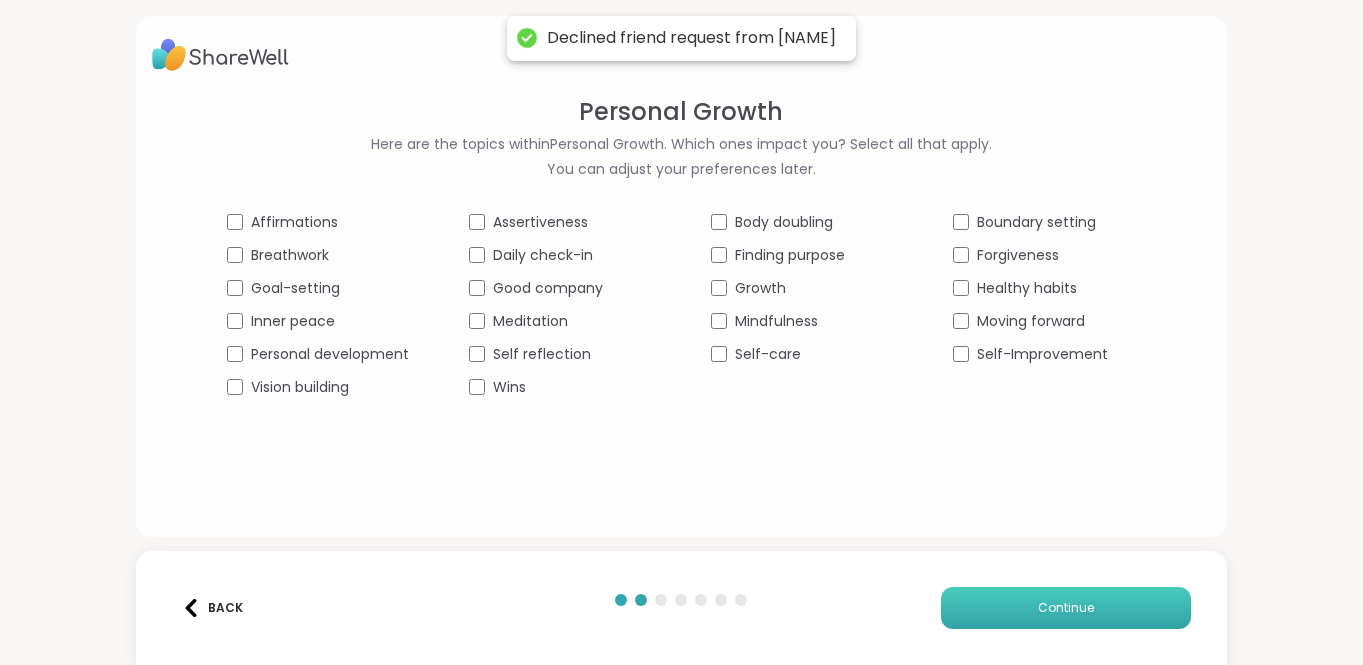 click on "Continue" at bounding box center (1066, 608) 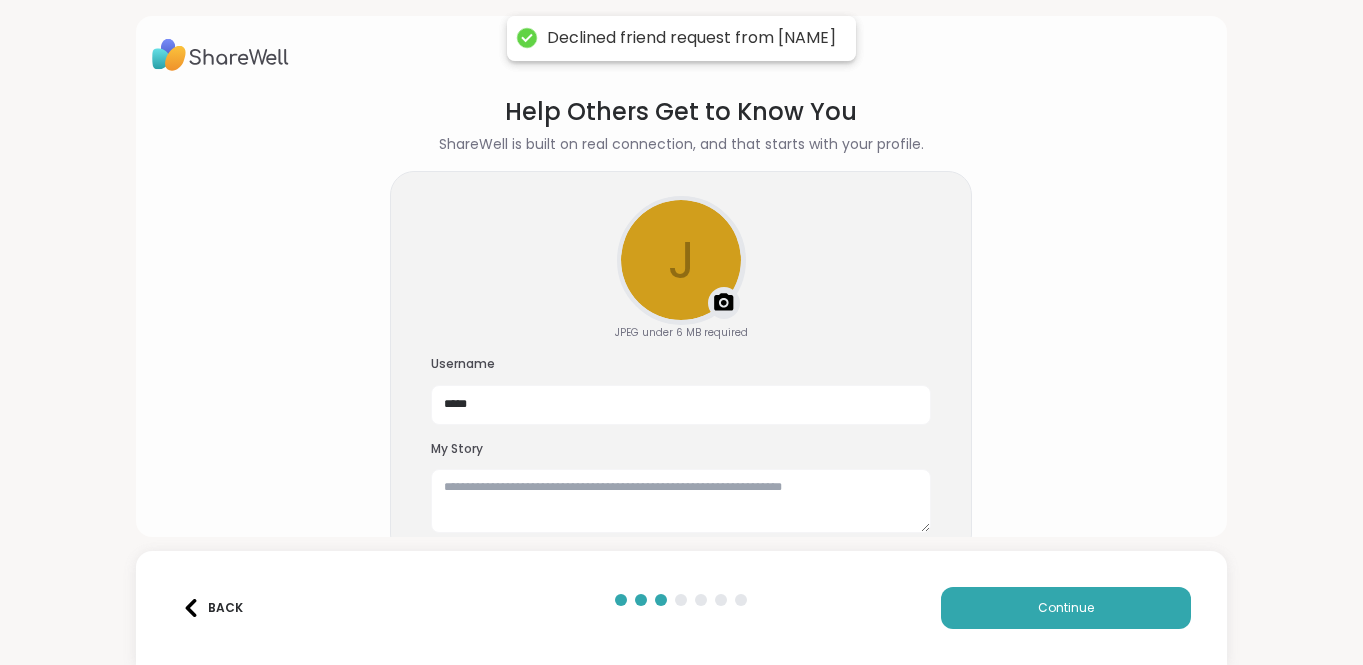 scroll, scrollTop: 62, scrollLeft: 0, axis: vertical 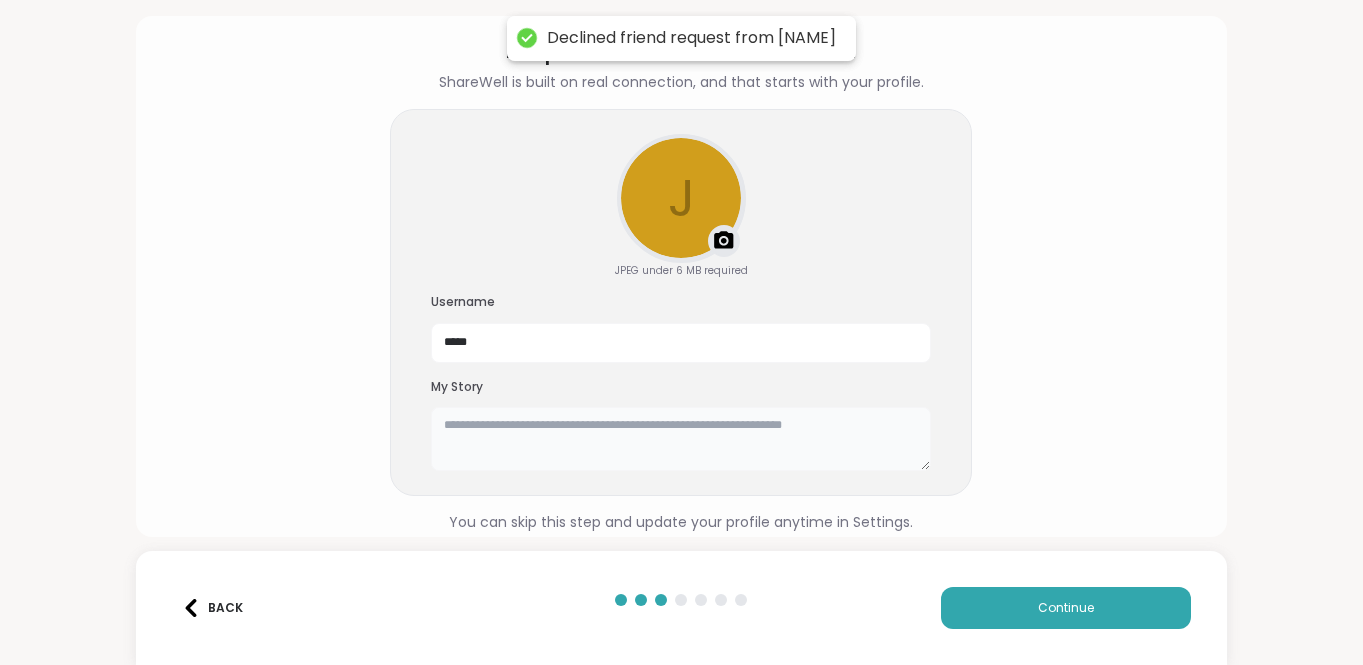 click at bounding box center [681, 439] 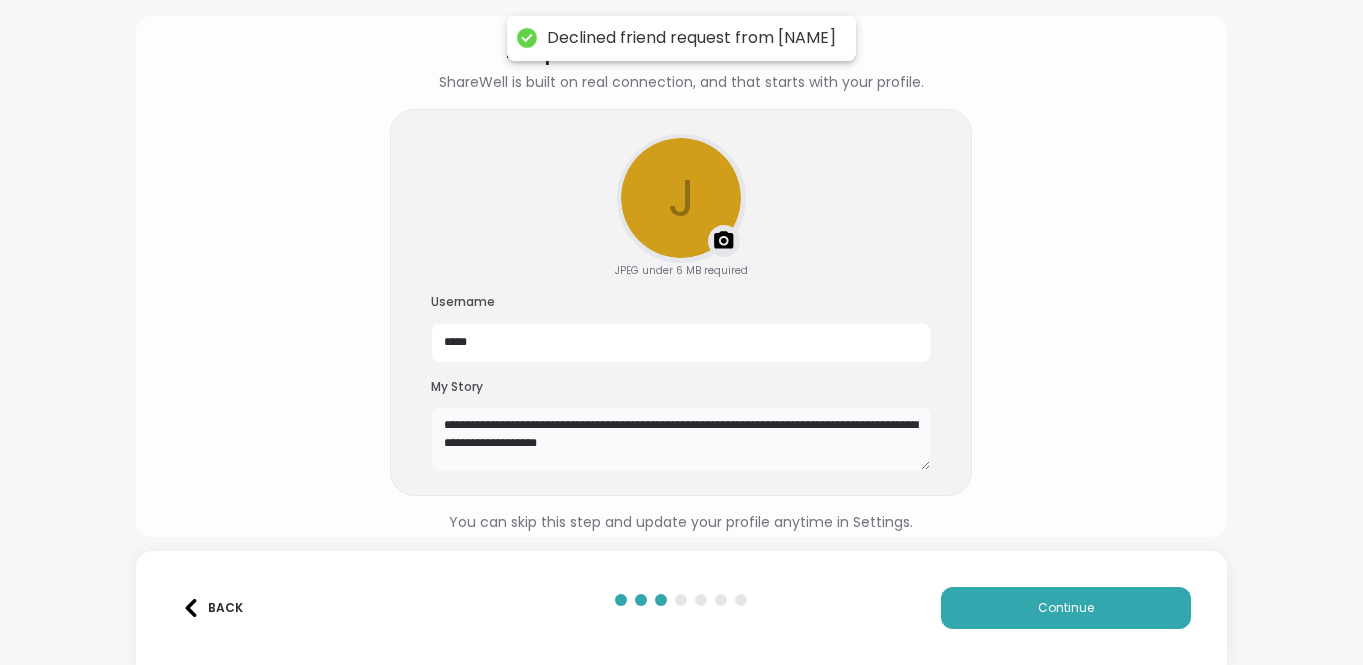 click on "**********" at bounding box center [681, 439] 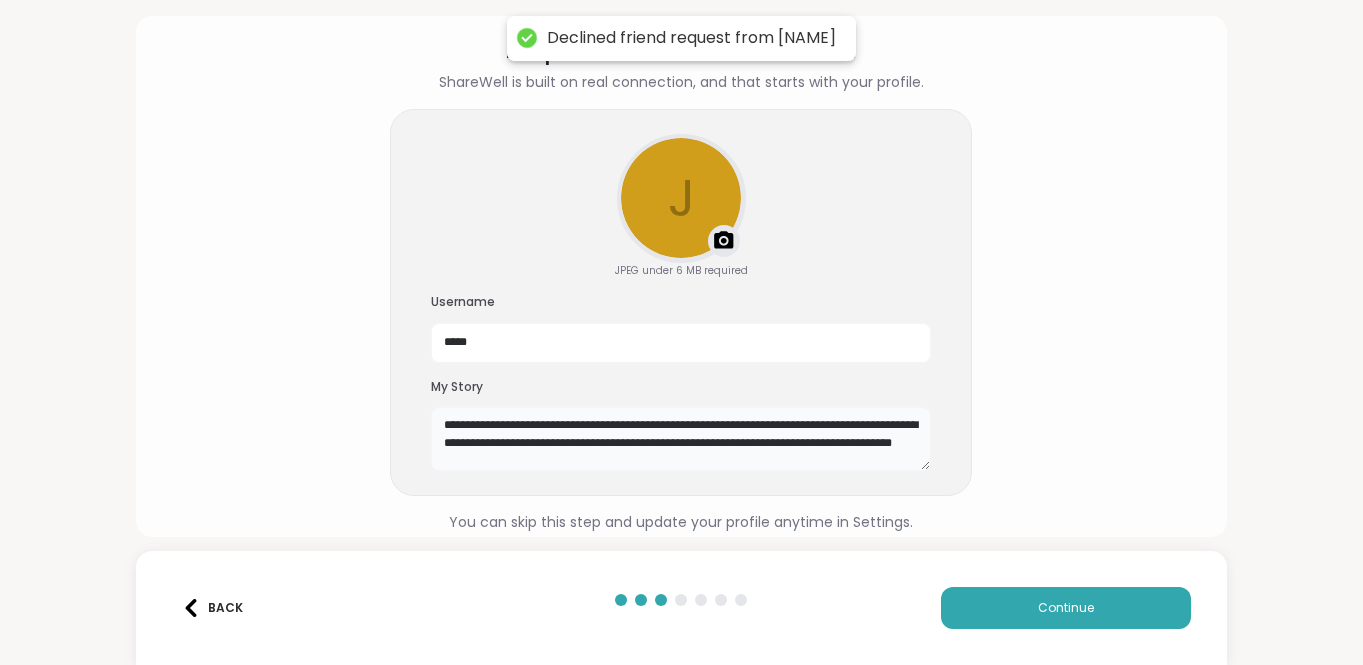 click on "**********" at bounding box center (681, 439) 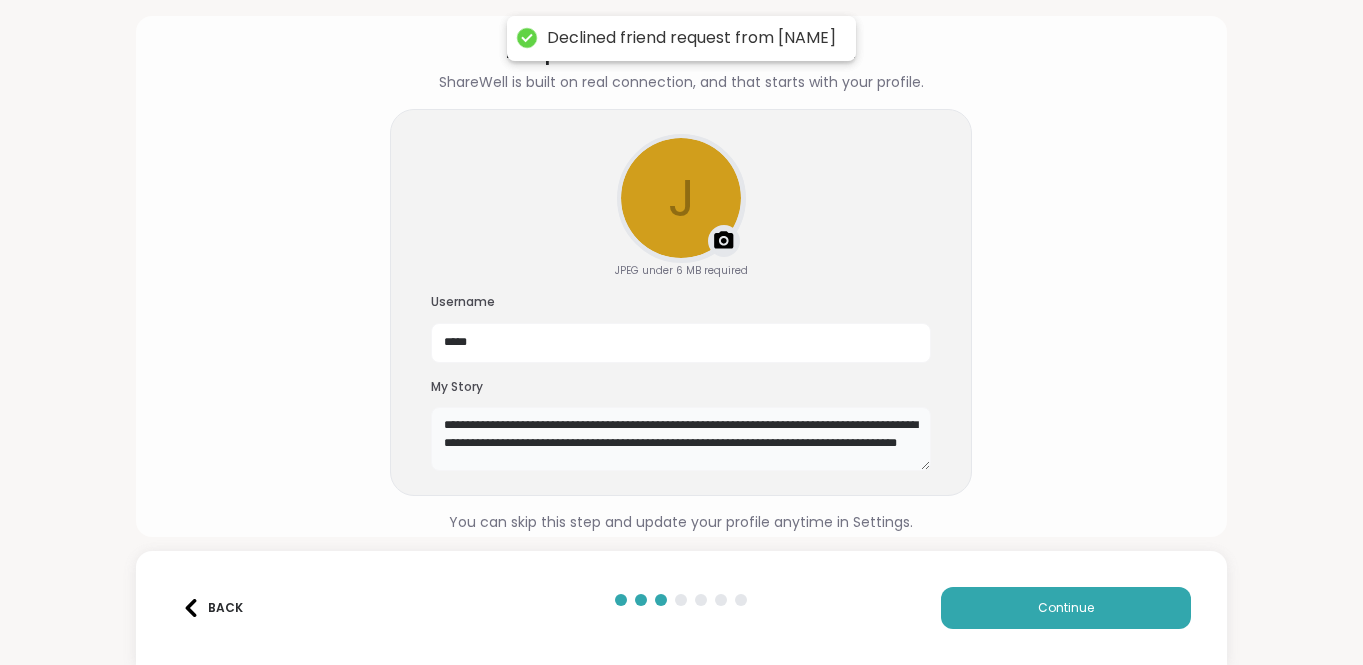 click on "**********" at bounding box center [681, 439] 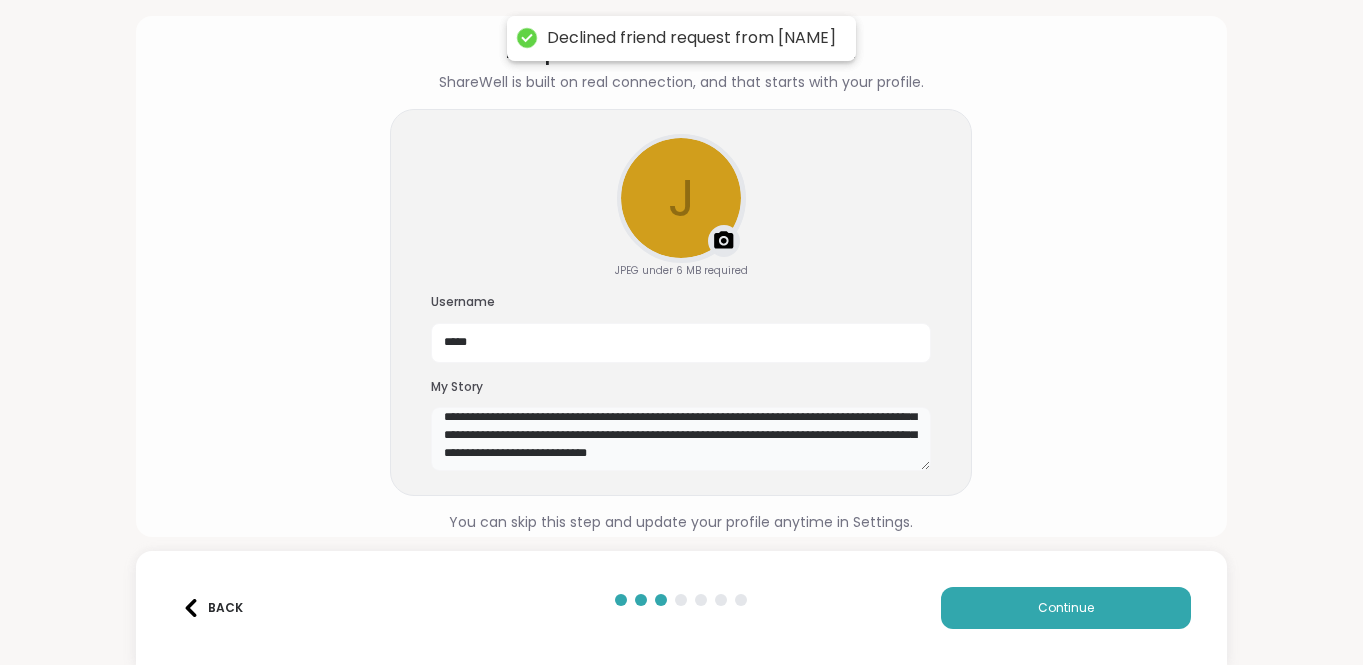 scroll, scrollTop: 26, scrollLeft: 0, axis: vertical 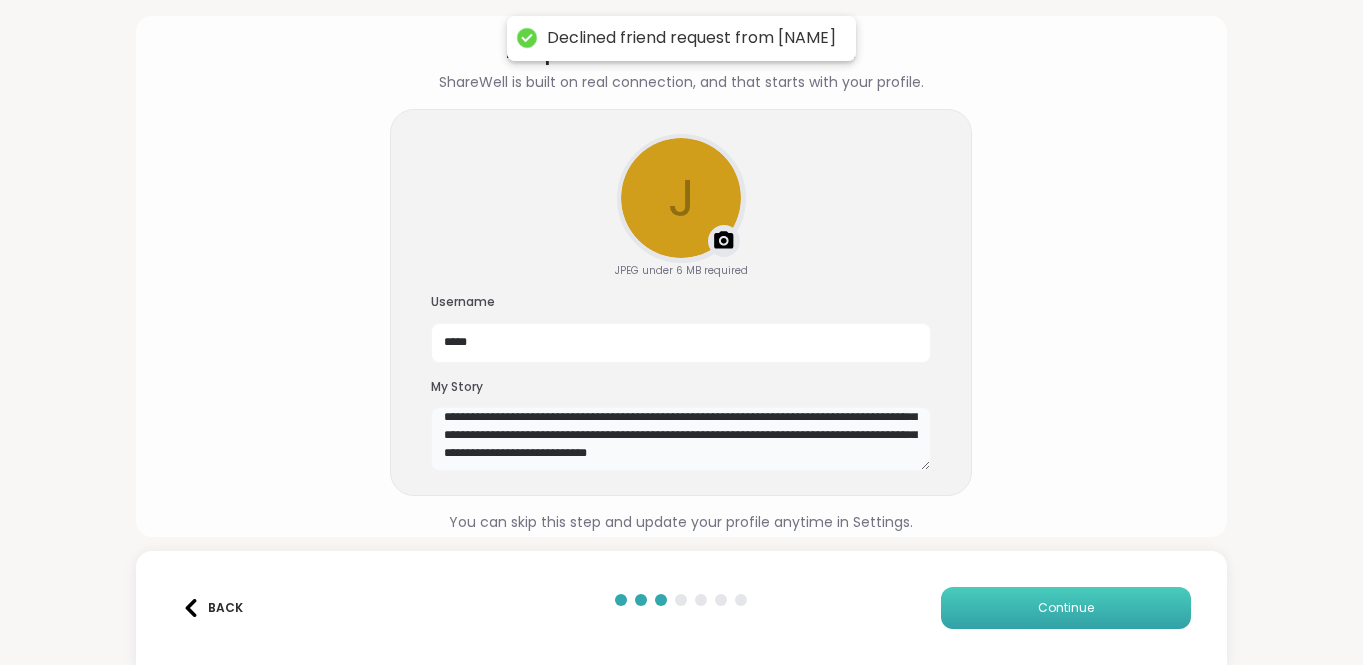 type on "**********" 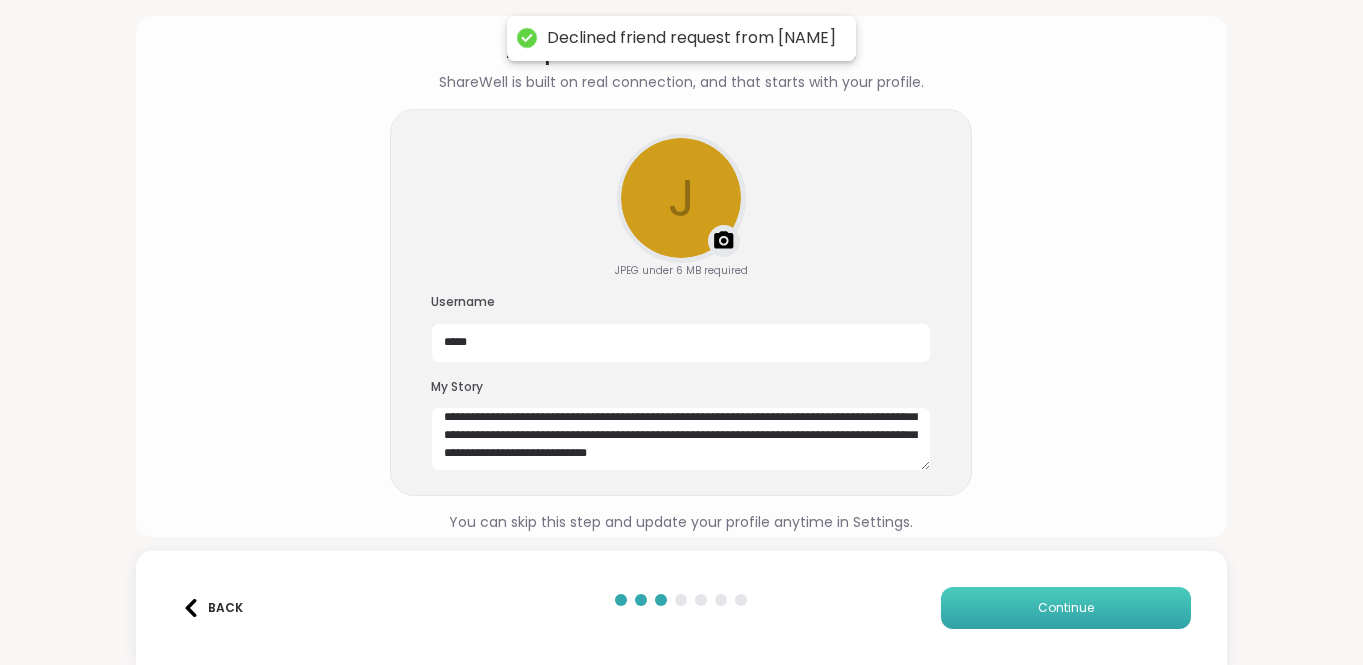 click on "Continue" at bounding box center (1066, 608) 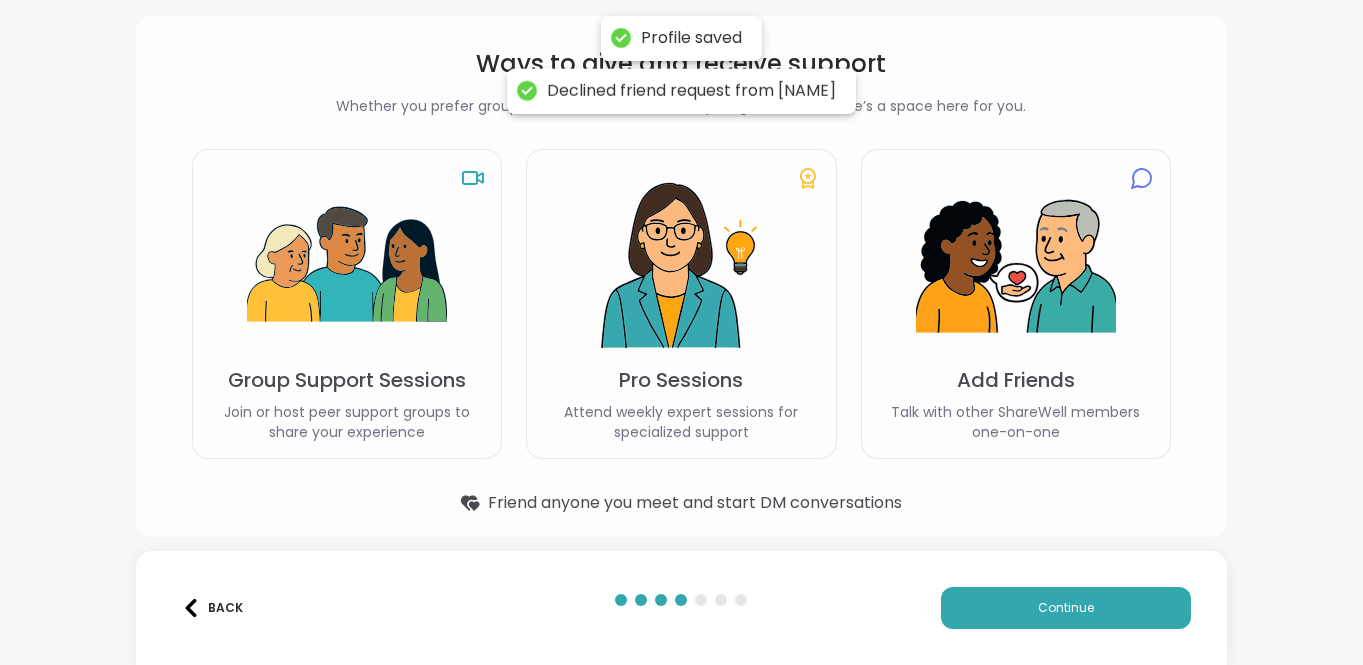 scroll, scrollTop: 72, scrollLeft: 0, axis: vertical 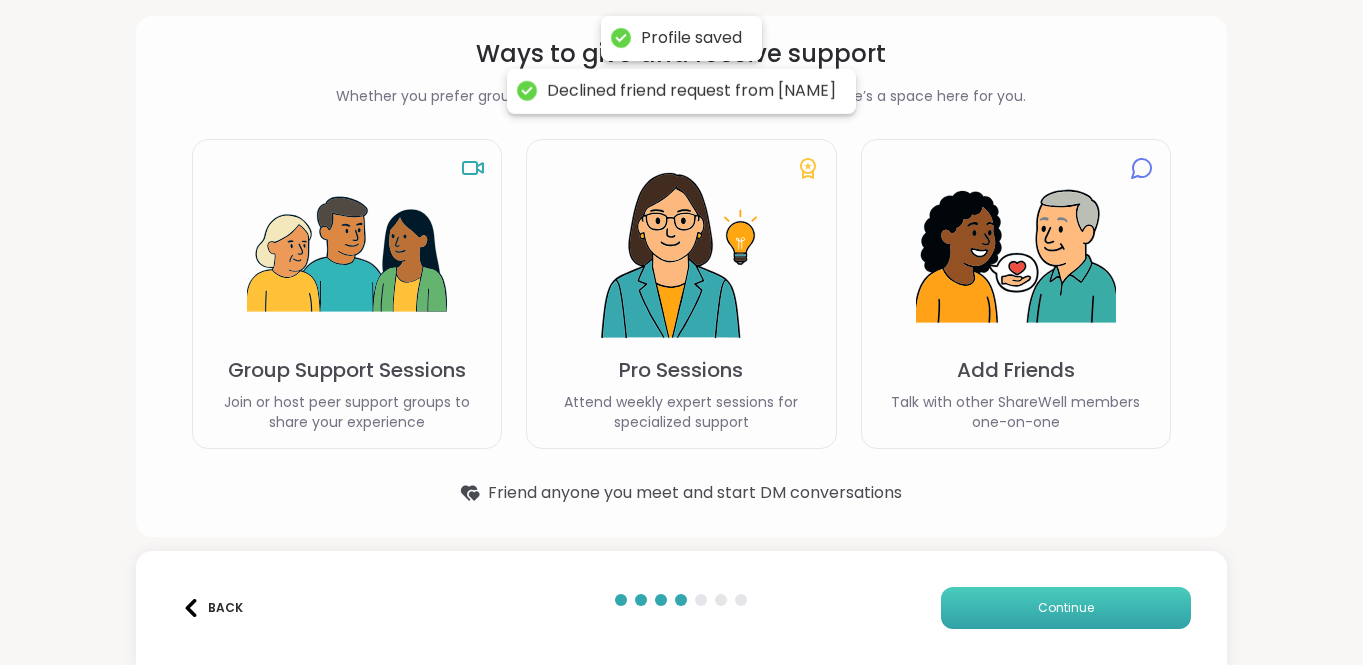 click on "Continue" at bounding box center [1066, 608] 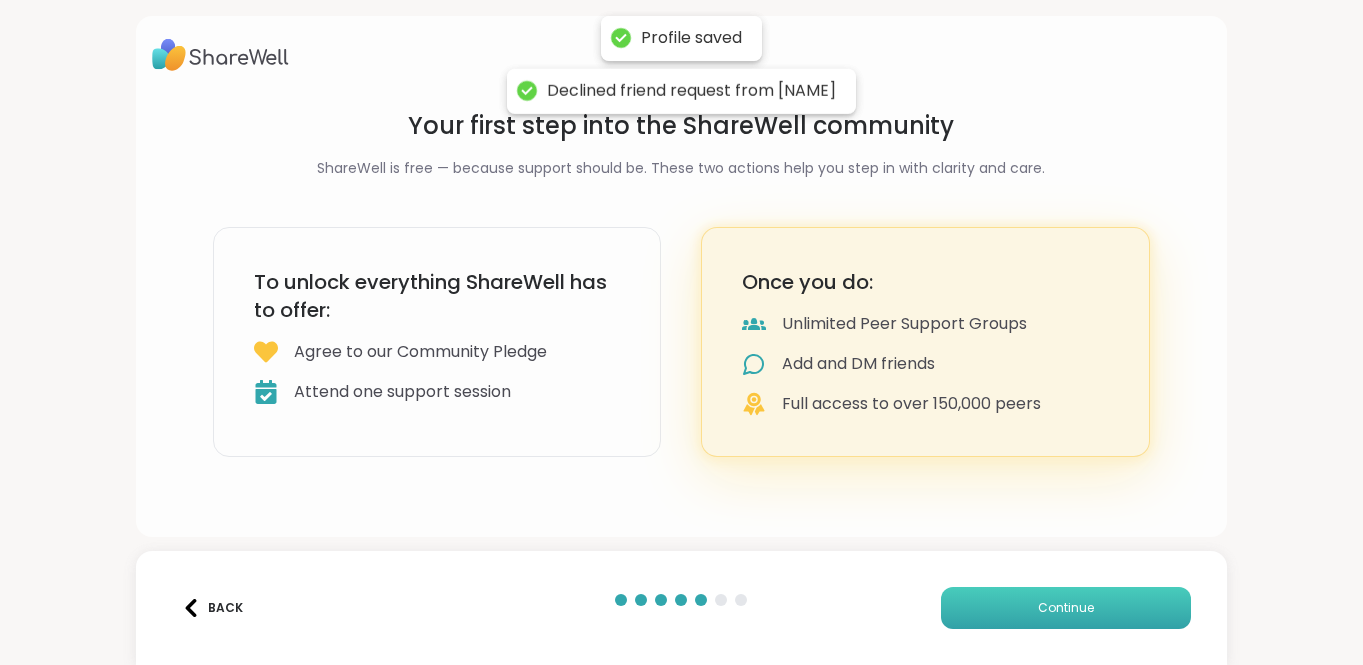 click on "Continue" at bounding box center (1066, 608) 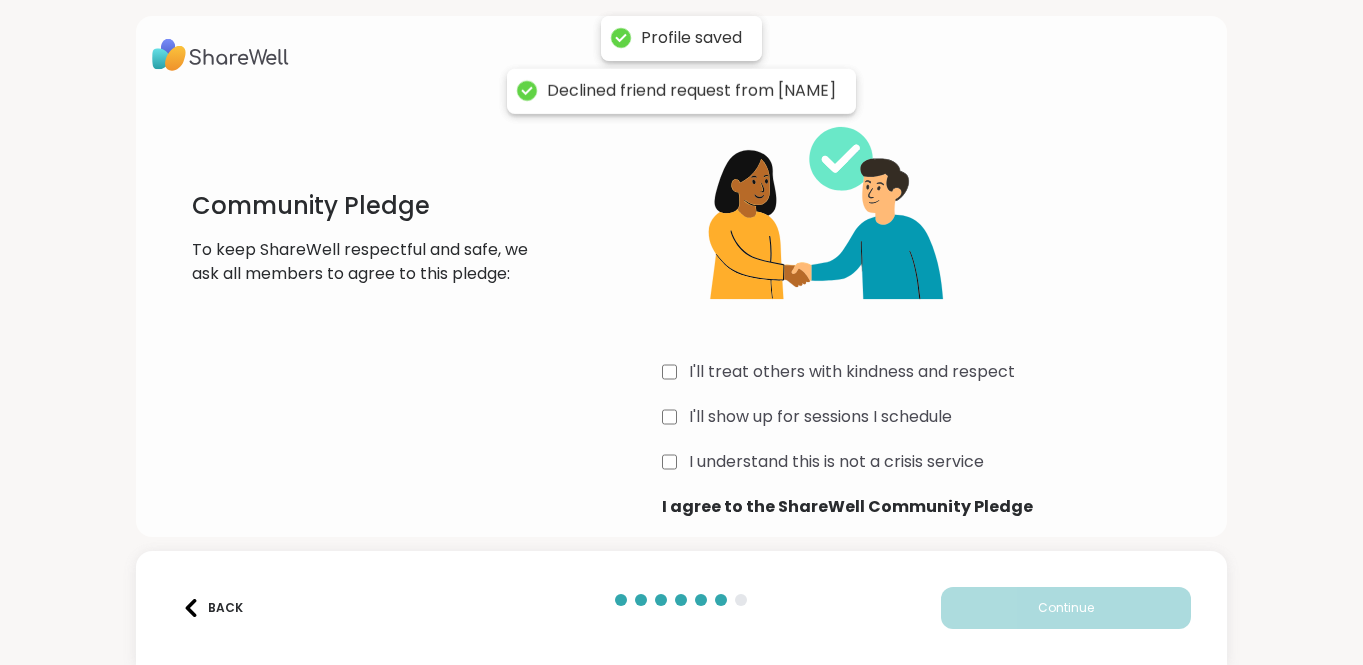 click on "I'll treat others with kindness and respect" at bounding box center [852, 372] 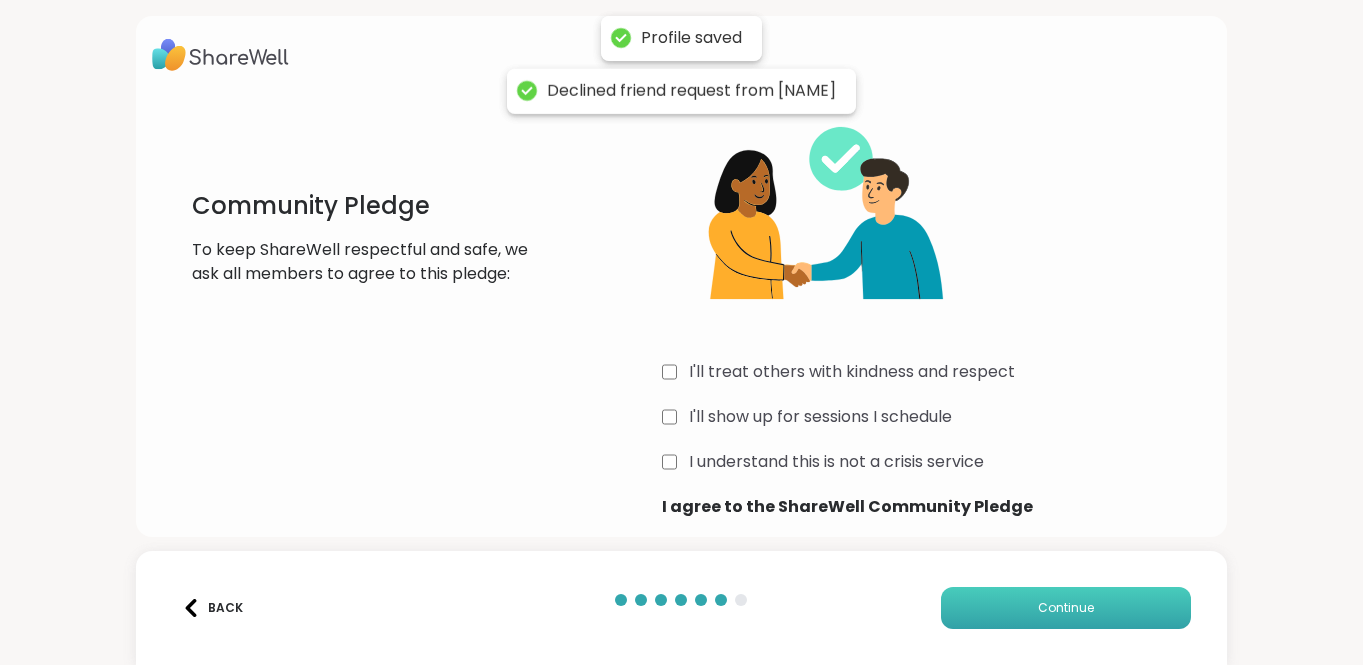 click on "Continue" at bounding box center (1066, 608) 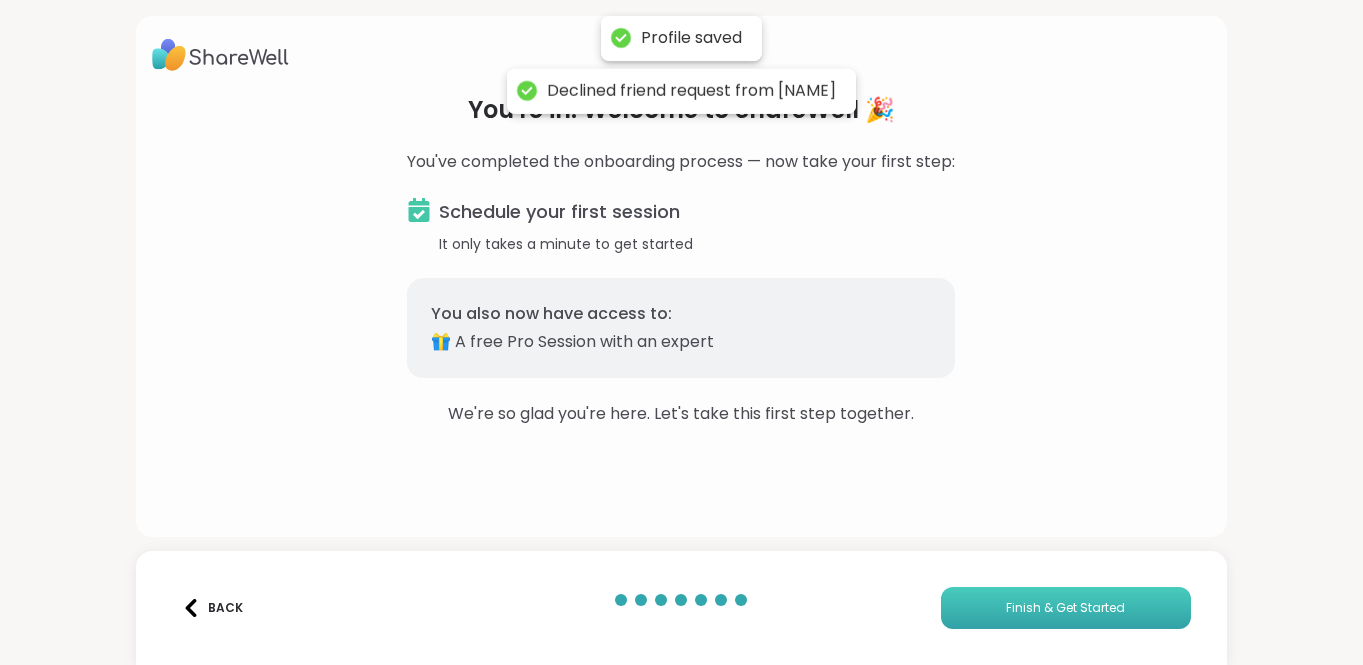click on "Finish & Get Started" at bounding box center (1066, 608) 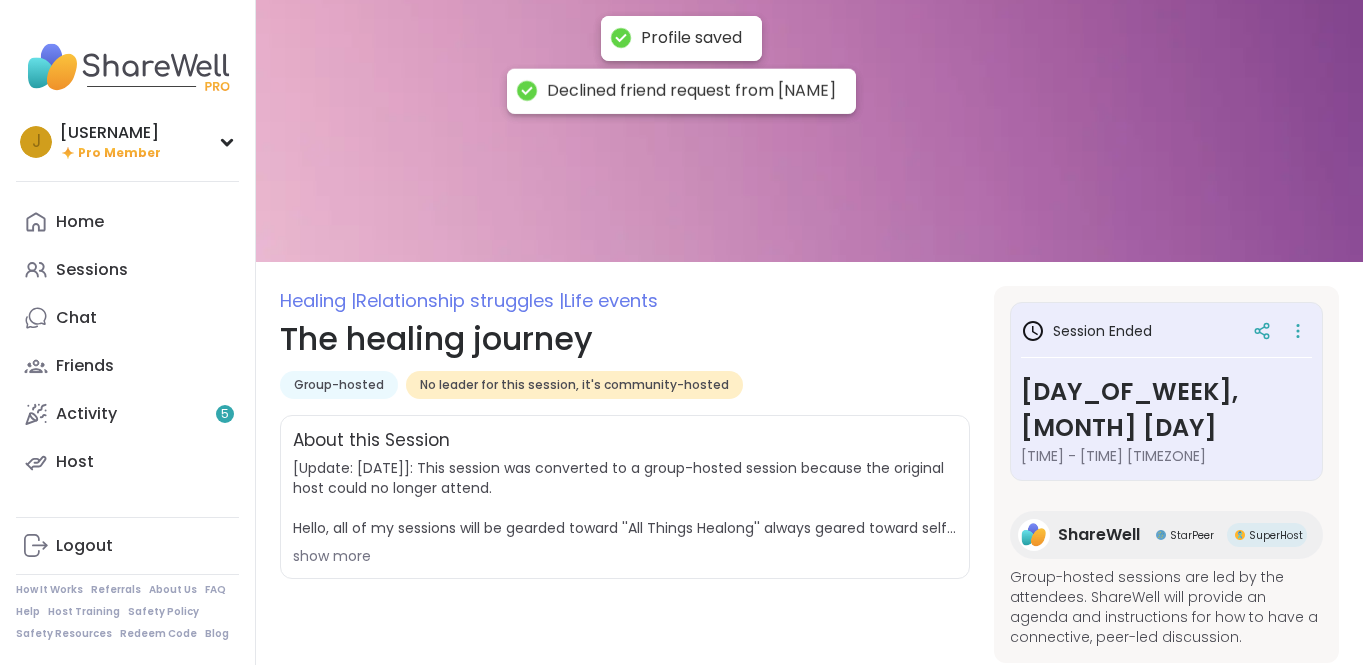 scroll, scrollTop: 18, scrollLeft: 0, axis: vertical 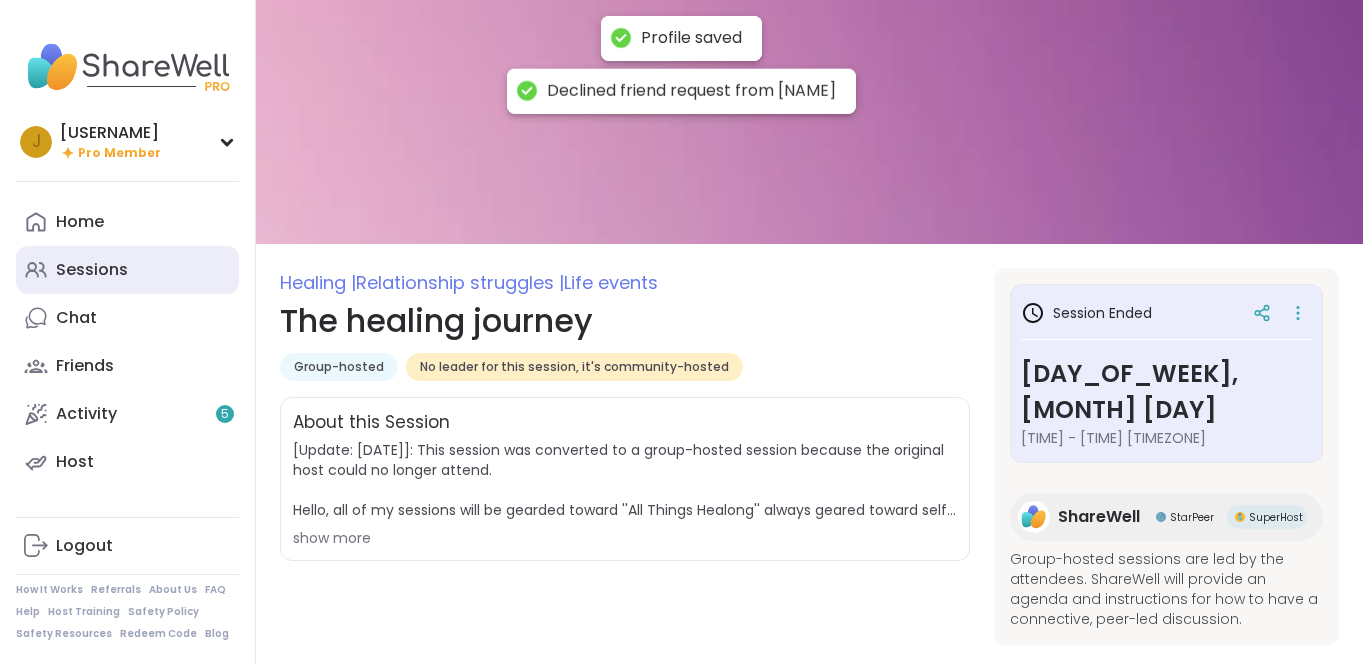 click on "Sessions" at bounding box center (92, 270) 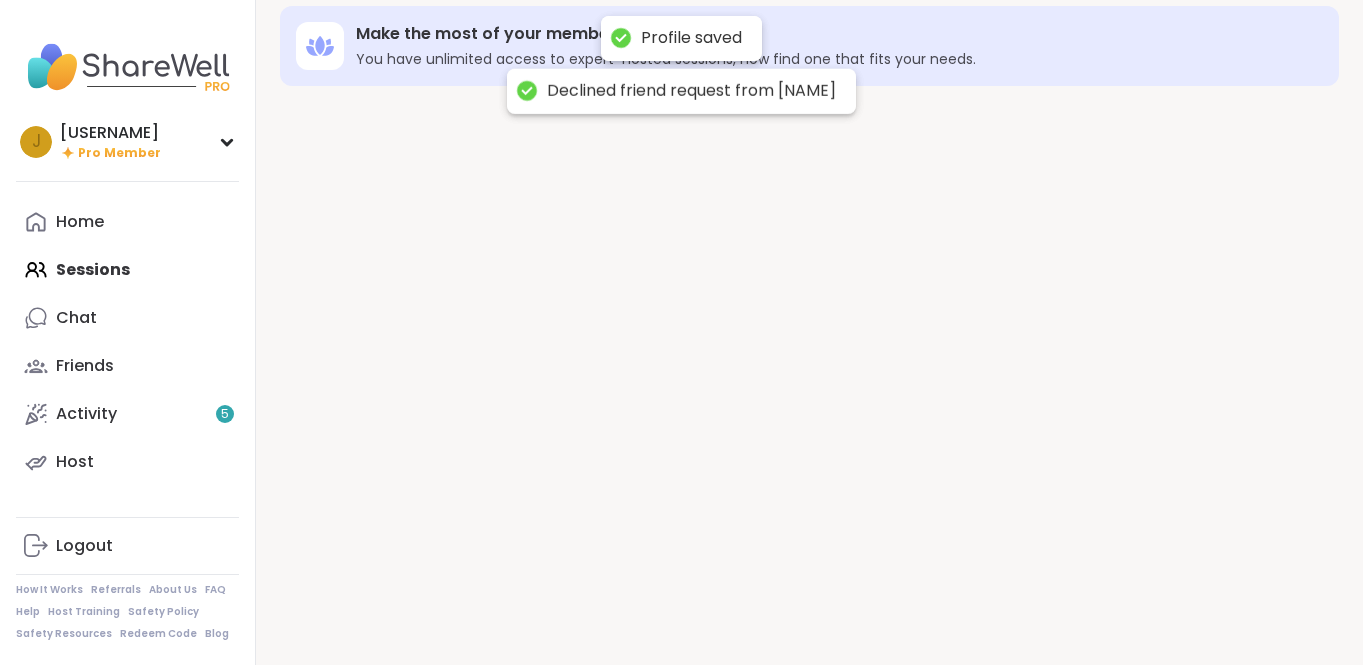 scroll, scrollTop: 0, scrollLeft: 0, axis: both 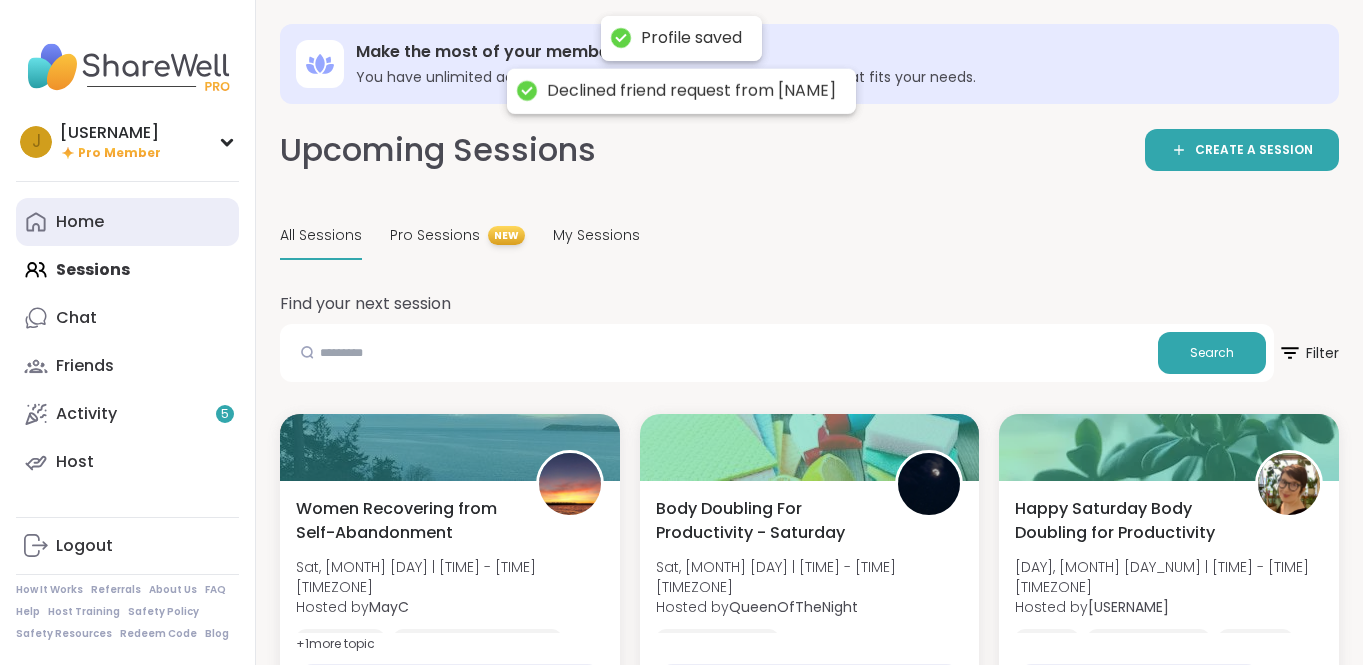 click on "Home" at bounding box center [80, 222] 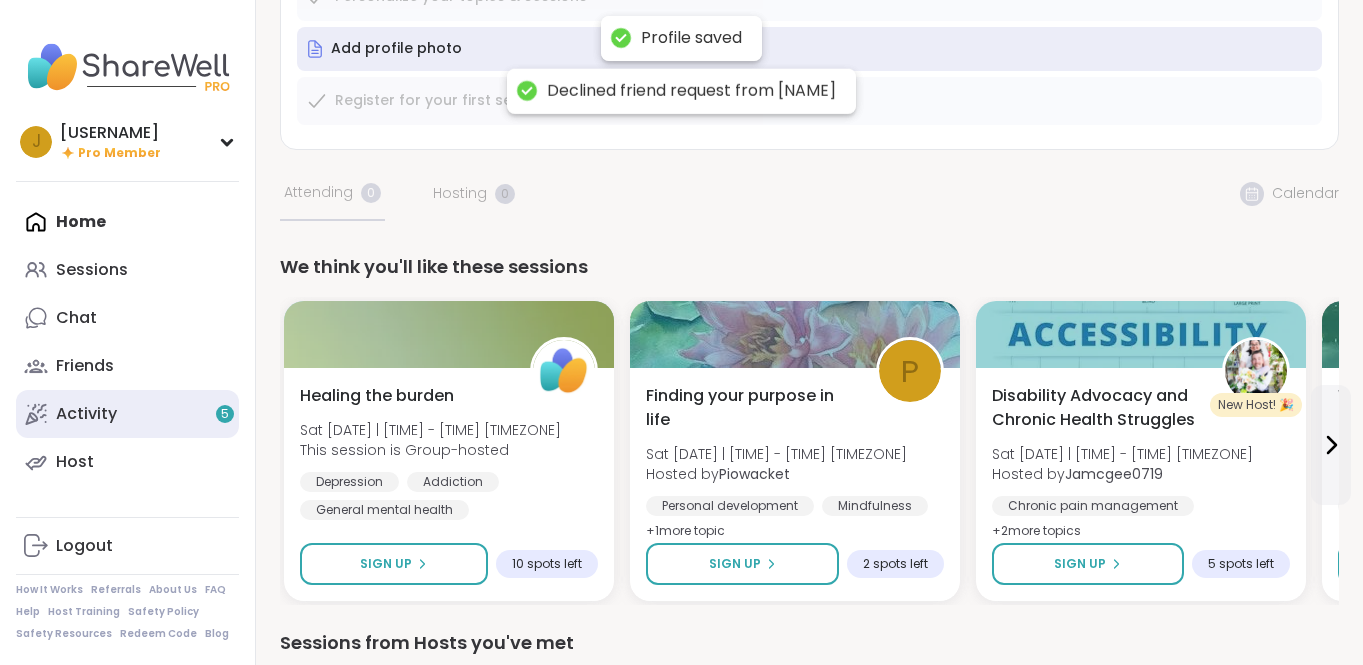 scroll, scrollTop: 248, scrollLeft: 0, axis: vertical 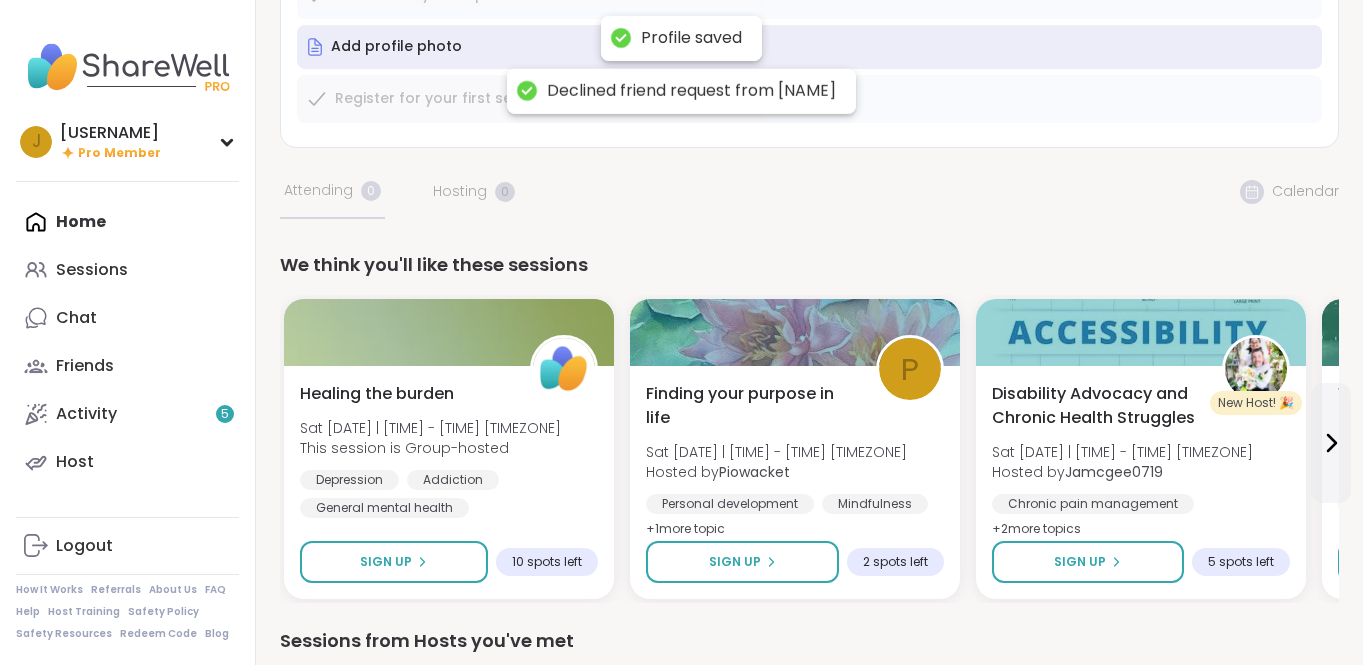 click on "Home Sessions Chat Friends Activity 5 Host" at bounding box center (127, 342) 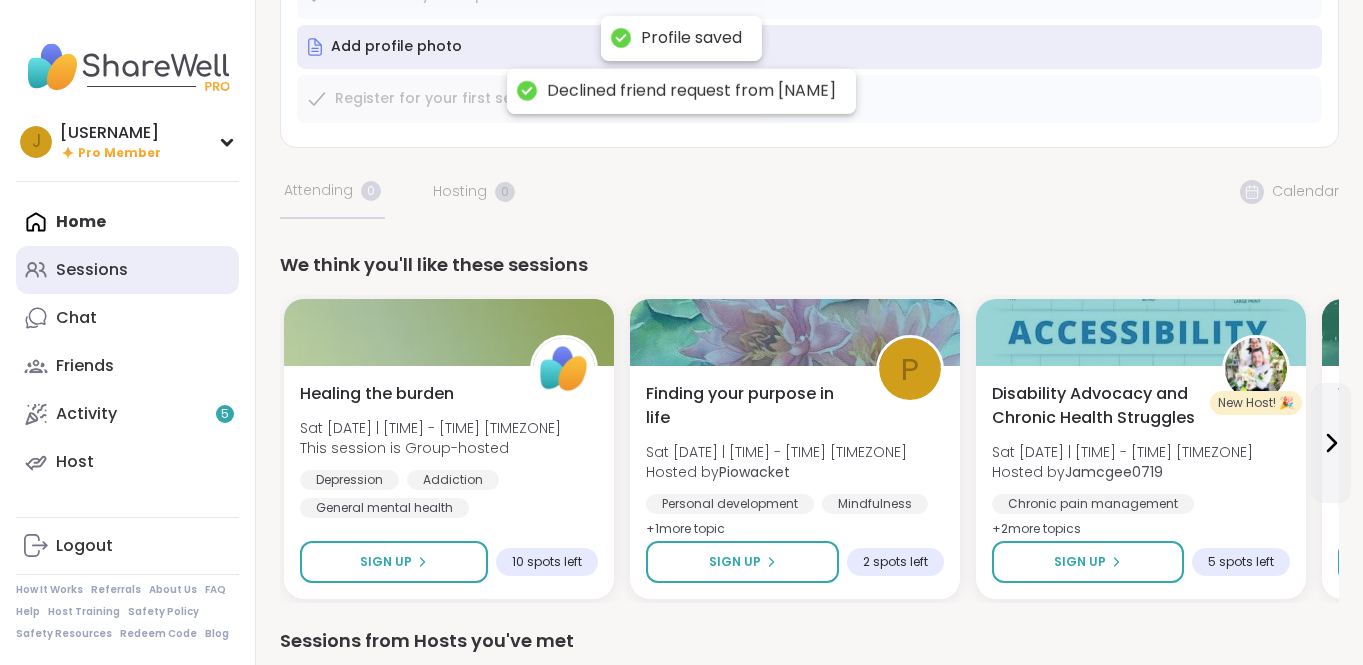 click on "Sessions" at bounding box center [92, 270] 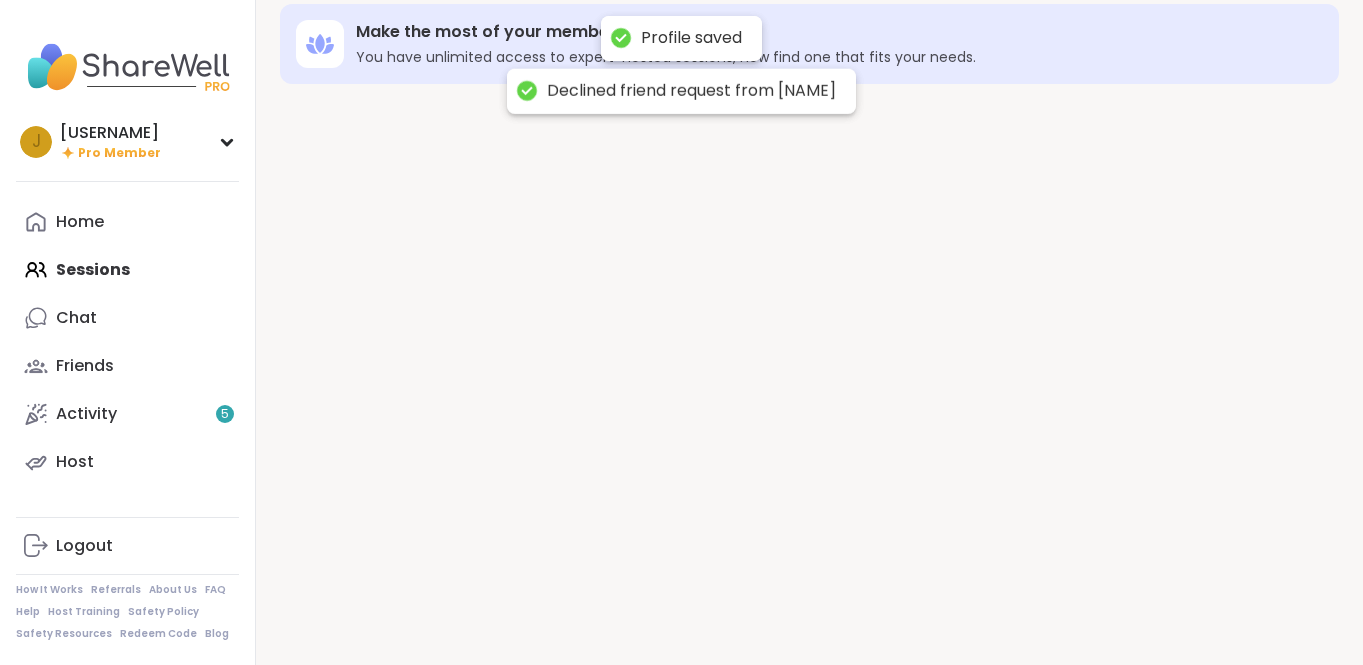scroll, scrollTop: 0, scrollLeft: 0, axis: both 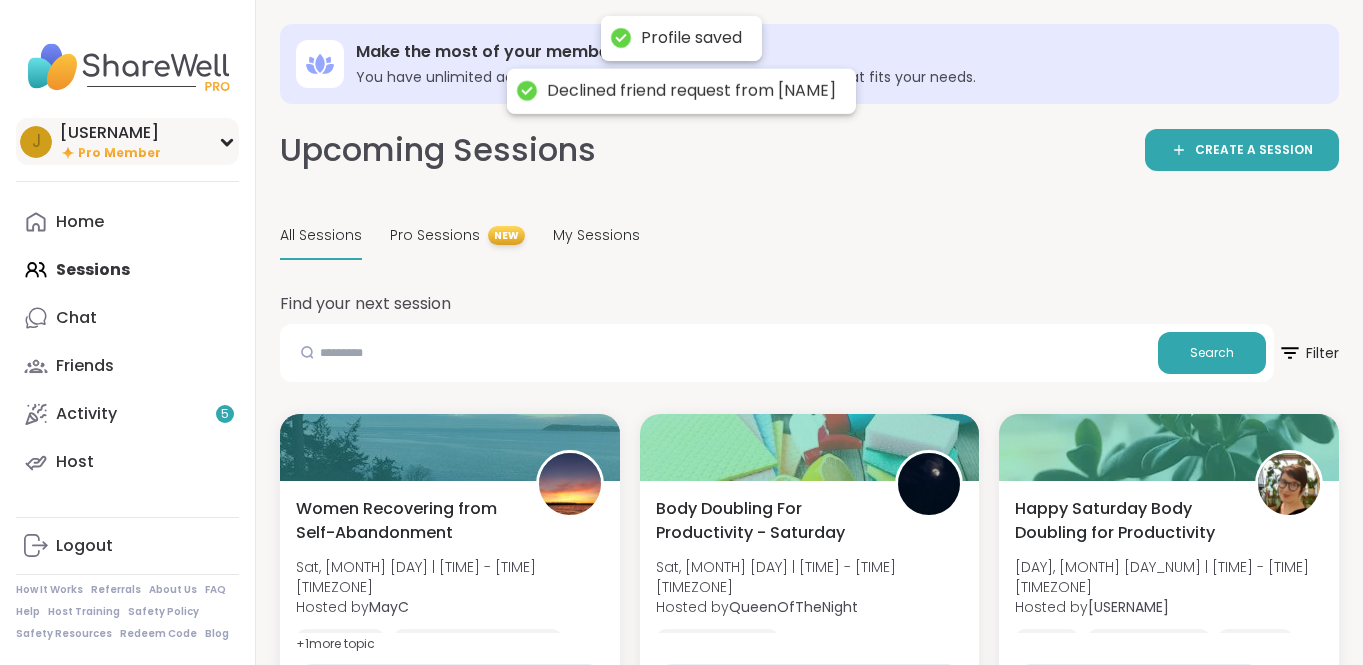 click on "[USERNAME] Pro Member" at bounding box center [127, 141] 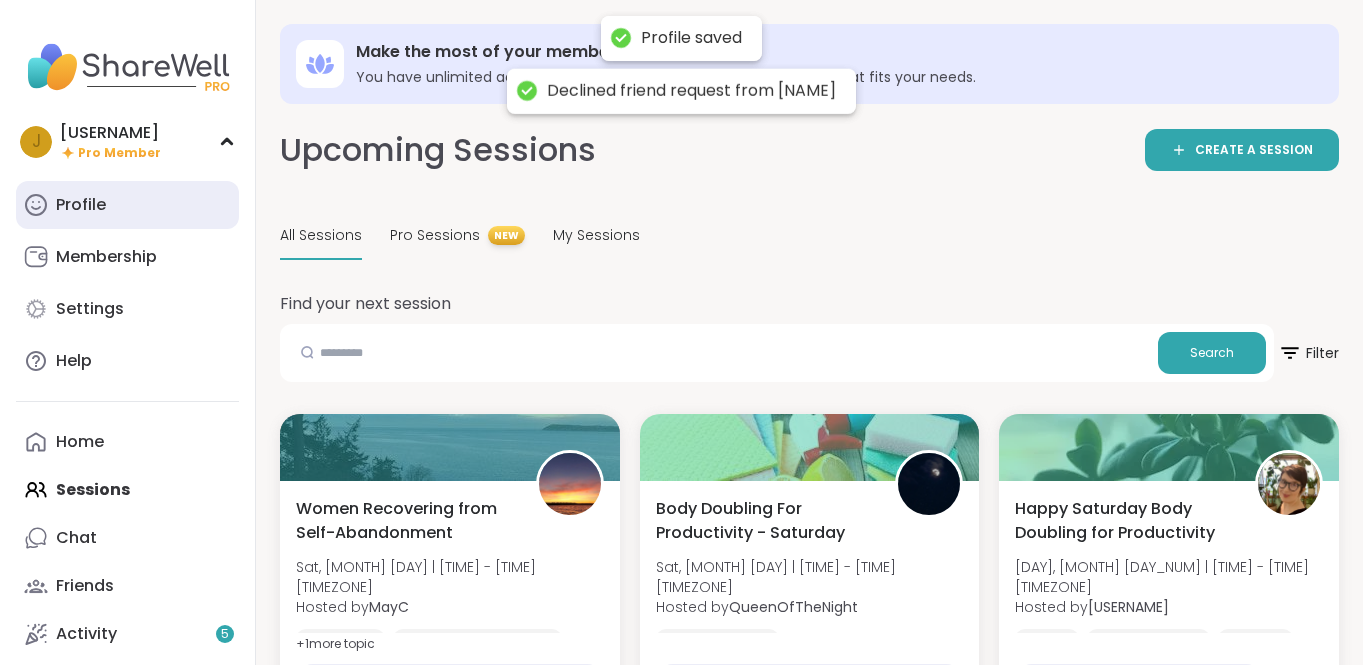 click on "Profile" at bounding box center [81, 205] 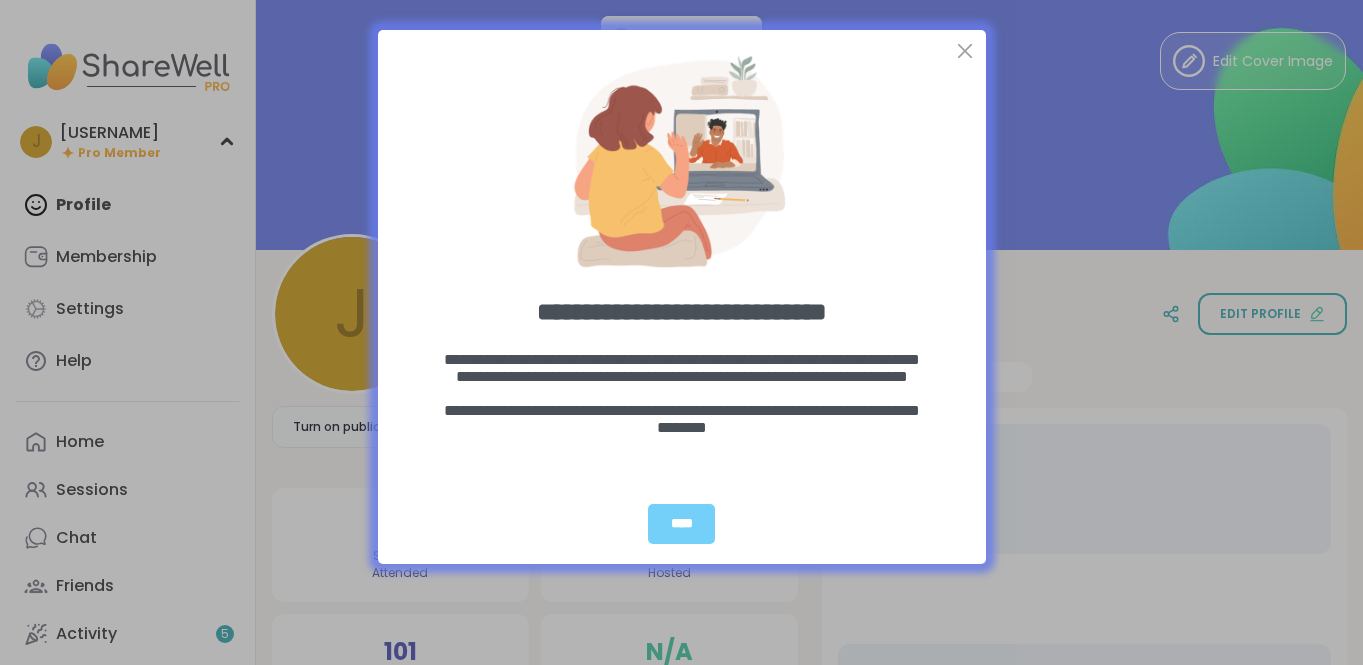 scroll, scrollTop: 0, scrollLeft: 0, axis: both 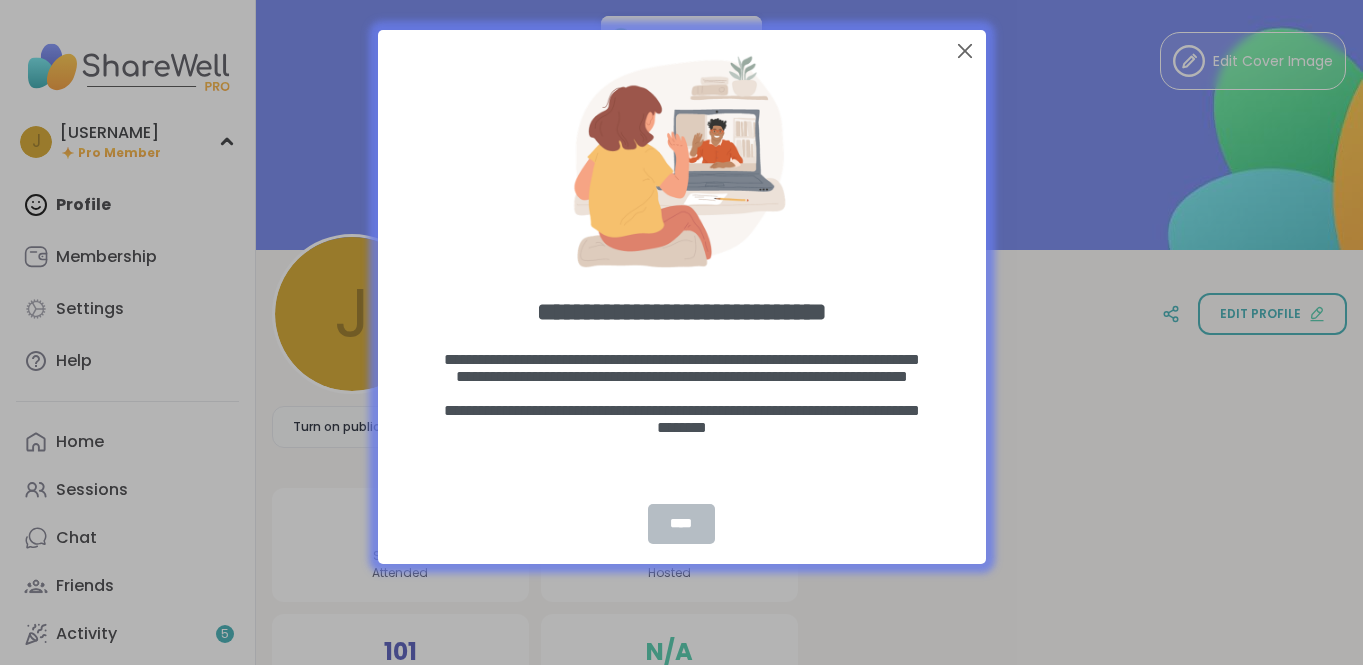 click on "****" at bounding box center (681, 524) 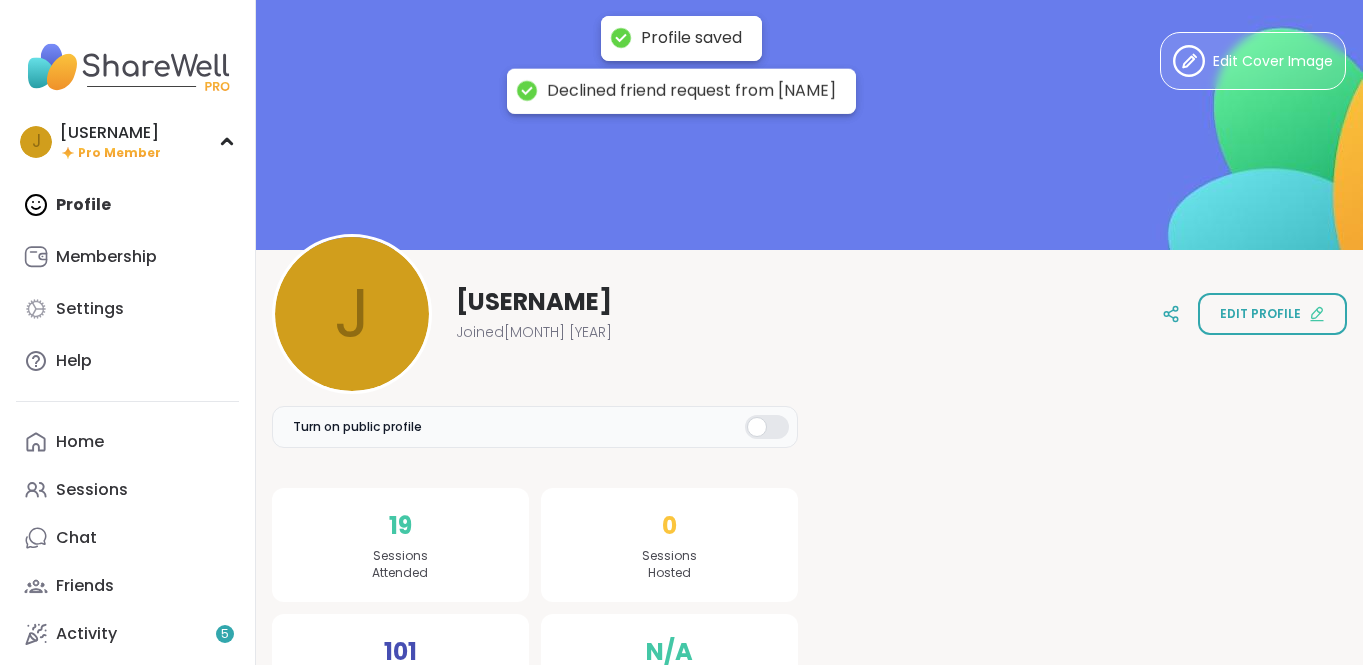 scroll, scrollTop: 0, scrollLeft: 0, axis: both 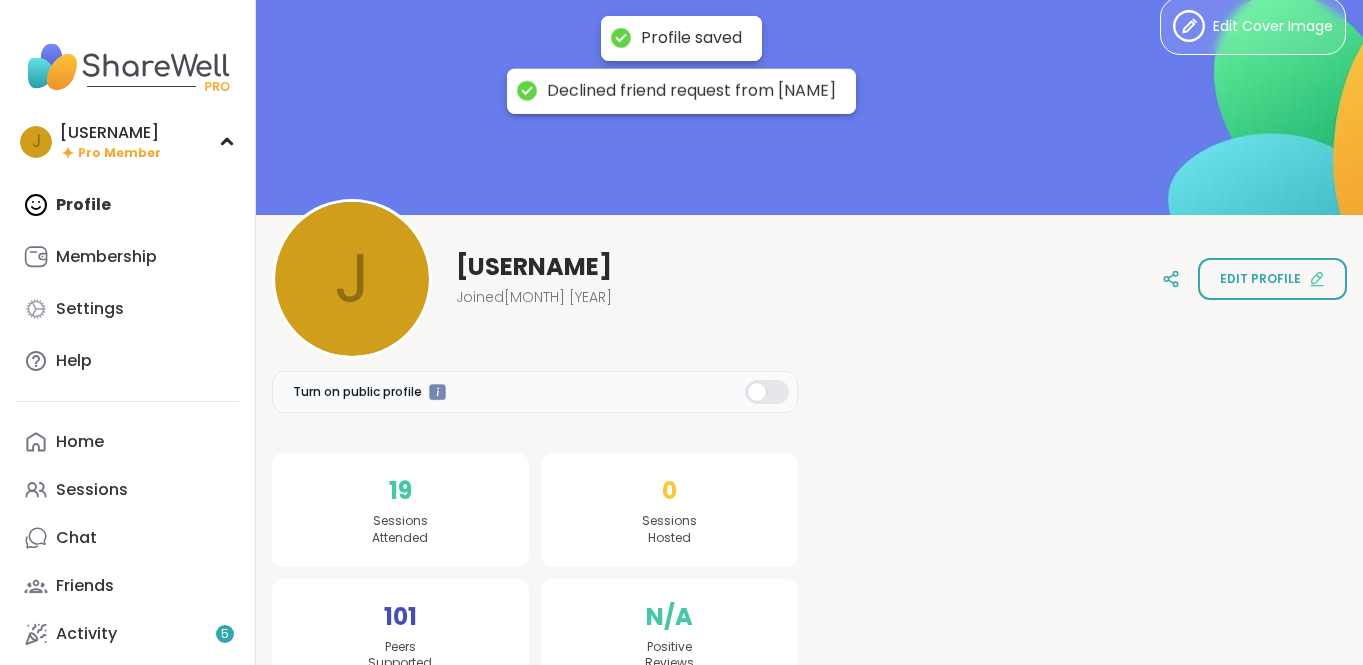 click on "Turn on public profile" at bounding box center (535, 392) 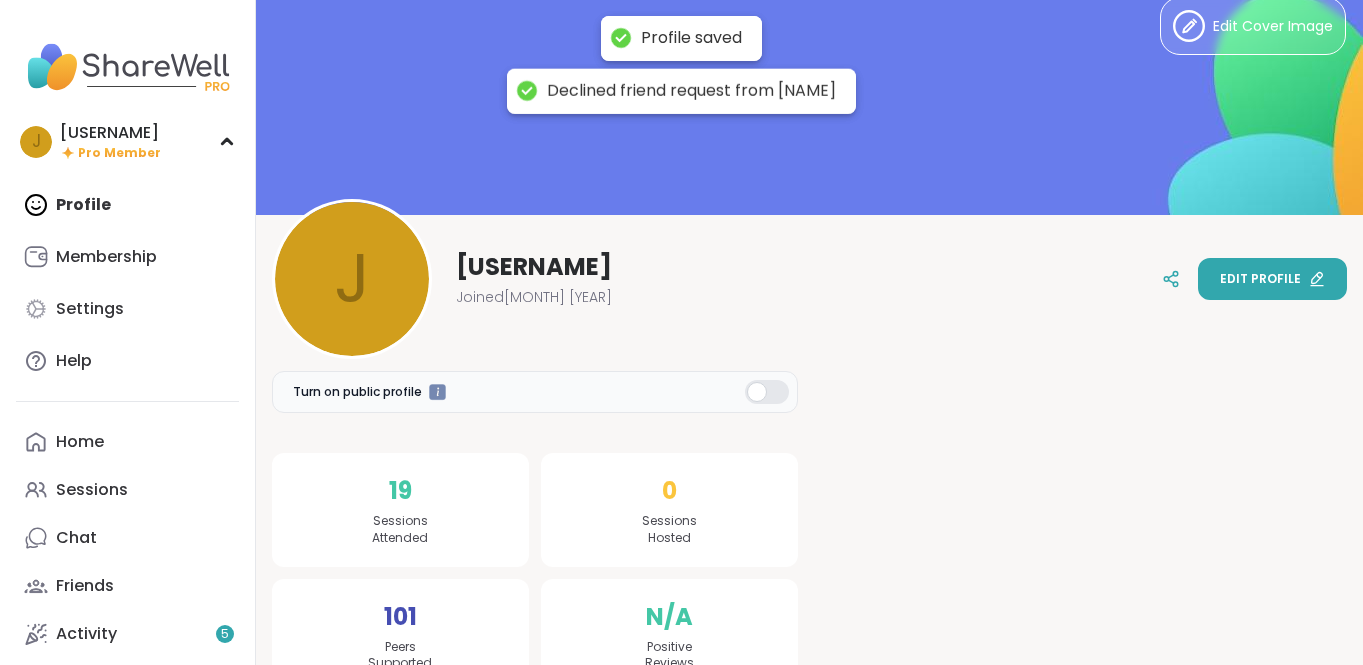 click on "Edit profile" at bounding box center (1260, 279) 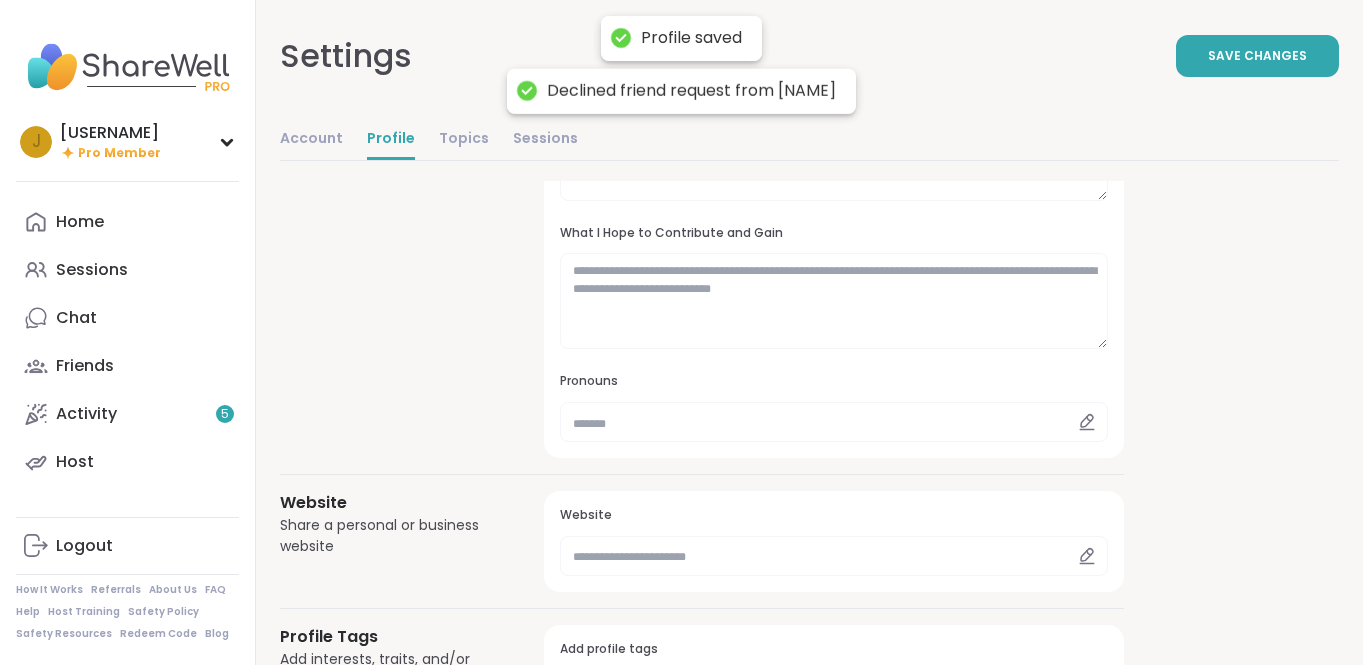 scroll, scrollTop: 467, scrollLeft: 0, axis: vertical 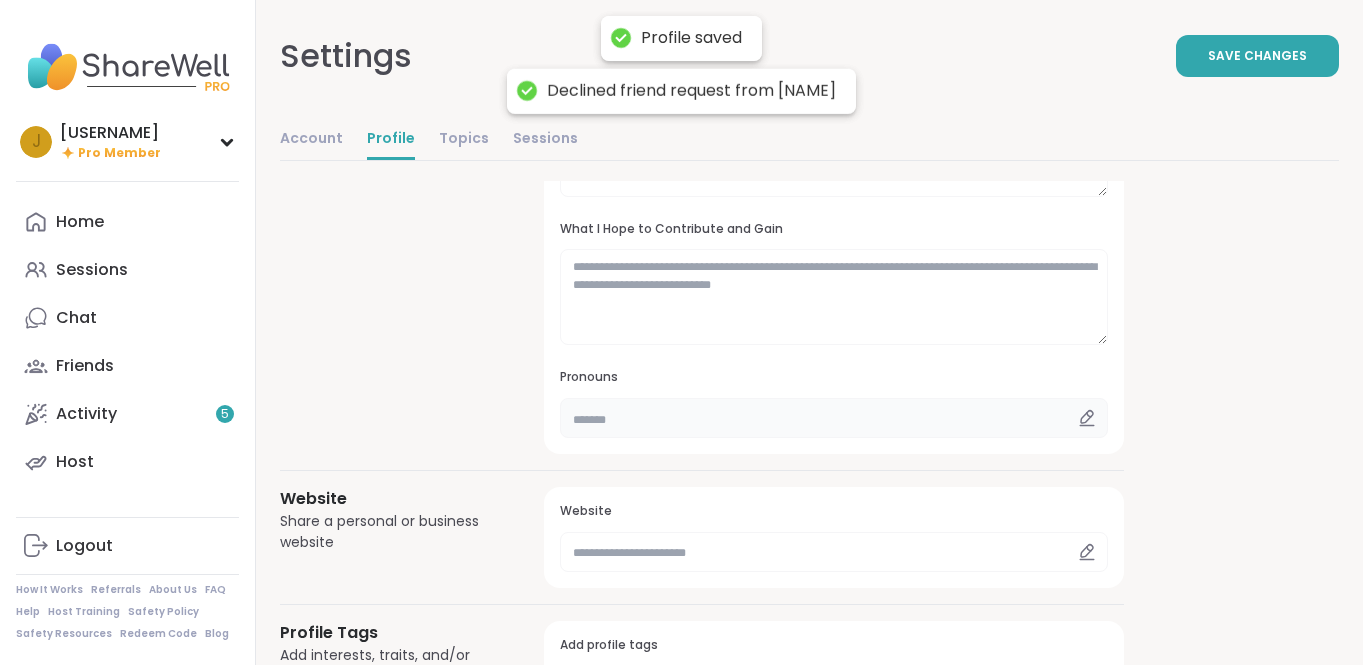 click at bounding box center (834, 418) 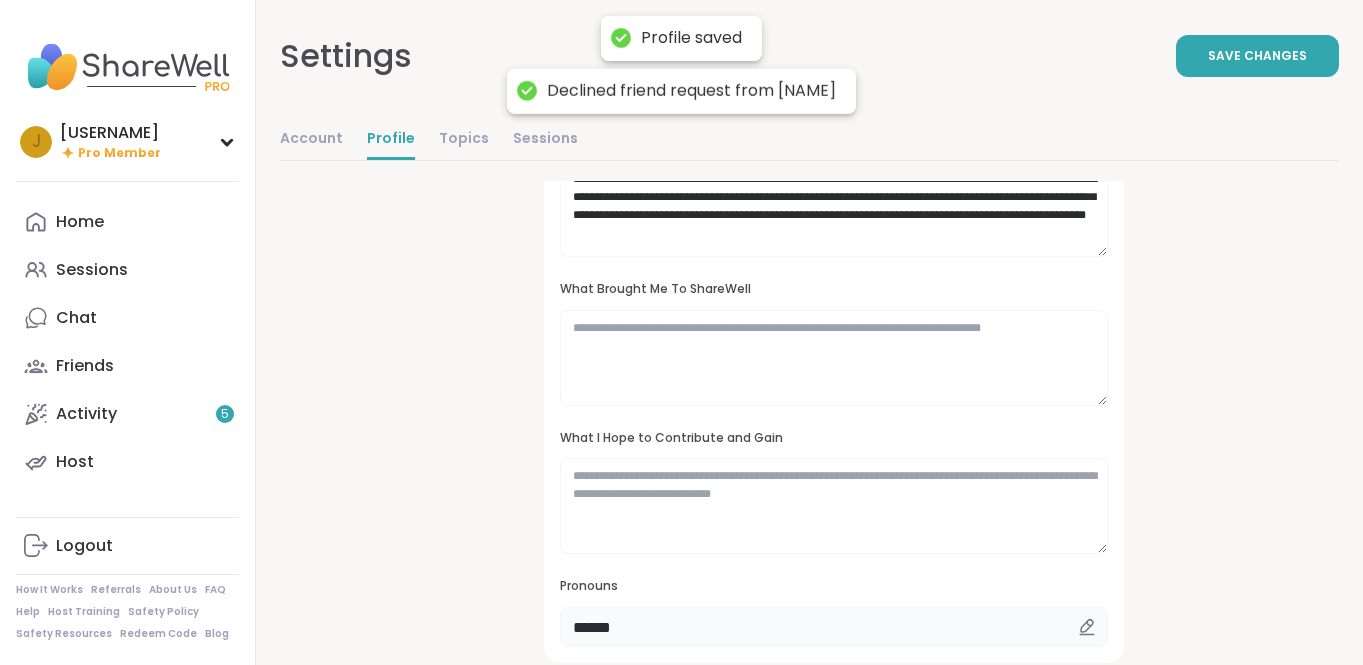 scroll, scrollTop: 262, scrollLeft: 0, axis: vertical 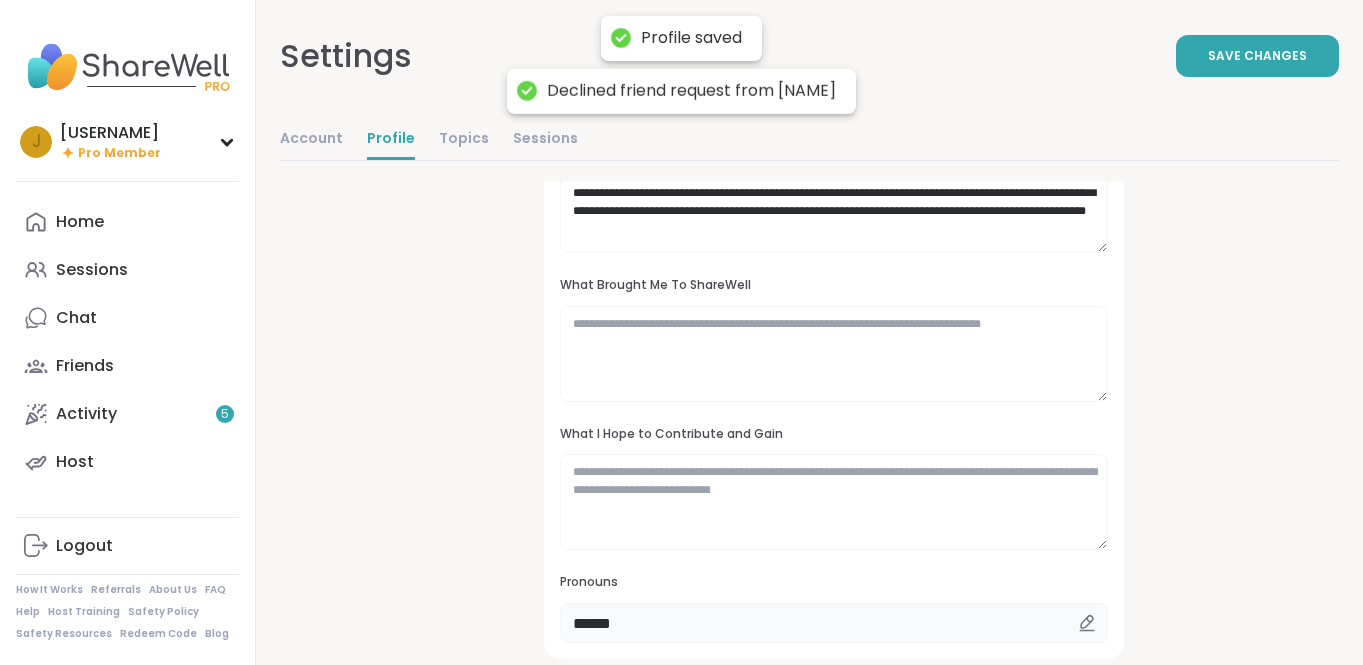 type on "******" 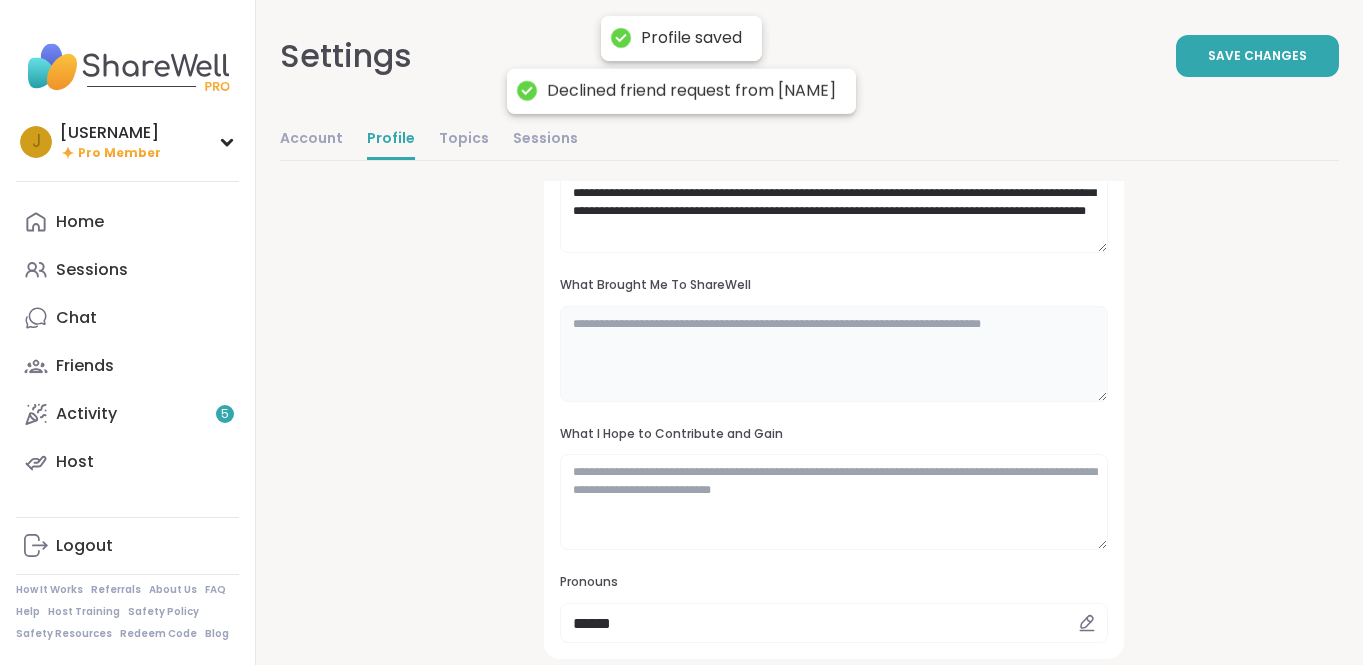 click at bounding box center [834, 354] 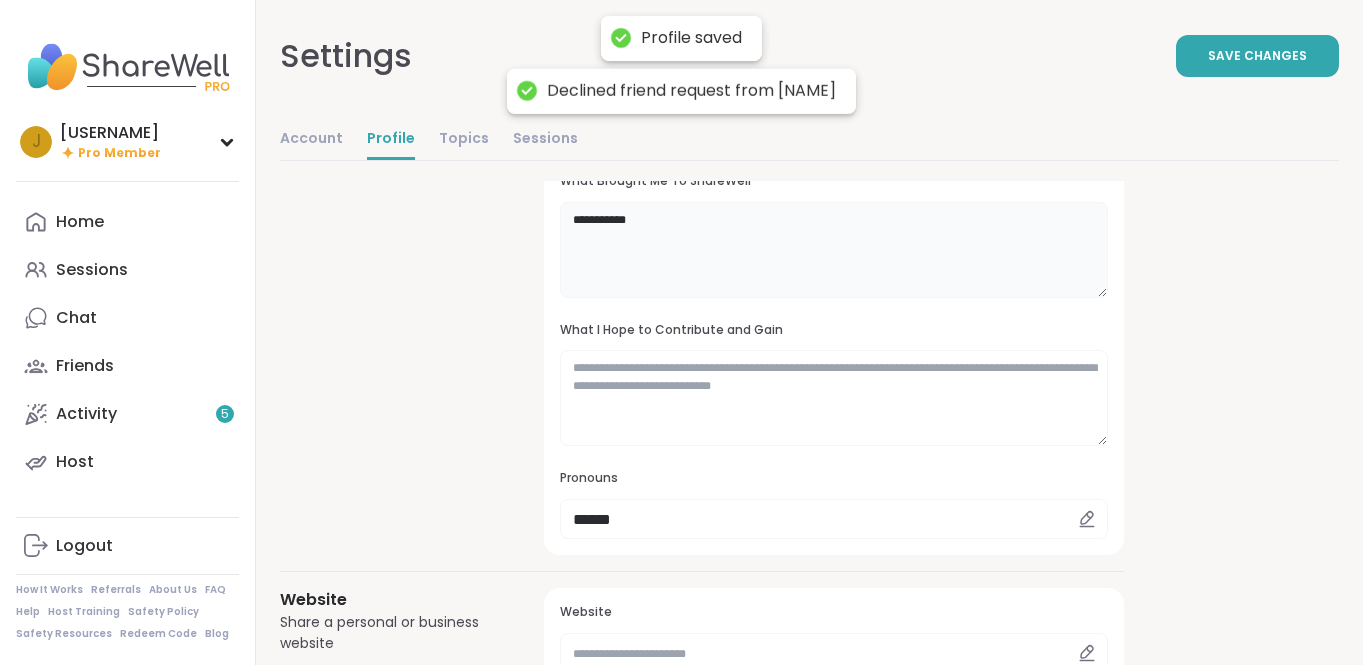 scroll, scrollTop: 395, scrollLeft: 0, axis: vertical 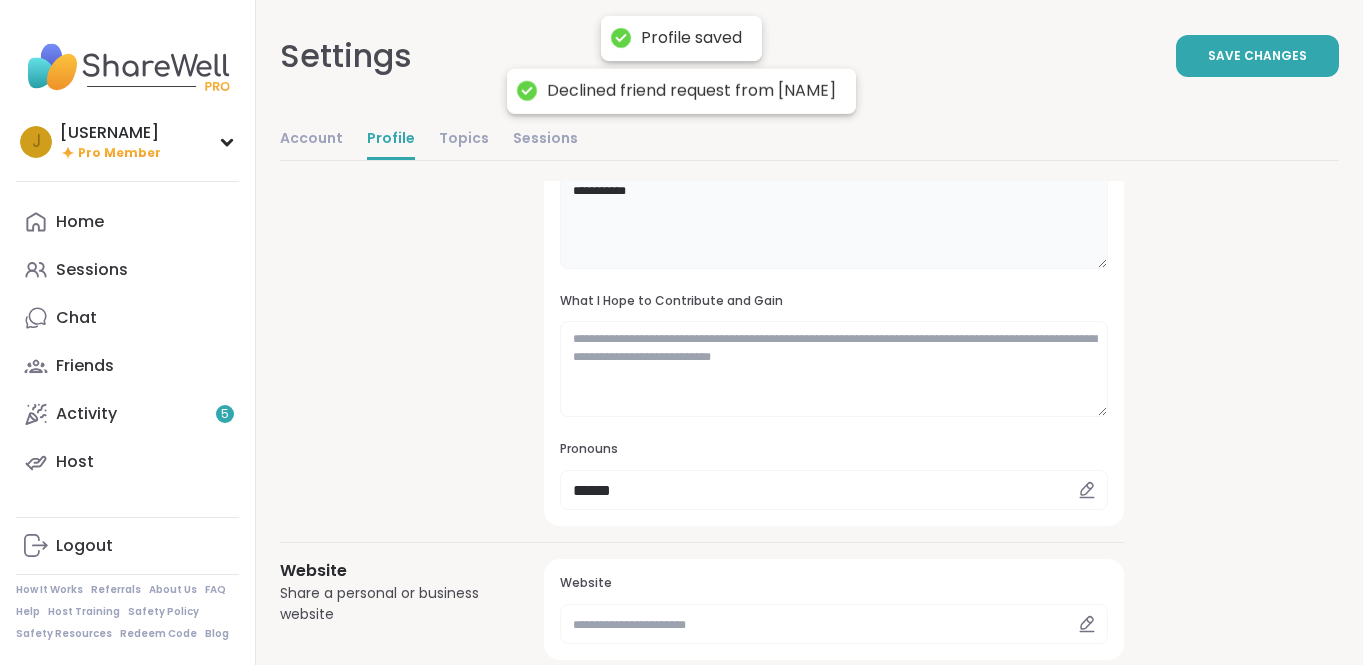 type on "**********" 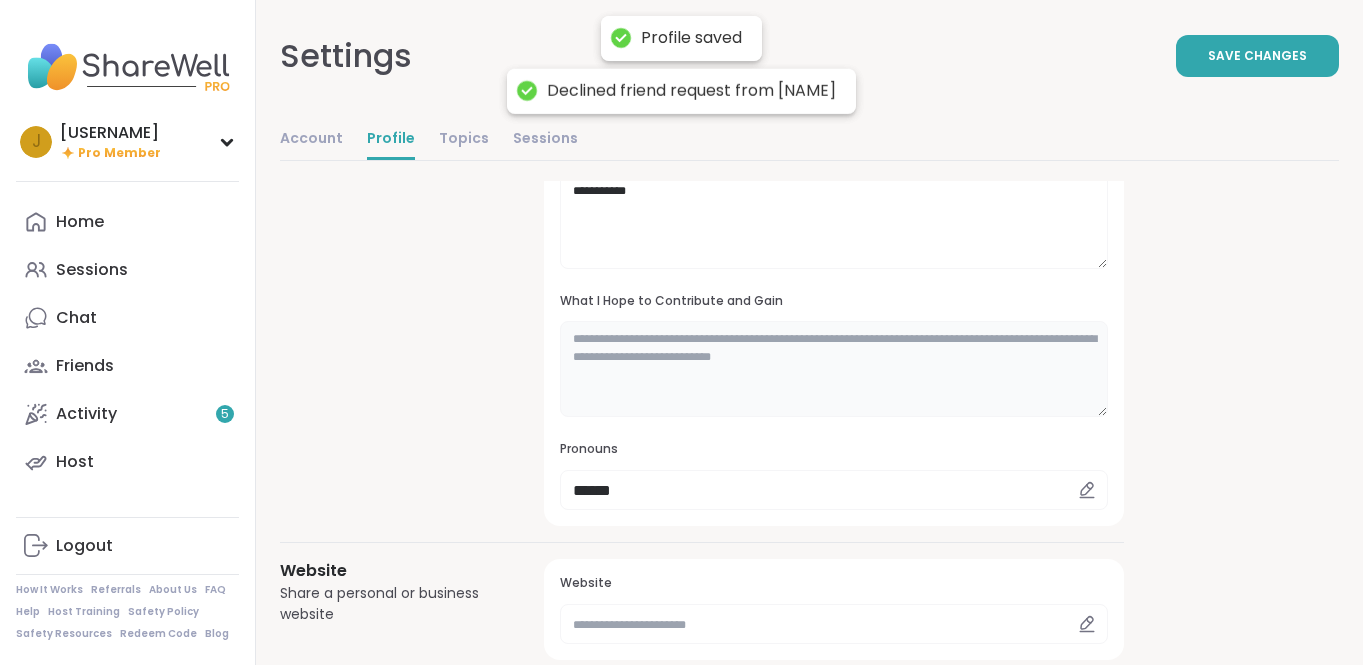click at bounding box center [834, 369] 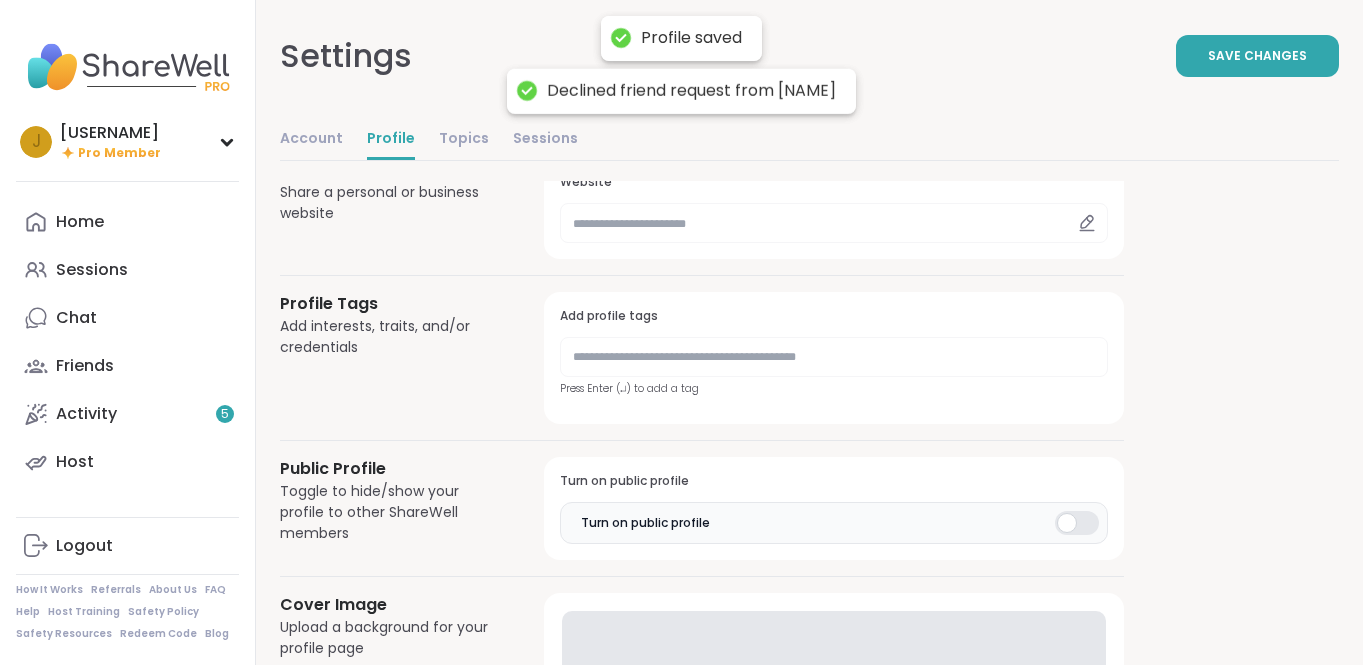 scroll, scrollTop: 800, scrollLeft: 0, axis: vertical 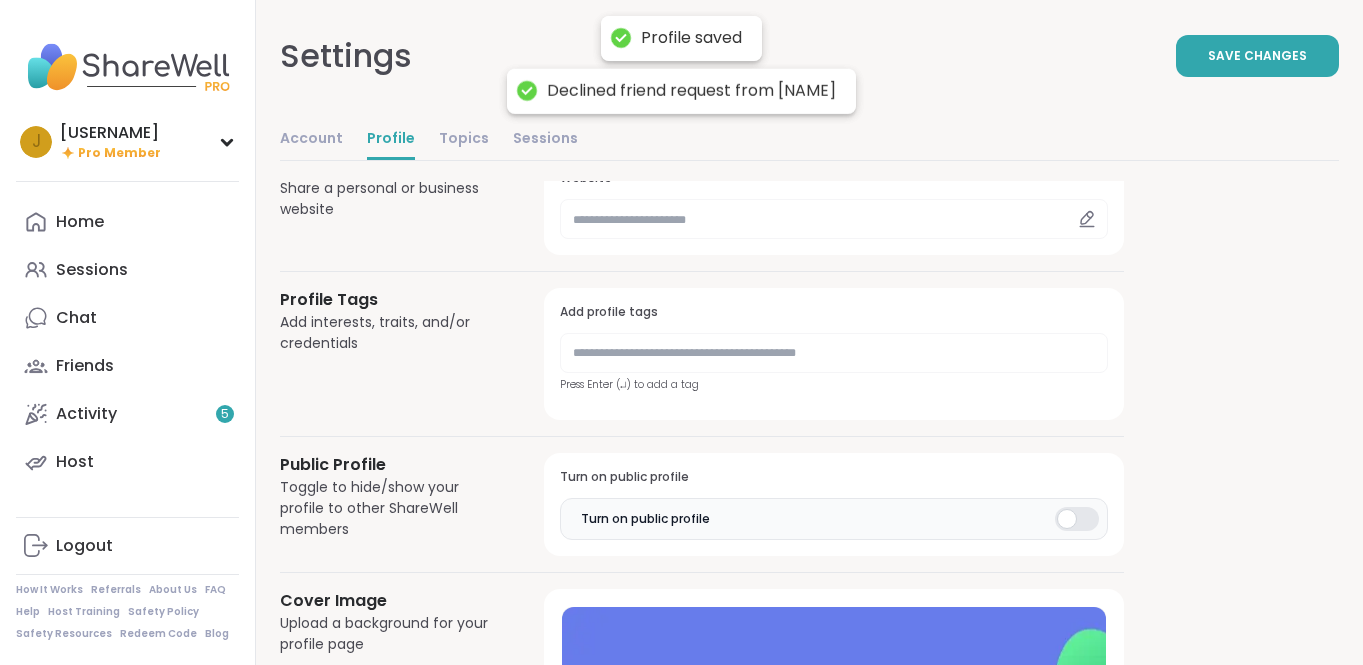 type on "**********" 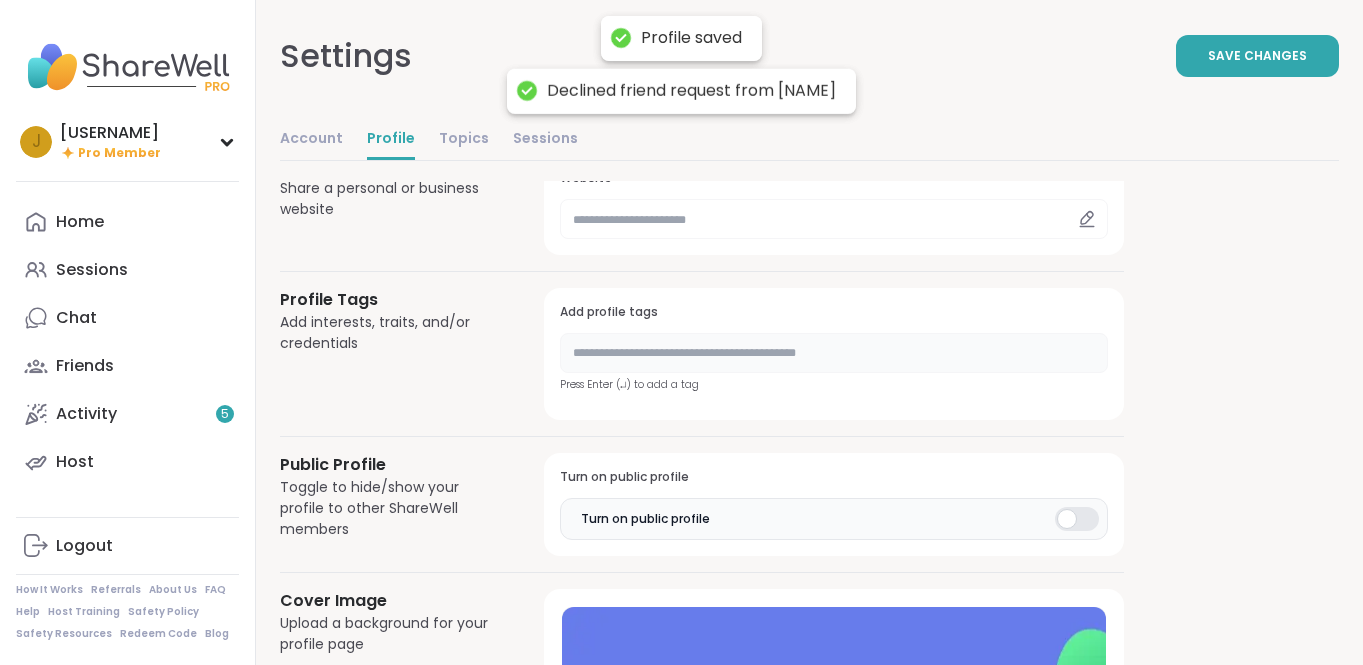 click at bounding box center (834, 353) 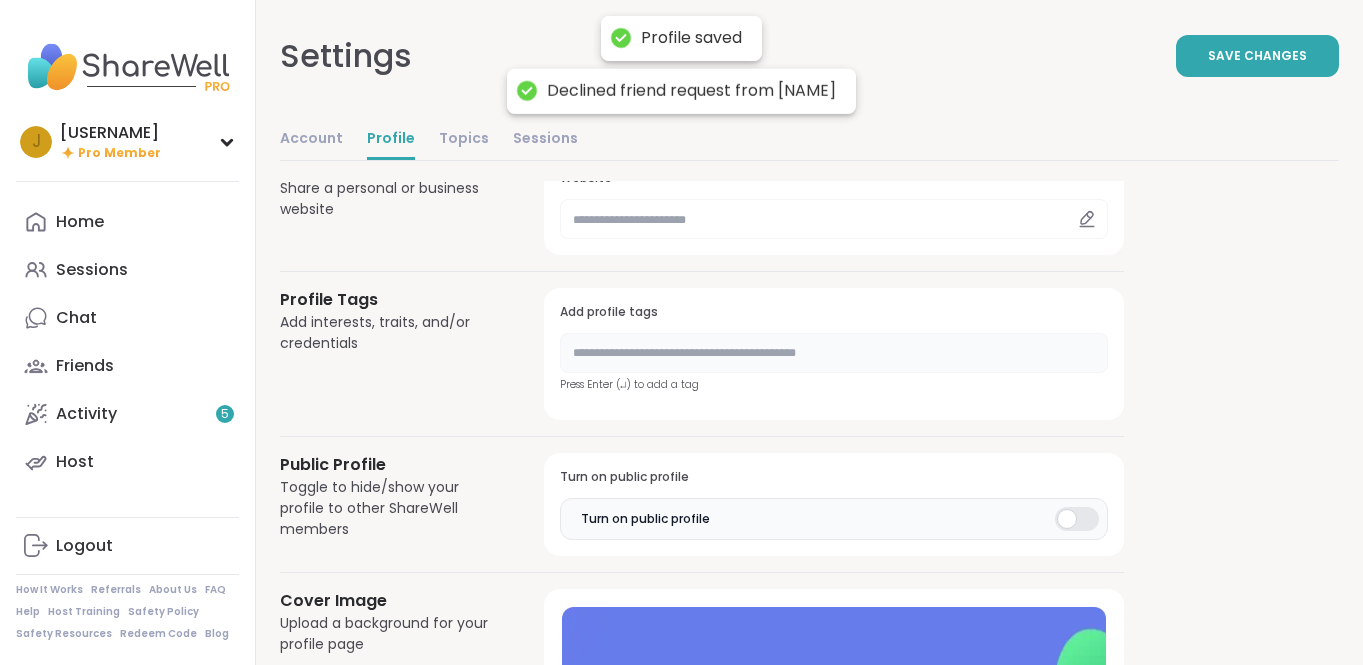 type on "*" 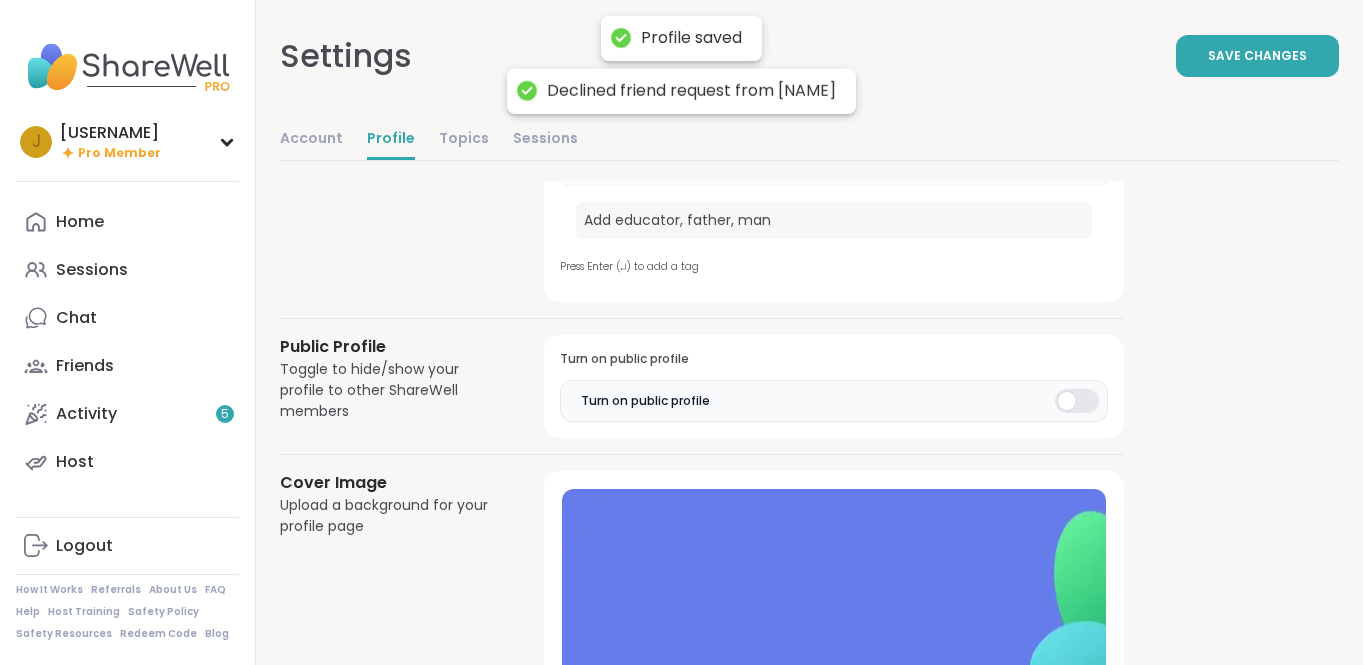scroll, scrollTop: 1122, scrollLeft: 0, axis: vertical 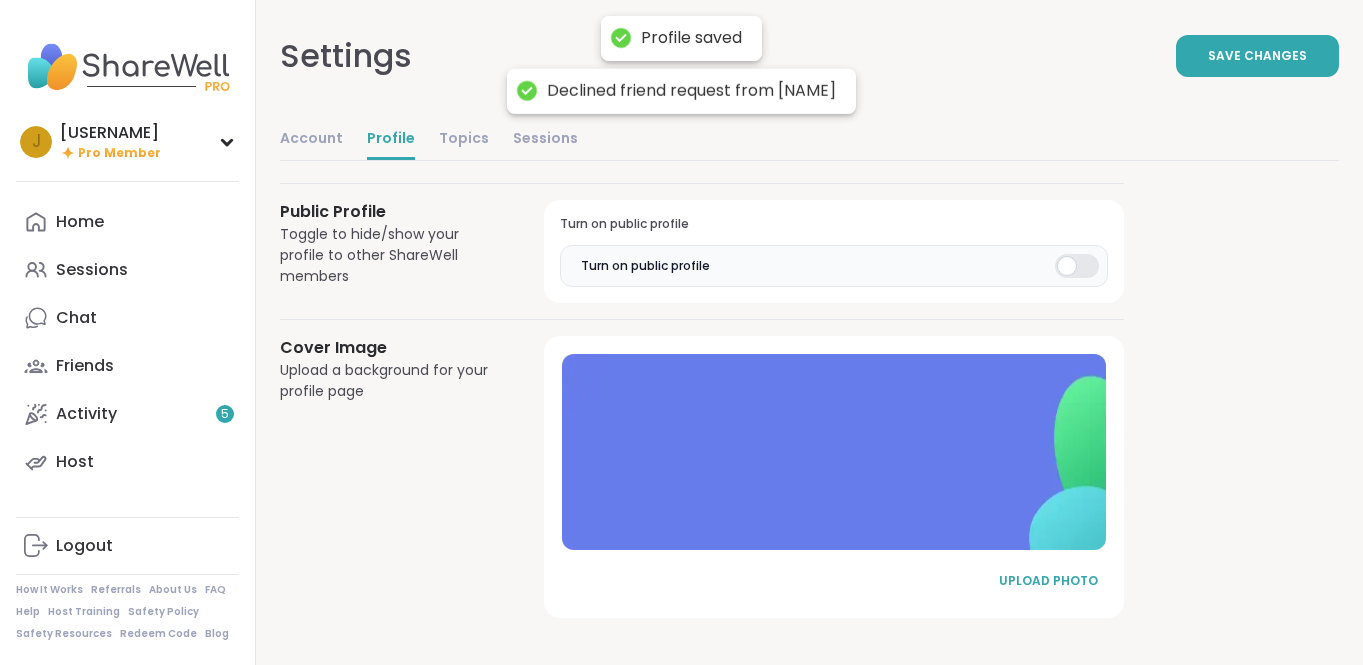 type on "**********" 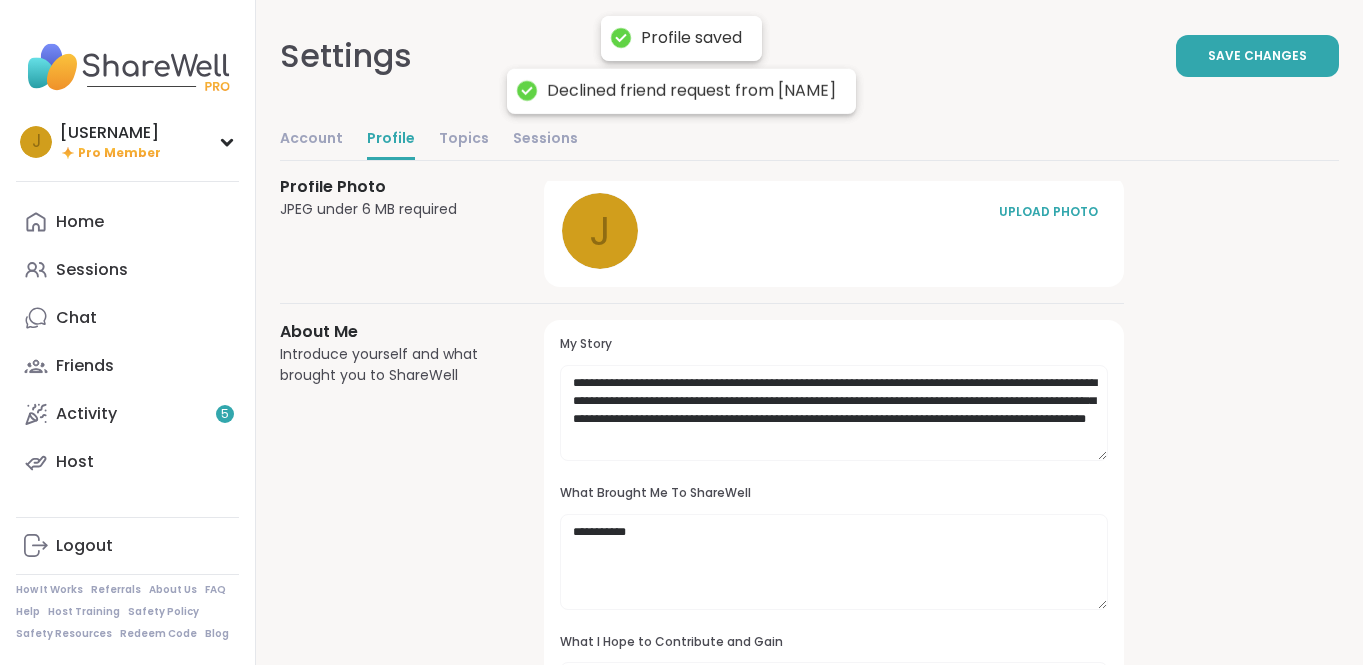 scroll, scrollTop: 0, scrollLeft: 0, axis: both 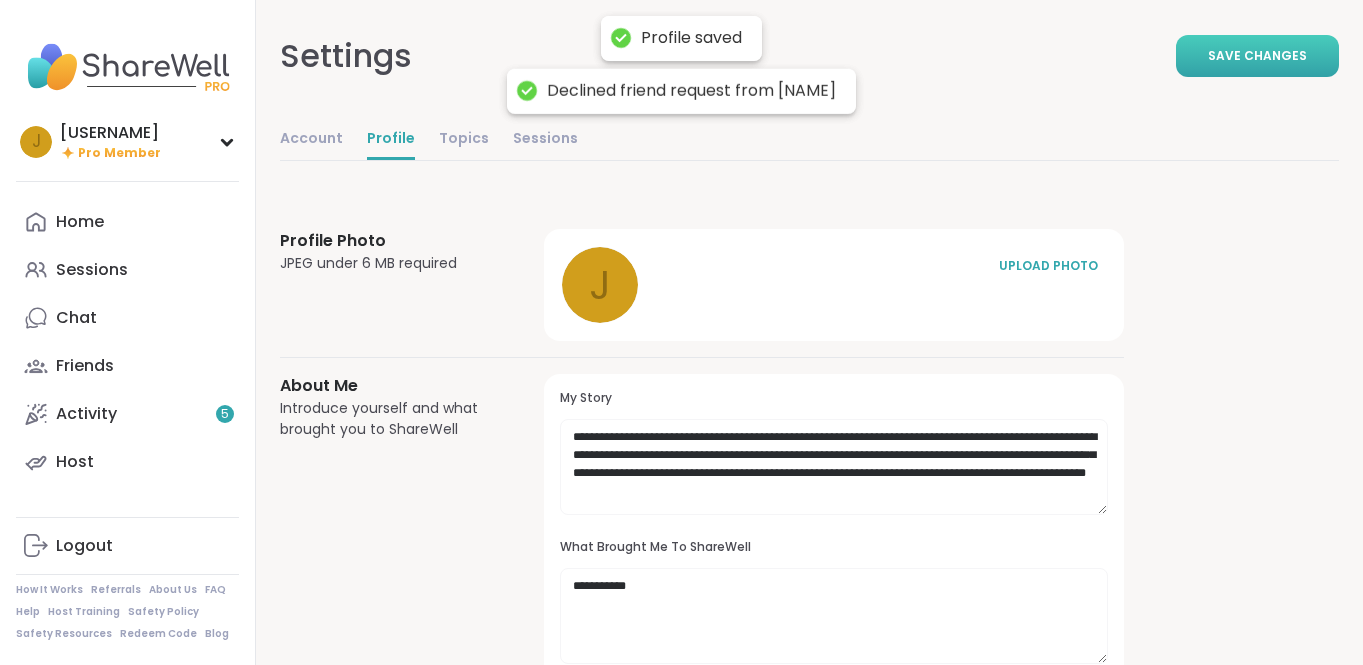 click on "Save Changes" at bounding box center (1257, 56) 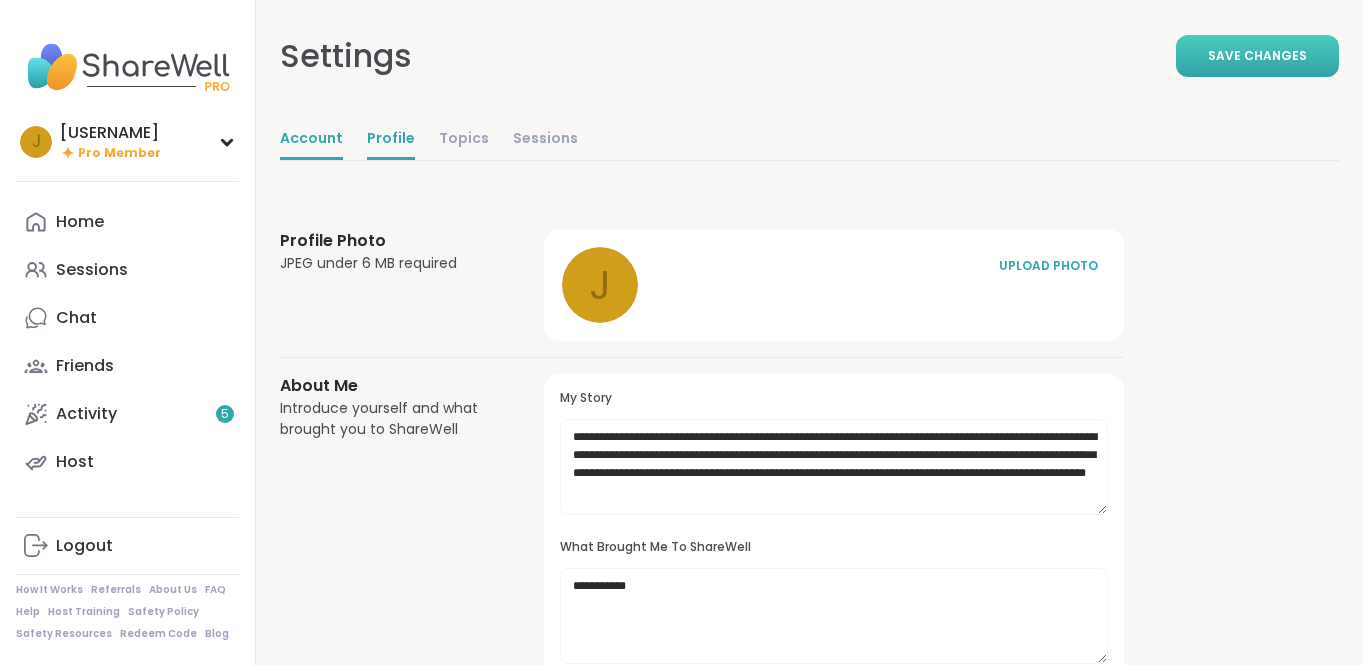 click on "Account" at bounding box center (311, 140) 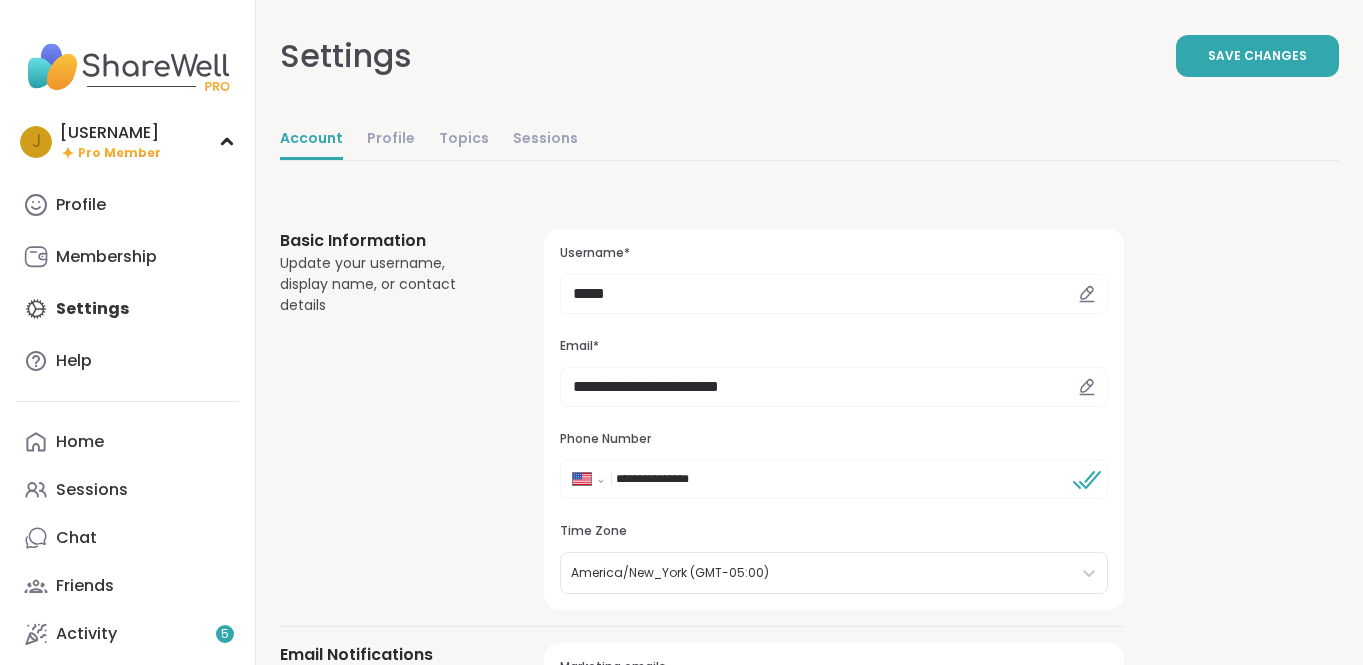 scroll, scrollTop: 0, scrollLeft: 0, axis: both 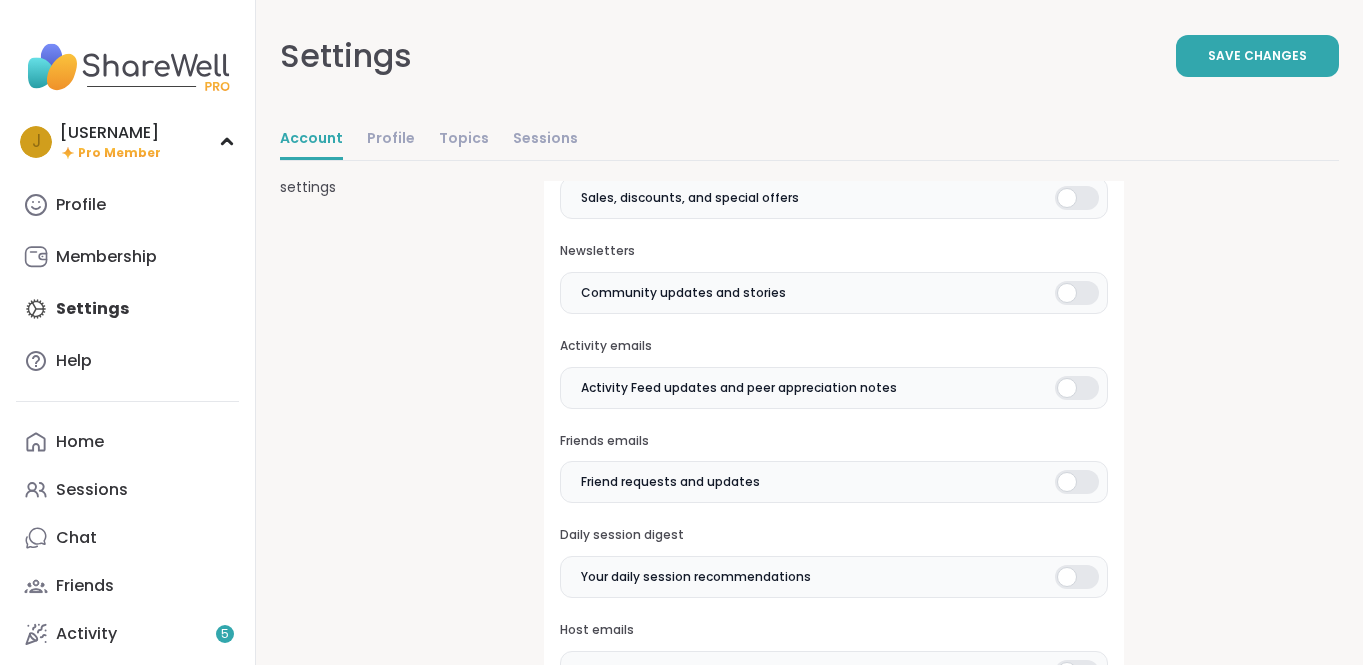 click at bounding box center [1077, 293] 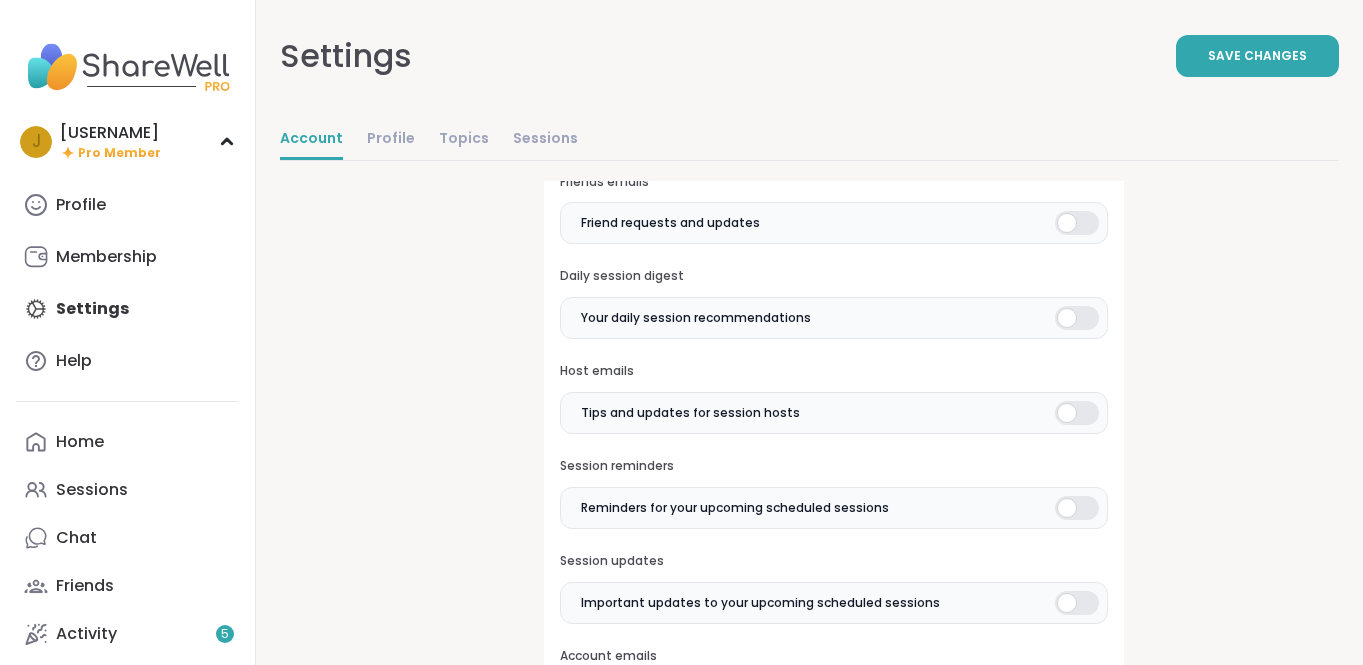 scroll, scrollTop: 775, scrollLeft: 0, axis: vertical 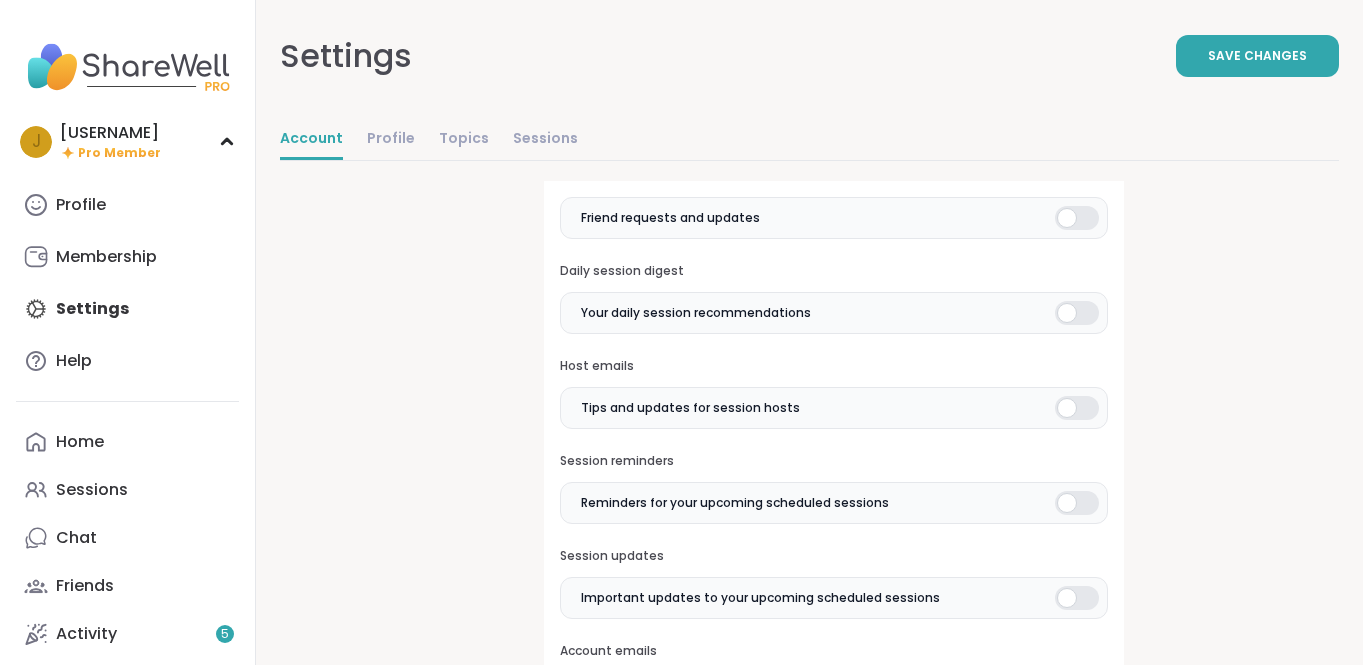 click at bounding box center [1077, 408] 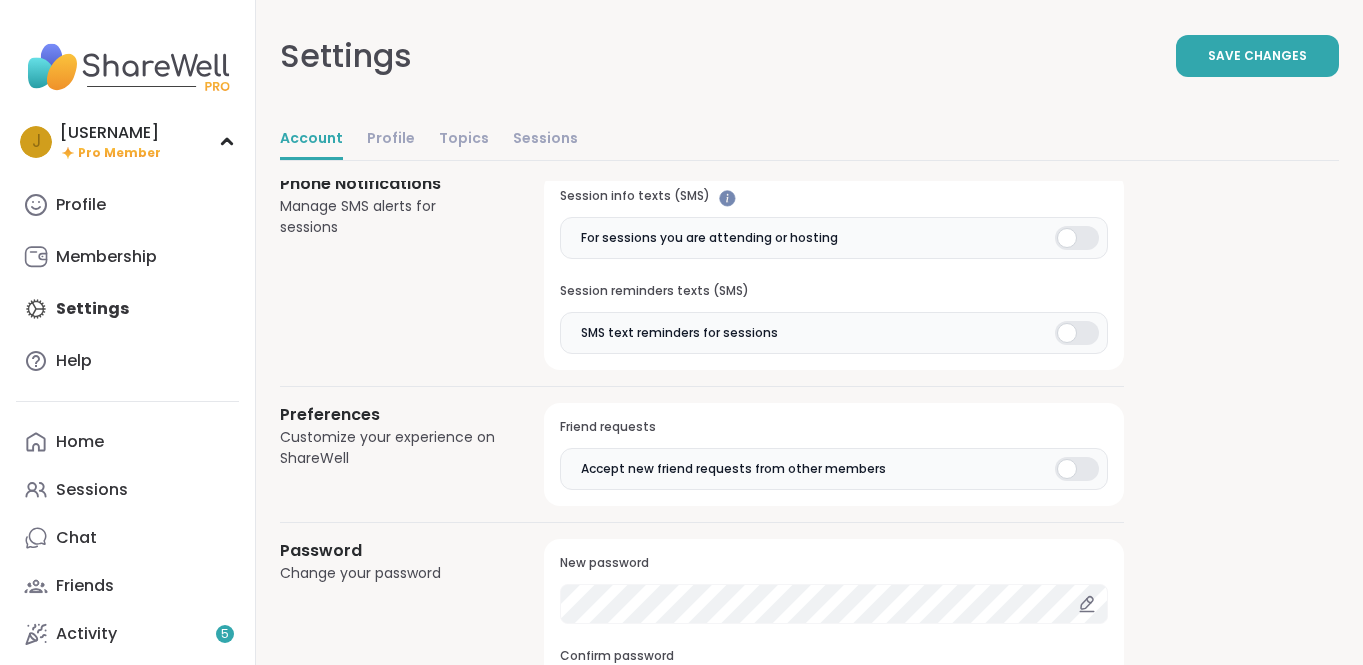 scroll, scrollTop: 1387, scrollLeft: 0, axis: vertical 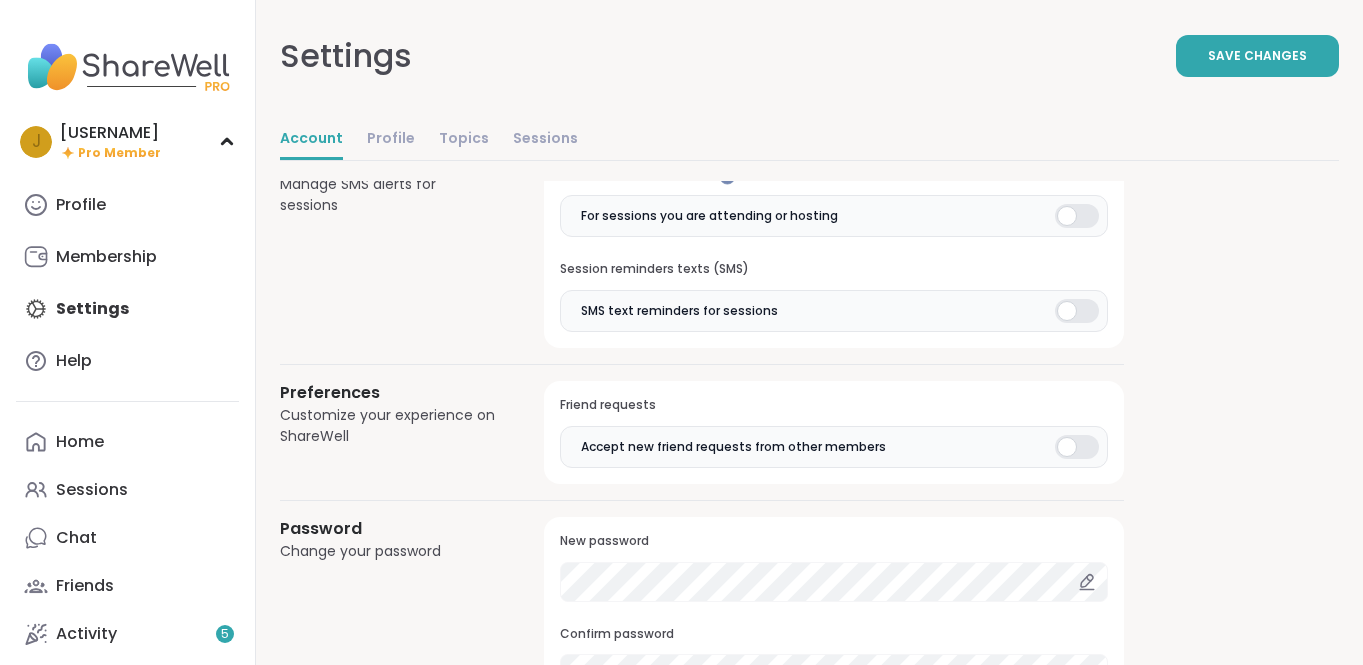 click on "Accept new friend requests from other members" at bounding box center [834, 447] 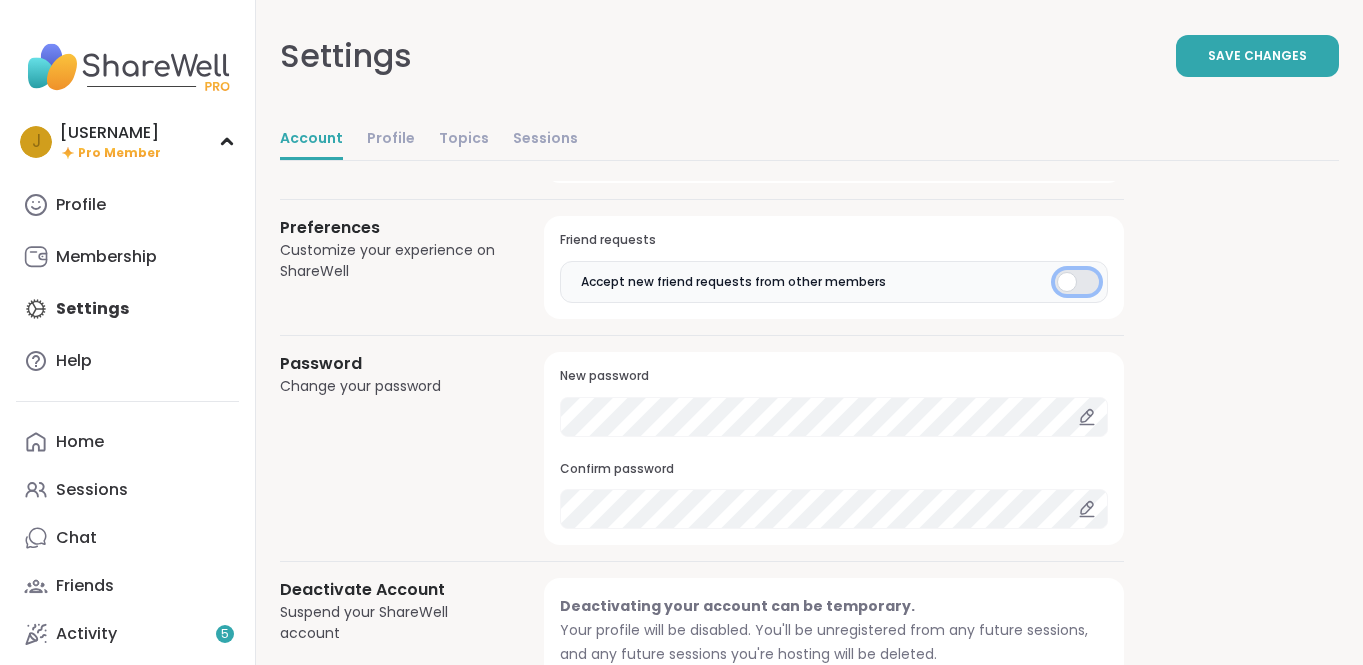 scroll, scrollTop: 1564, scrollLeft: 0, axis: vertical 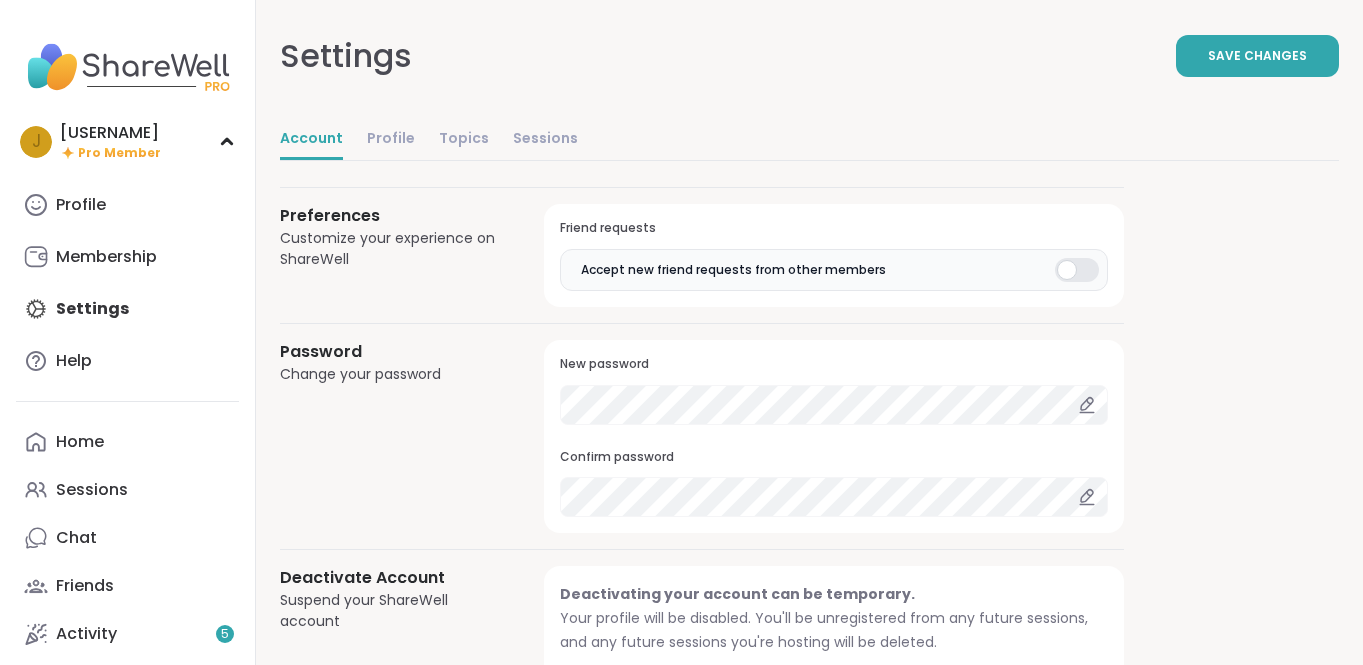 click 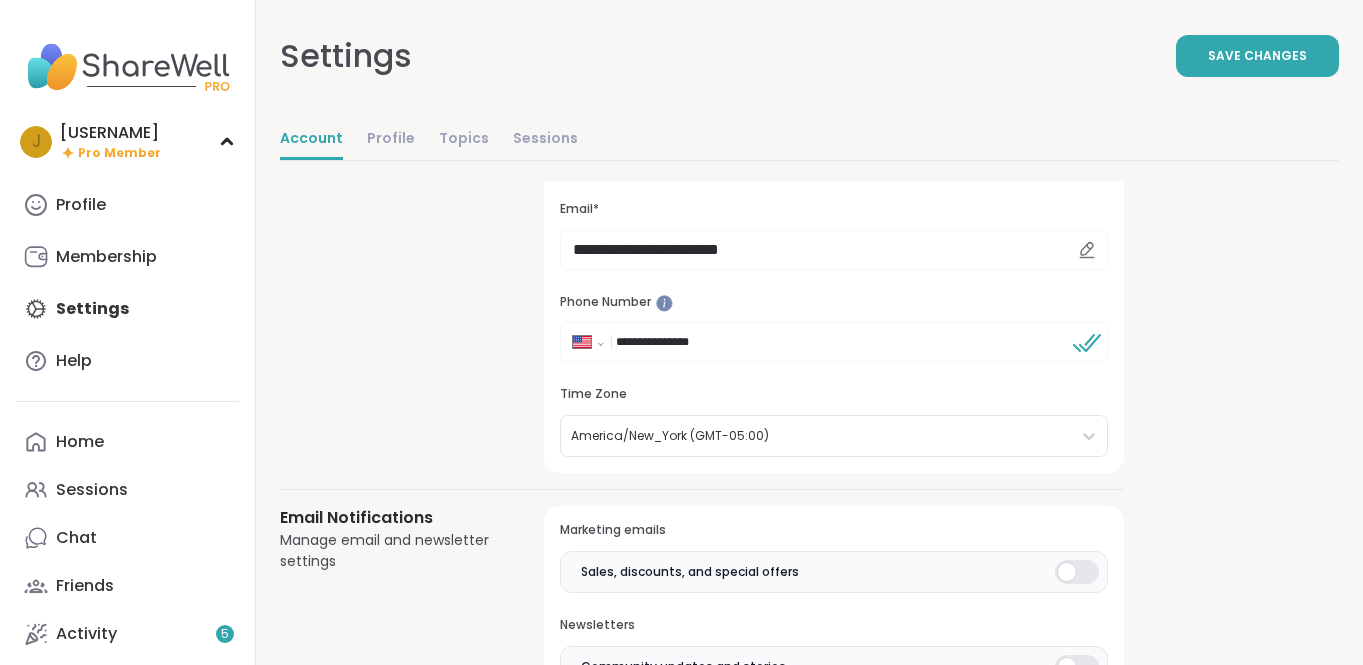 scroll, scrollTop: 131, scrollLeft: 0, axis: vertical 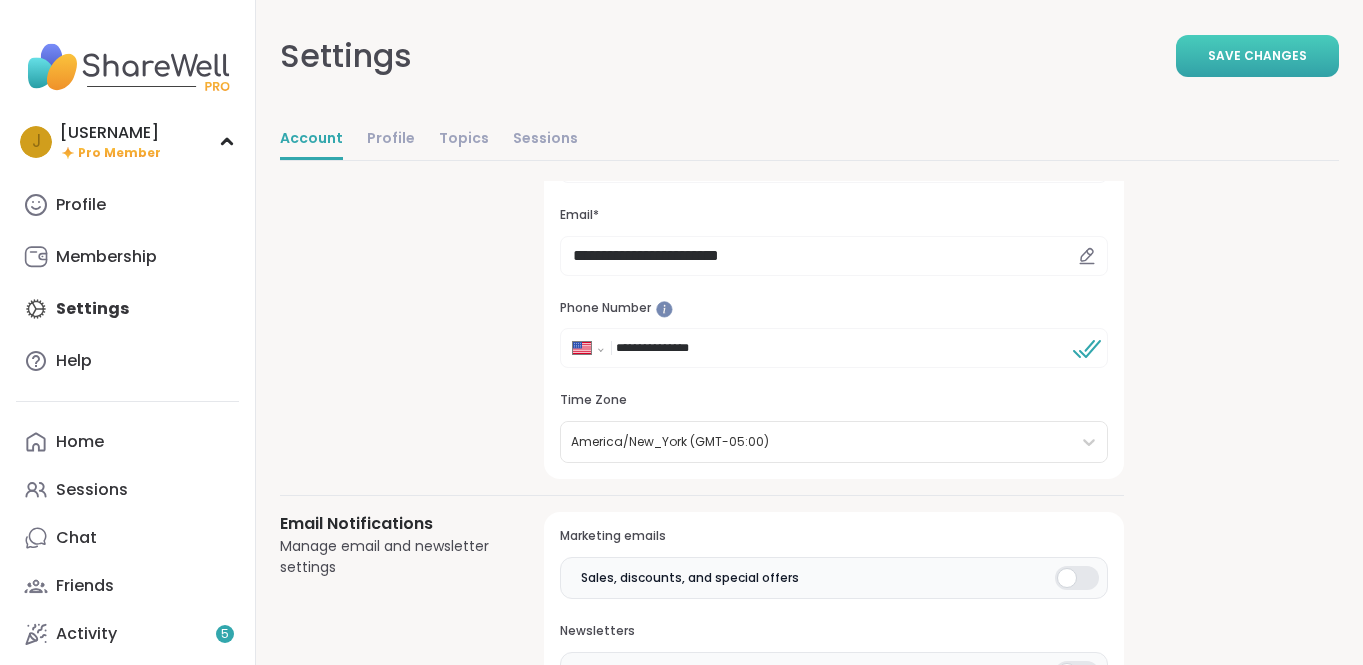 click on "Save Changes" at bounding box center [1257, 56] 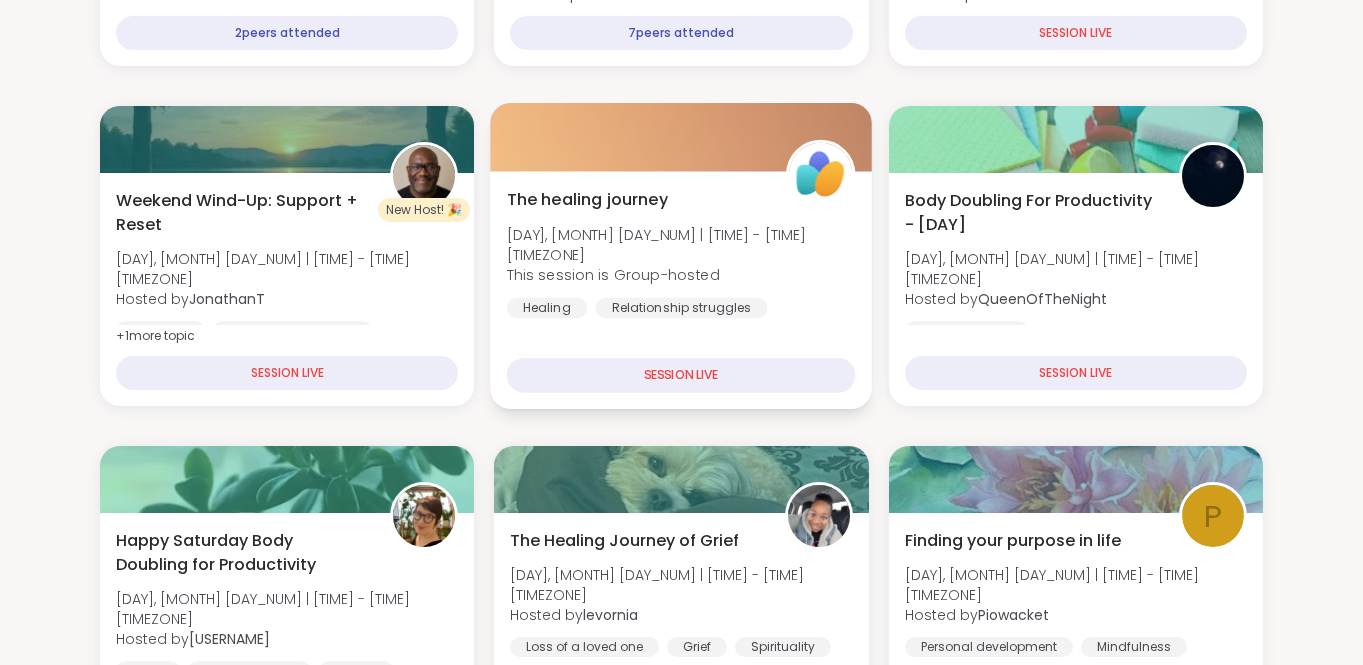 scroll, scrollTop: 0, scrollLeft: 0, axis: both 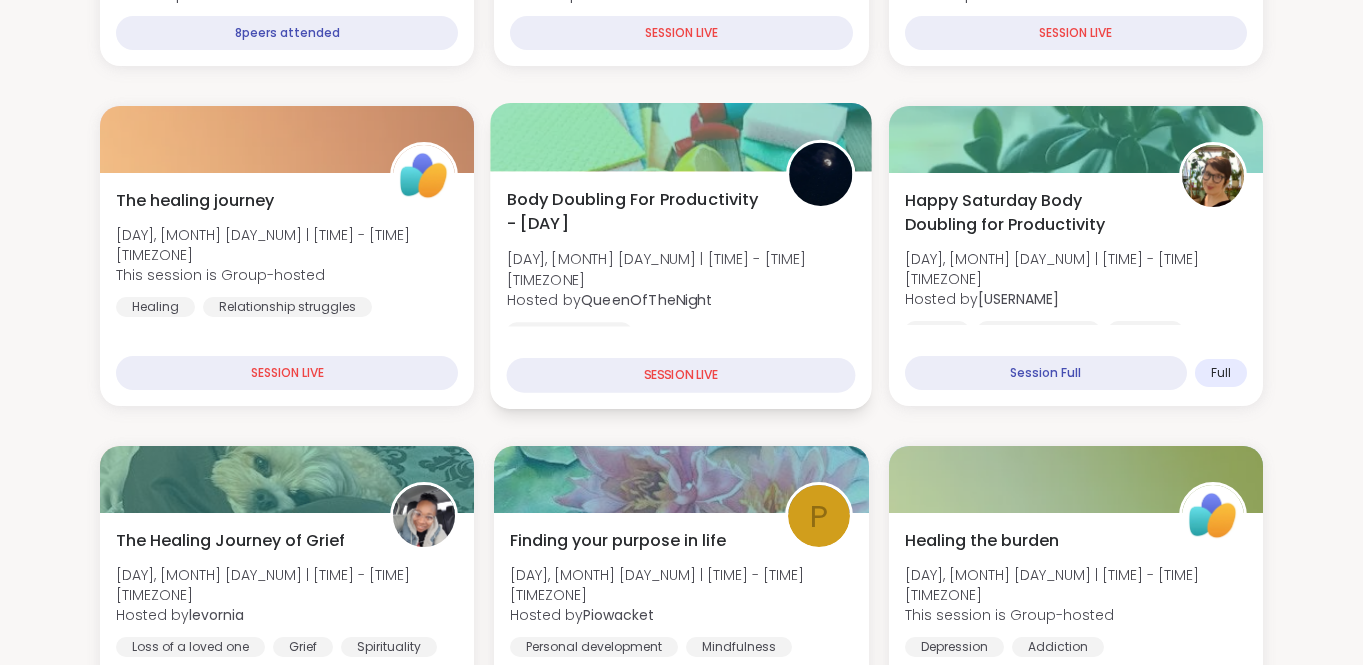 click on "Body Doubling For Productivity - Saturday" at bounding box center (635, 212) 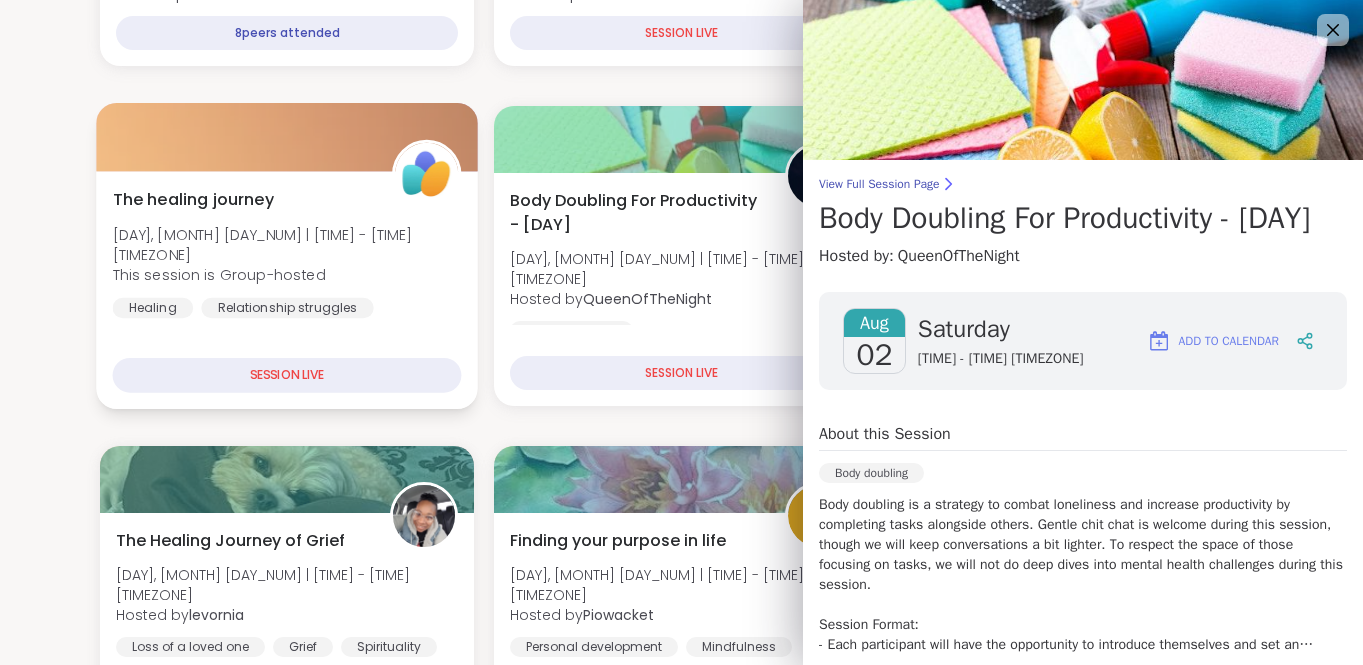 click on "The healing journey" at bounding box center [193, 200] 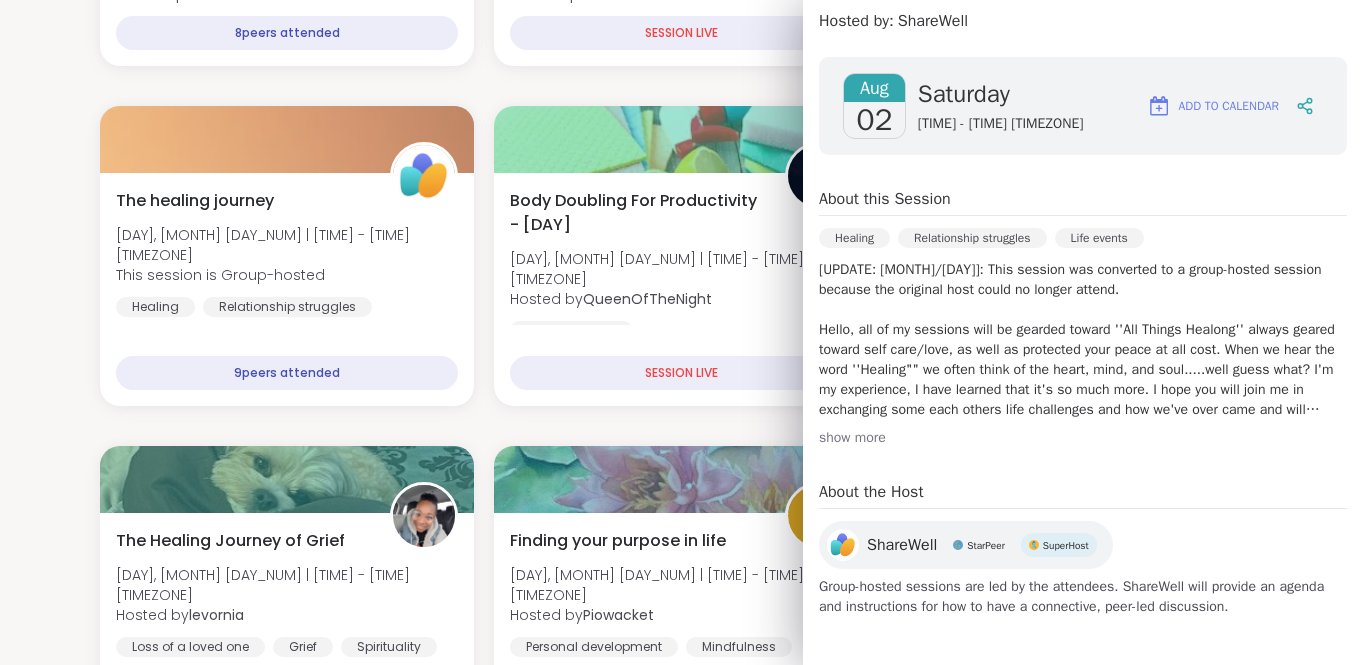 scroll, scrollTop: 235, scrollLeft: 0, axis: vertical 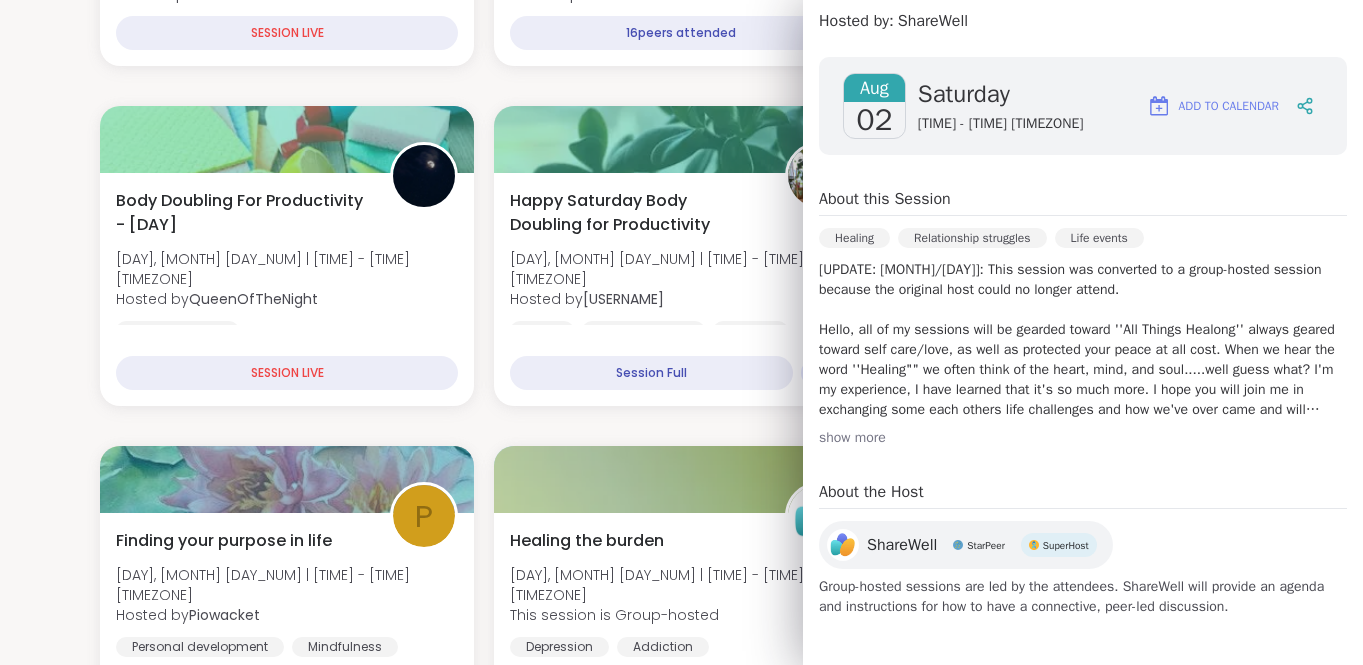 click on "Women Recovering from Self-Abandonment Sat, Aug 02 | 12:00PM - 1:30PM EDT Hosted by  MayC Self-care General mental health Emotional regulation + 1  more topic SESSION LIVE New Host! 🎉 Weekend Wind-Up: Support + Reset Sat, Aug 02 | 12:00PM - 1:00PM EDT Hosted by  JonathanT Self-care Stress management Self reflection + 1  more topic 16  peers attended The healing journey Sat, Aug 02 | 12:30PM - 1:00PM EDT This session is Group-hosted Healing Relationship struggles Life events 9  peers attended Body Doubling For Productivity - Saturday Sat, Aug 02 | 12:30PM - 2:00PM EDT Hosted by  QueenOfTheNight Body doubling SESSION LIVE Happy Saturday Body Doubling for Productivity  Sat, Aug 02 | 2:00PM - 3:30PM EDT Hosted by  Adrienne_QueenOfTheDawn ADHD Body doubling Anxiety Session Full Full The Healing Journey of Grief Sat, Aug 02 | 2:30PM - 4:00PM EDT Hosted by  levornia Loss of a loved one Grief Spirituality Sign Up 2 spots left P Finding your purpose in life Sat, Aug 02 | 4:00PM - 5:00PM EDT Hosted by  Piowacket" at bounding box center [681, 1786] 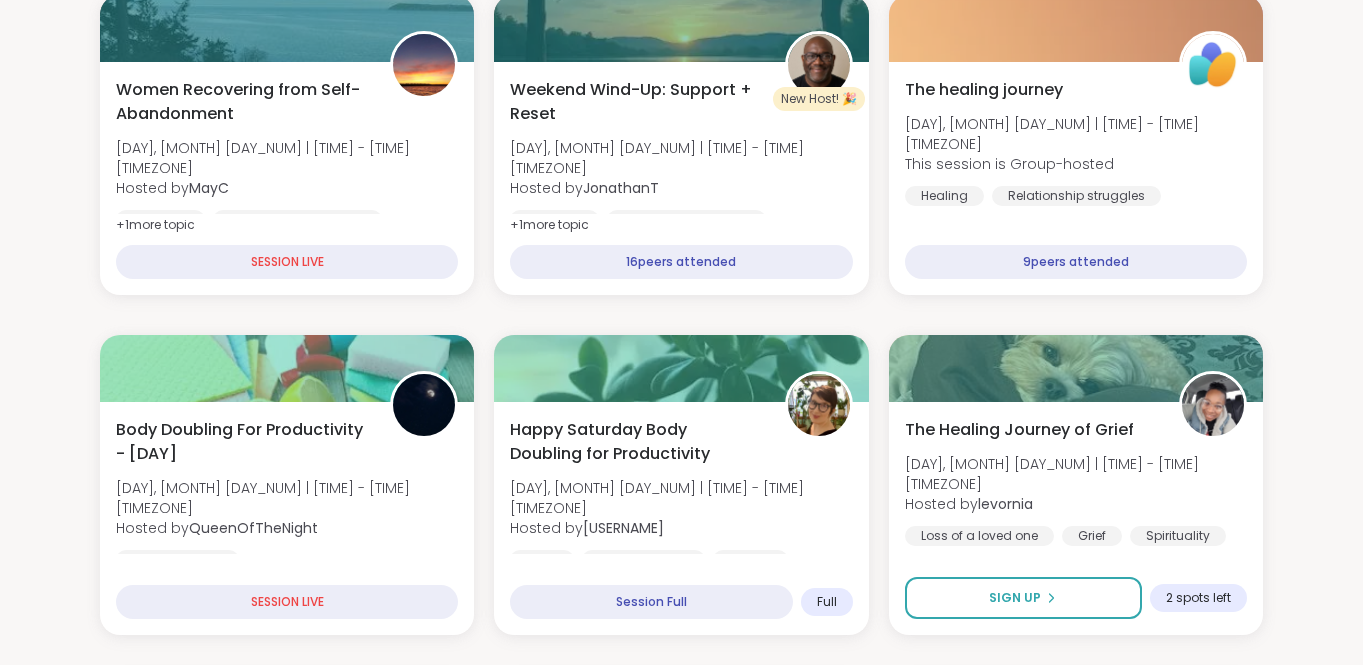 scroll, scrollTop: 0, scrollLeft: 0, axis: both 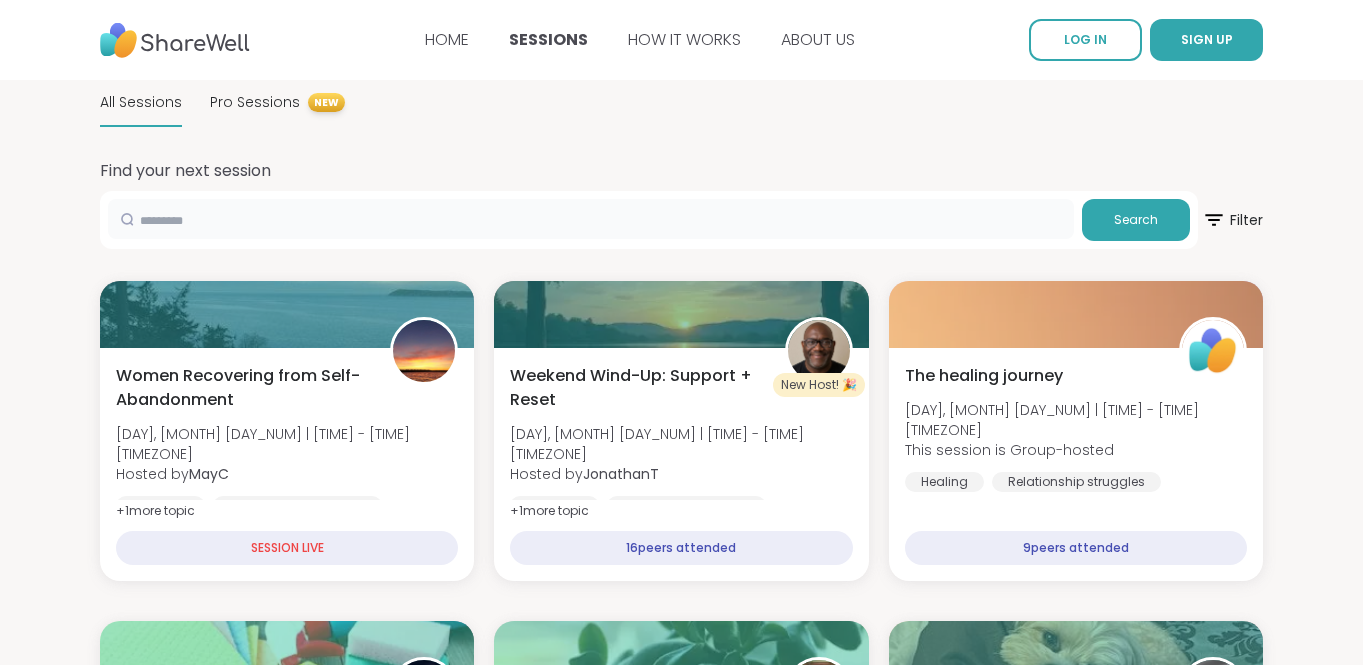 click at bounding box center [591, 219] 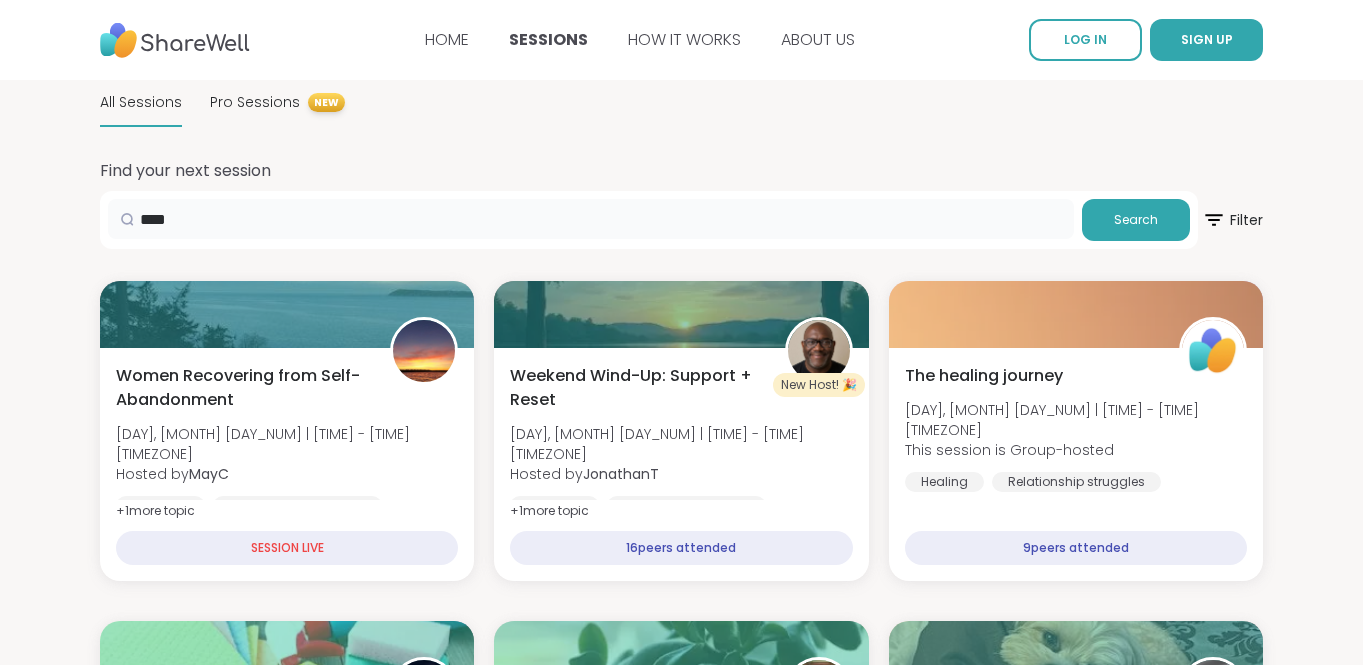 type on "****" 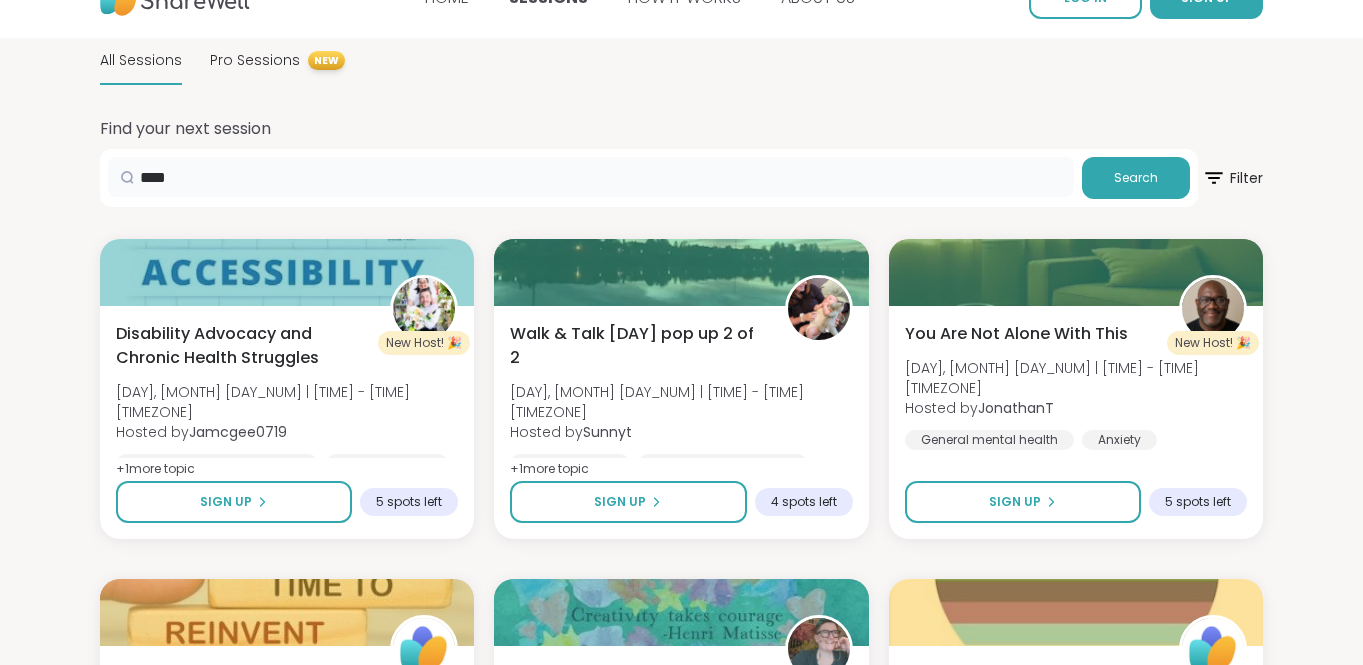 scroll, scrollTop: 0, scrollLeft: 0, axis: both 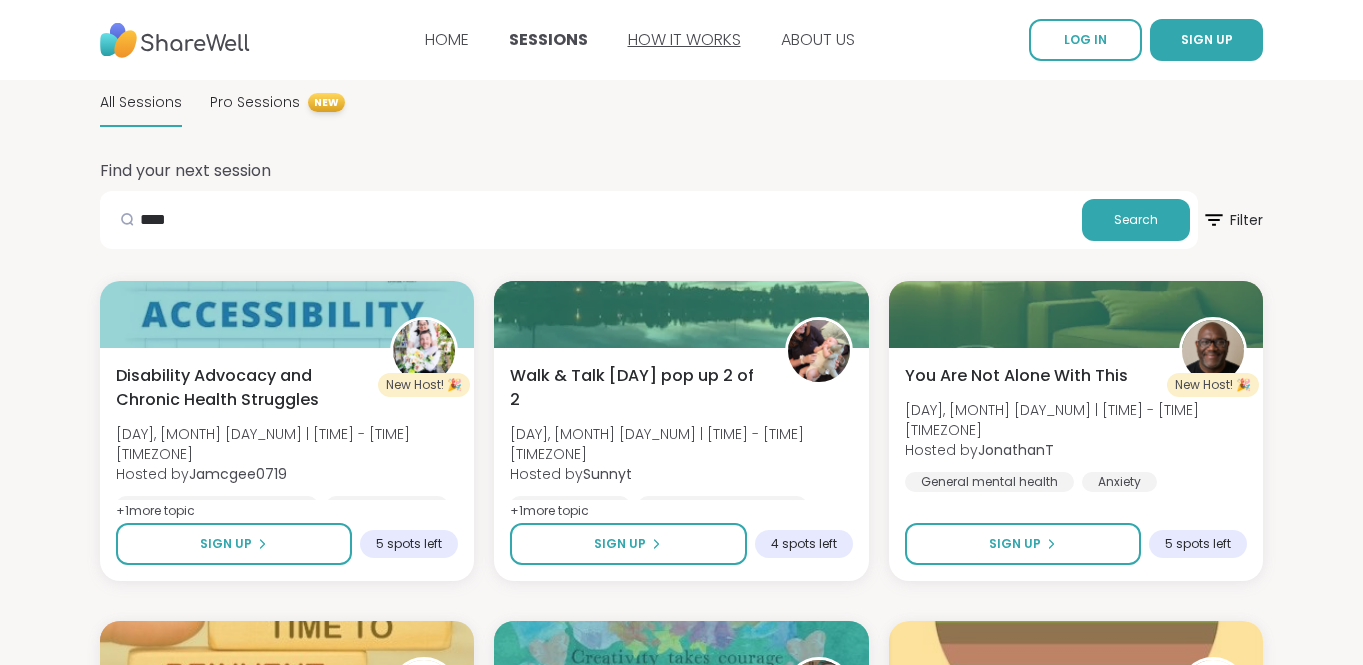 click on "HOW IT WORKS" at bounding box center [684, 39] 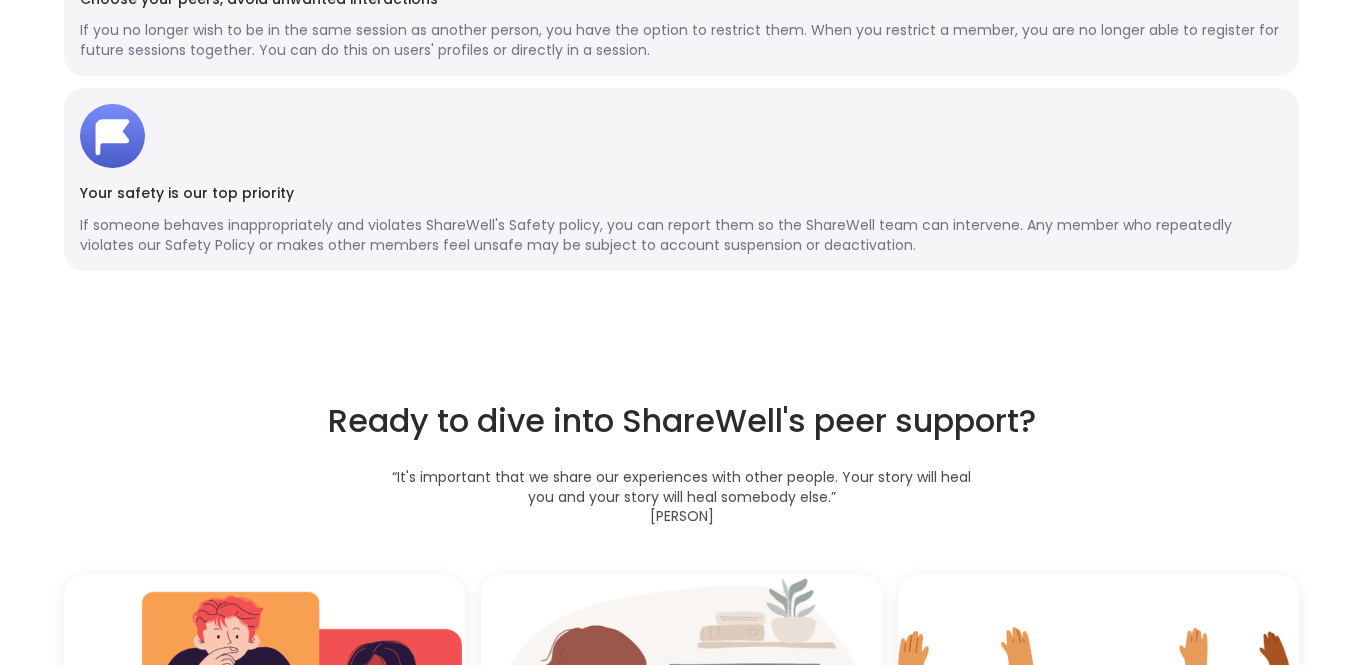 scroll, scrollTop: 4312, scrollLeft: 0, axis: vertical 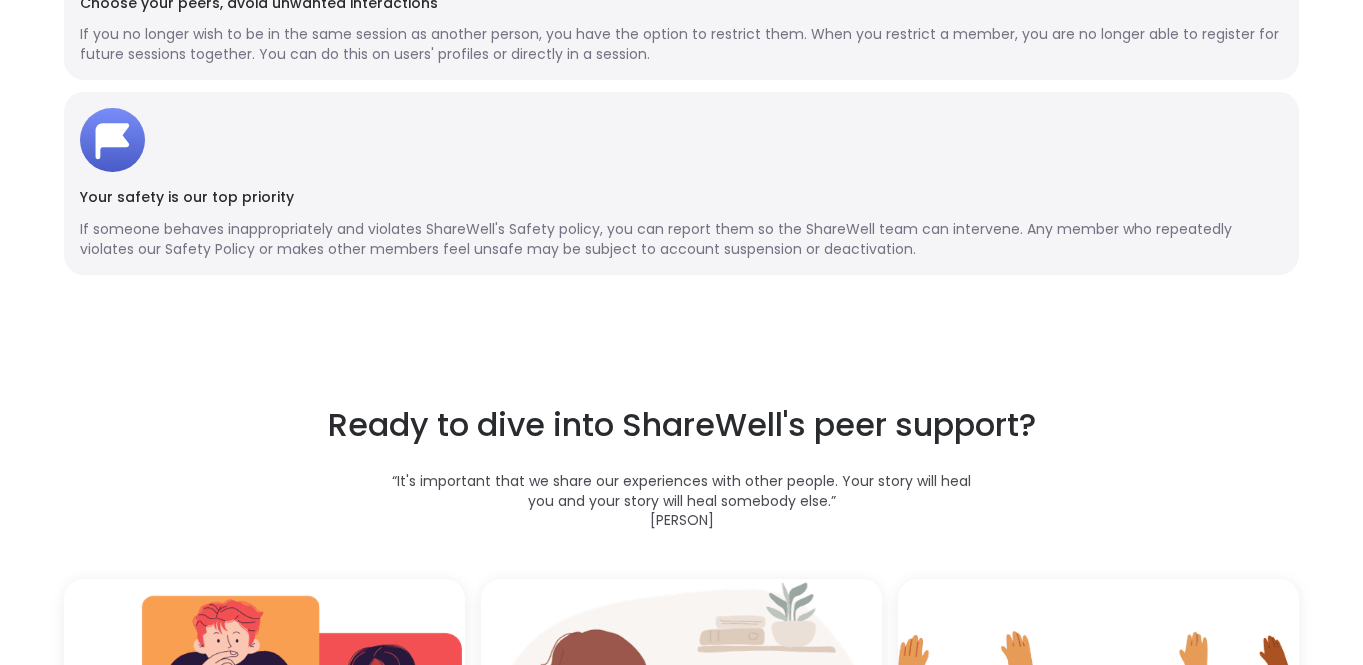 click on "Three's a party, two's not allowed At ShareWell, a session will only begin if there are three or more participants. We've found that receiving support in a group setting with 3+ people is safer and more comfortable for everyone. You will never be alone with another person and will always have witnesses to your conversations." at bounding box center (681, -206) 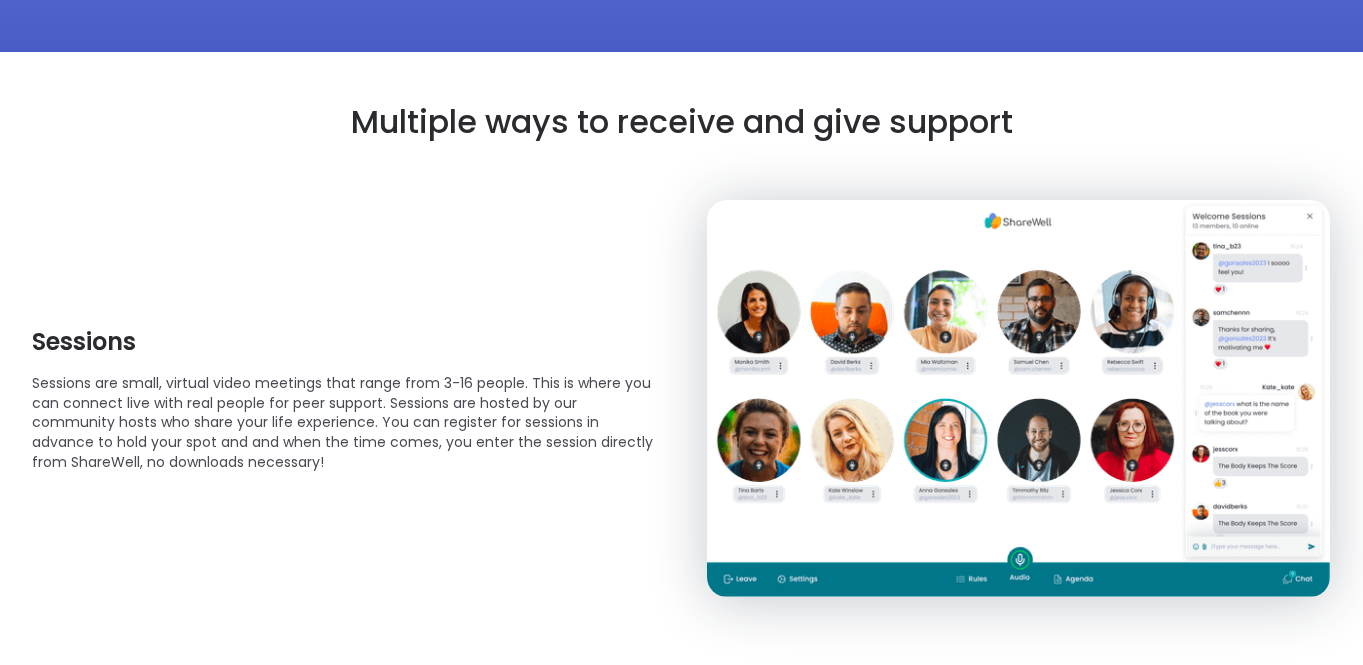 scroll, scrollTop: 0, scrollLeft: 0, axis: both 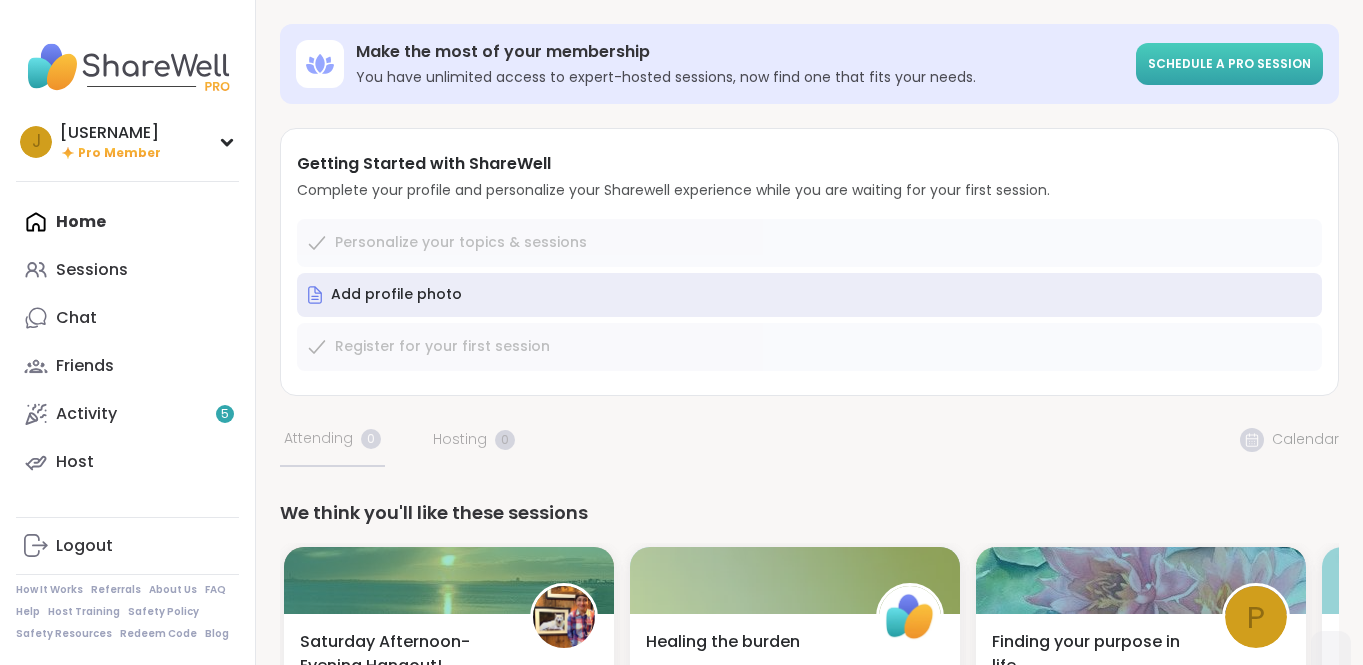 click on "Schedule a Pro Session" at bounding box center (1229, 63) 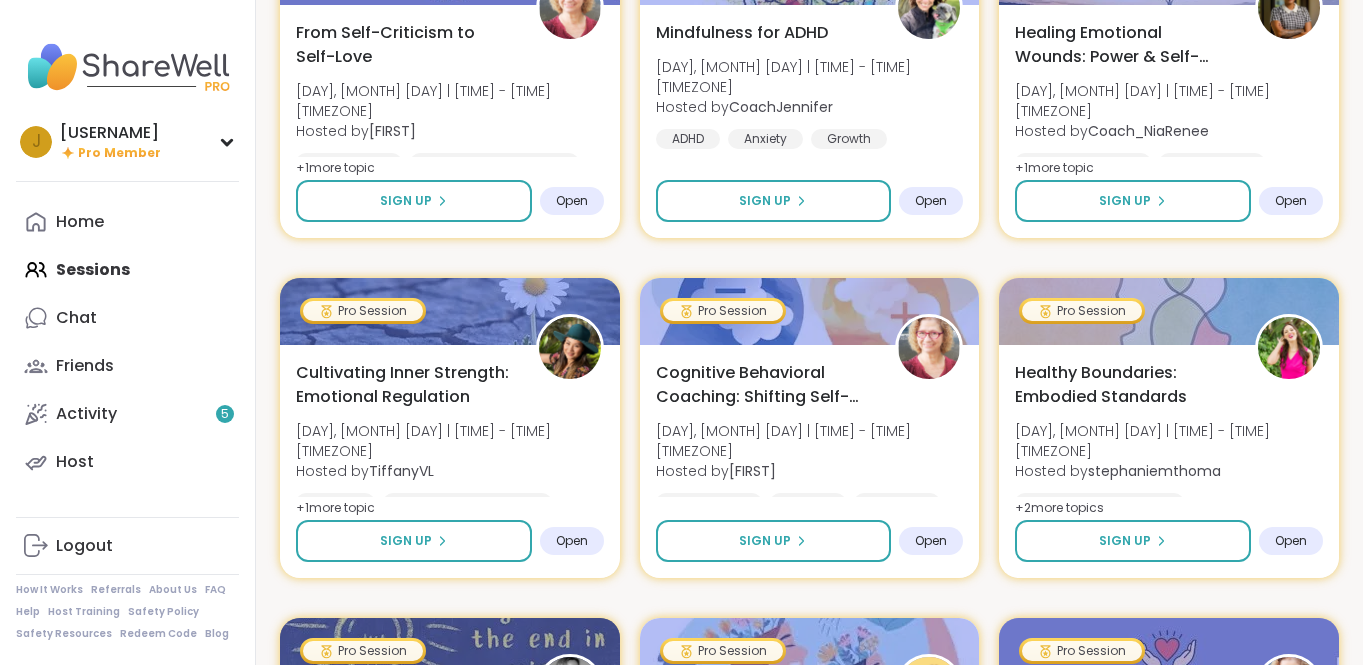 scroll, scrollTop: 0, scrollLeft: 0, axis: both 